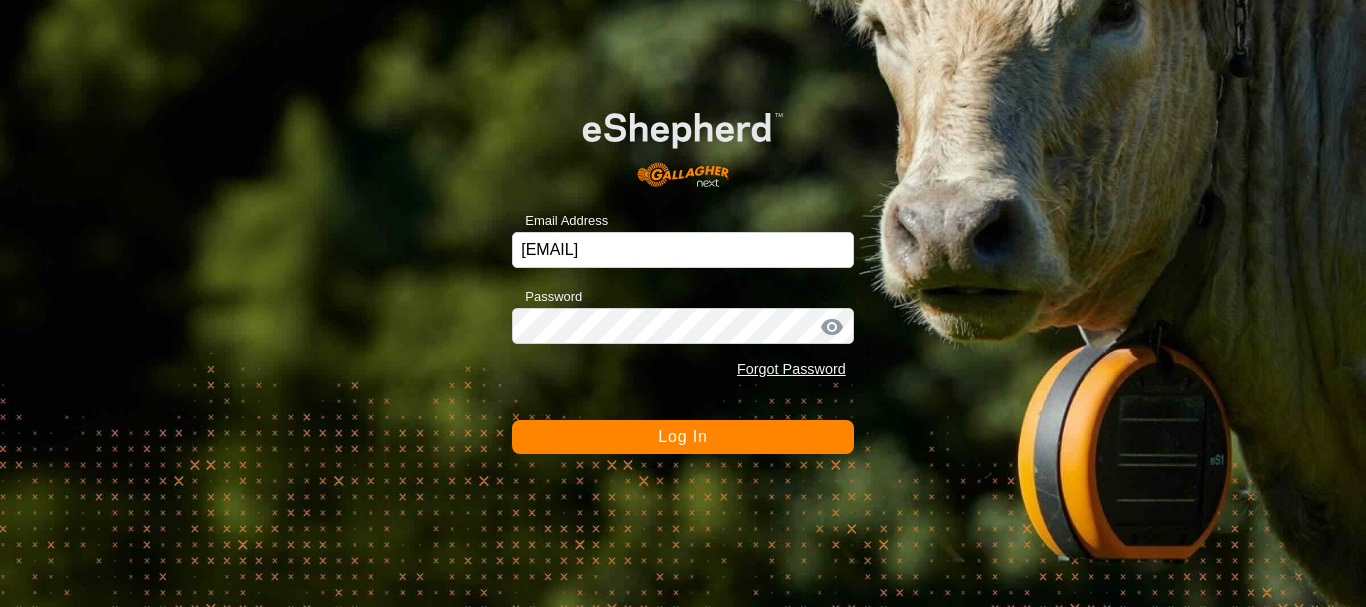 scroll, scrollTop: 0, scrollLeft: 0, axis: both 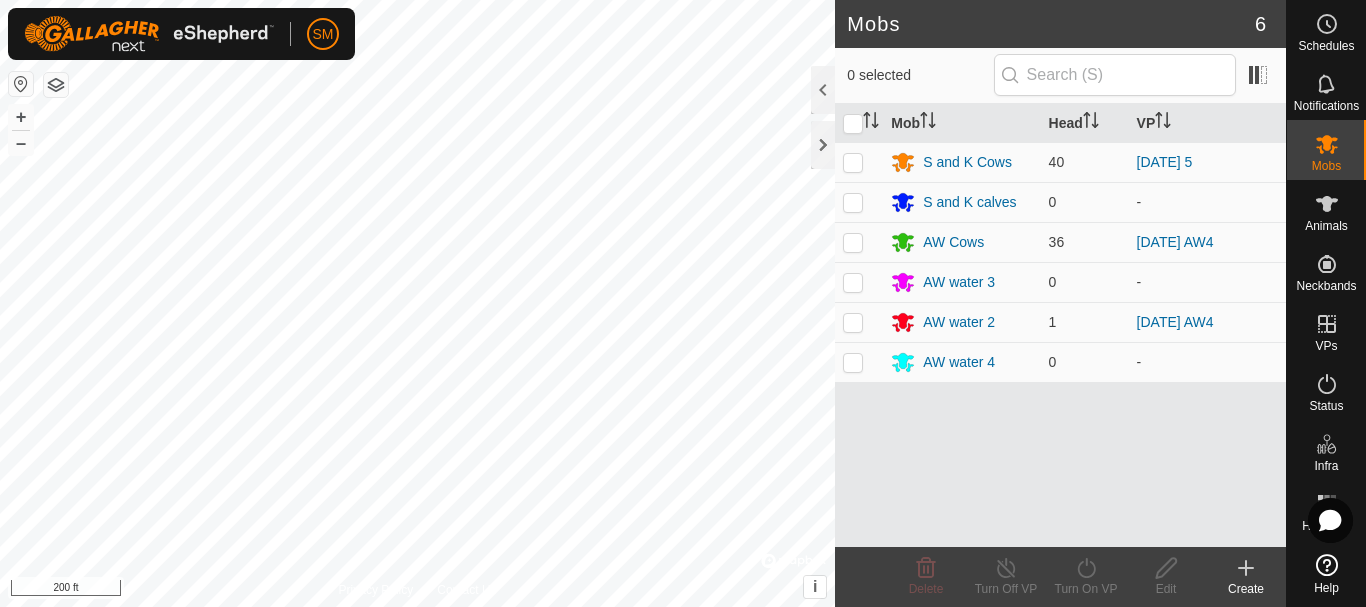 click on "SM Schedules Notifications Mobs Animals Neckbands VPs Status Infra Heatmap Help Mobs [NUMBER] 0 selected Mob Head VP S and K Cows [NUMBER] [DATE] 5 S and K calves [NUMBER] - AW Cows [NUMBER] [DATE] AW4 AW water [NUMBER] [NUMBER] - AW water [NUMBER] [NUMBER] [DATE] AW4 AW water [NUMBER] [NUMBER] - Delete Turn Off VP Turn On VP Edit Create Privacy Policy Contact Us
[NUMBER]
[NUMBER]
S and K Cows
[DATE] 5 + – ⇧ i © Mapbox , © OpenStreetMap , Improve this map 200 ft" at bounding box center [683, 303] 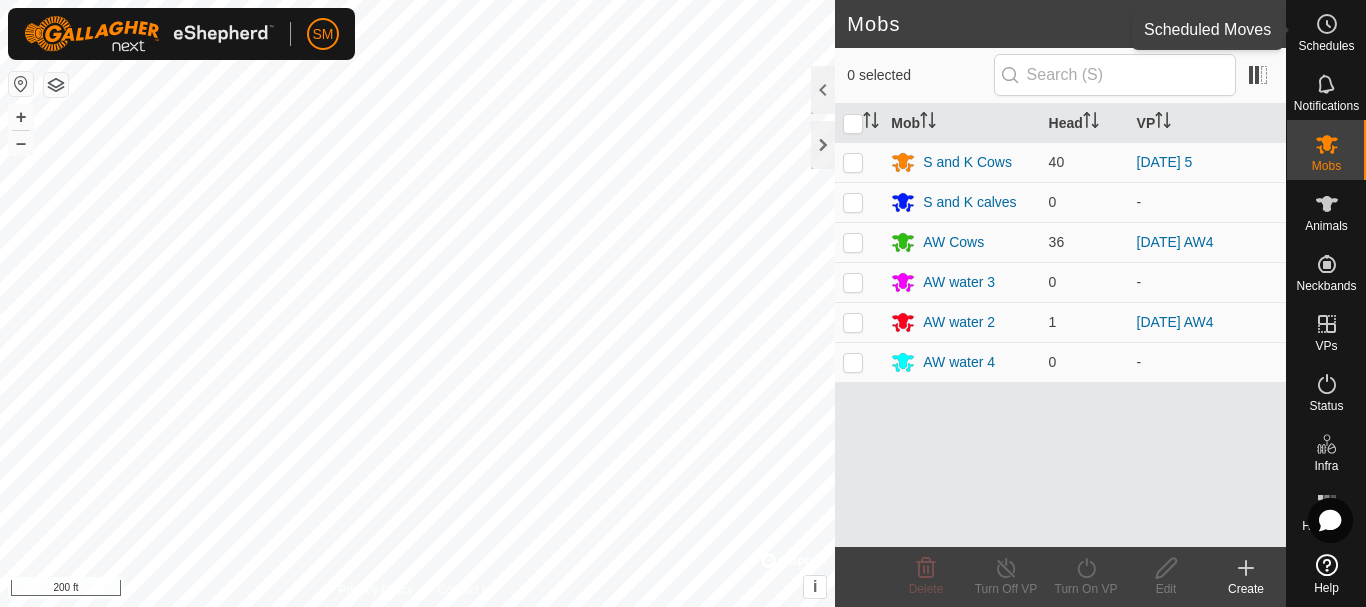click 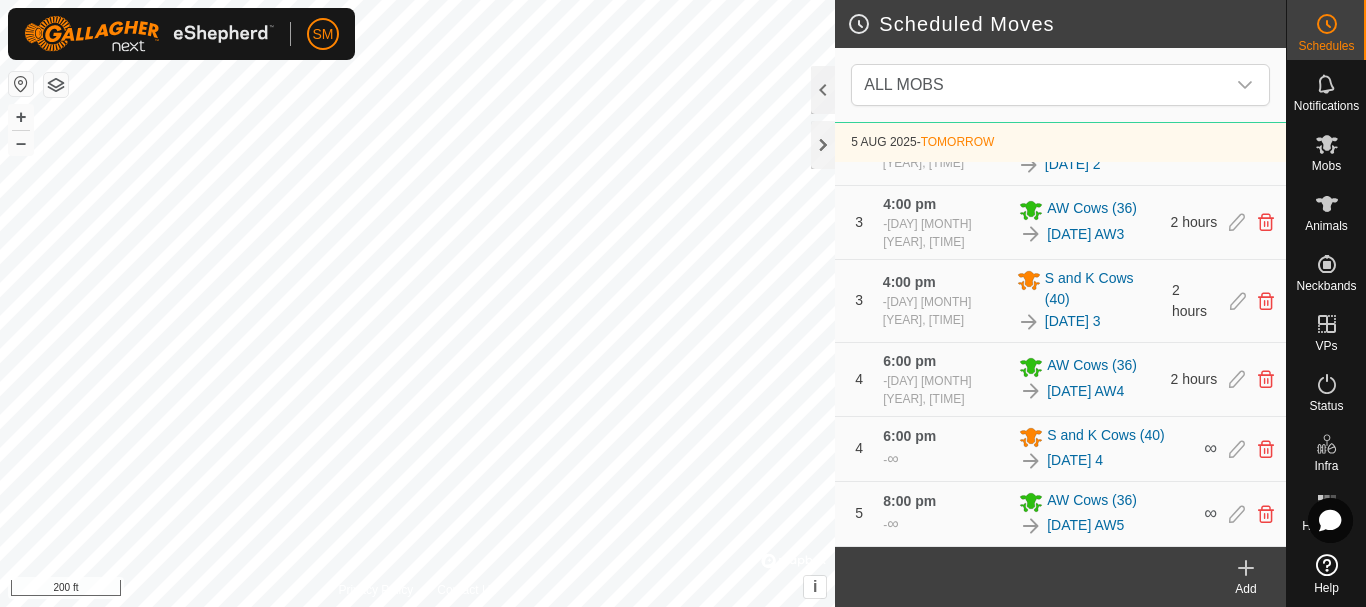 scroll, scrollTop: 557, scrollLeft: 0, axis: vertical 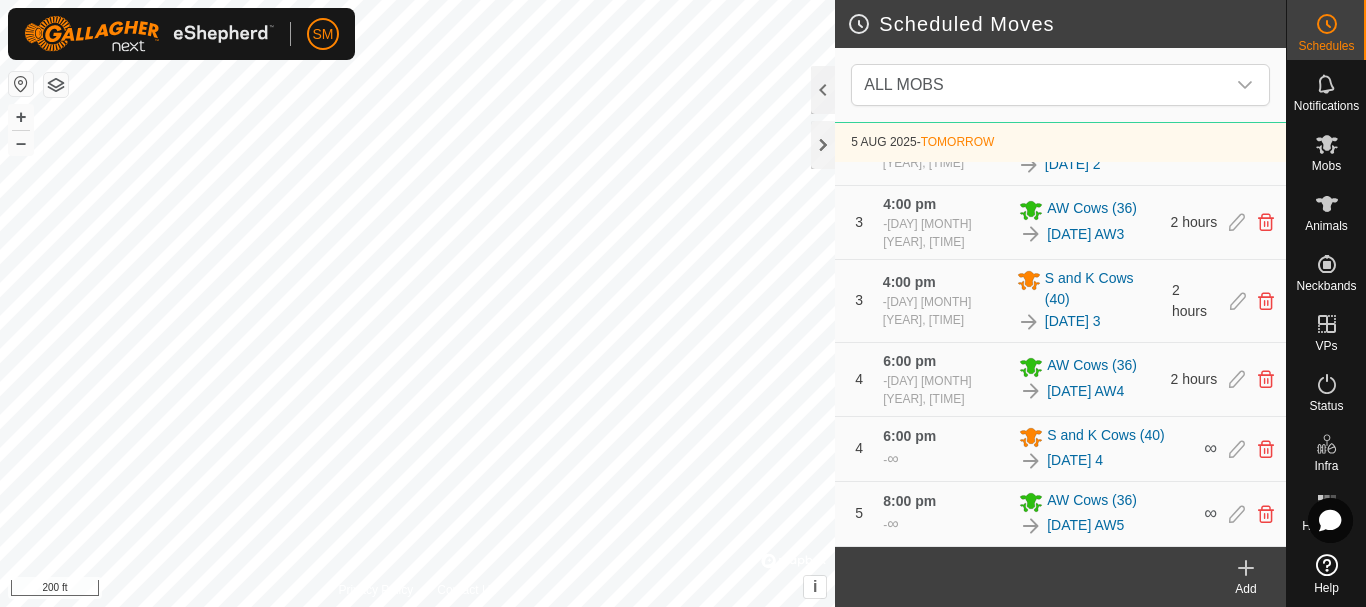 click on "SM Schedules Notifications Mobs Animals Neckbands VPs Status Infra Heatmap Help Scheduled Moves ALL MOBS [DAY] [MONTH] [YEAR] - Today [DAY] [MONTH] [YEAR], [TIME] - [DATE], [TIME] AW Cows (36) [DATE] AW4 0 day 14 hours 5 mins [DAY] [MONTH] [YEAR], [TIME] - [DATE], [TIME] S and K Cows (40) [DATE] 5 0 day 14 hours 5 mins [DATE] - Tomorrow 1 [TIME] - [DATE], [TIME] AW Cows (36) [DATE] AW1 2 hours 1 [TIME] - [DATE], [TIME] S and K Cows (40) [DATE] 5 1 2 hours 2 [TIME] - [DATE], [TIME] AW Cows (36) [DATE] AW2 2 hours 2 [TIME] - [DATE], [TIME] S and K Cows (40) [DATE] 5 2 2 hours 3 [TIME] - [DATE], [TIME] AW Cows (36) [DATE] AW3 2 hours 3 [TIME] - [DATE], [TIME] S and K Cows (40) [DATE] 5 3 2 hours 4 [TIME] - [DATE], [TIME] AW Cows (36) [DATE] AW4 2 hours 4 [TIME] - ∞ S and K Cows (40) [DATE] 5 ∞ 5 [TIME] - ∞ AW Cows (36) [DATE] AW5 ∞ Add Privacy Policy Contact Us
+ i" at bounding box center [683, 303] 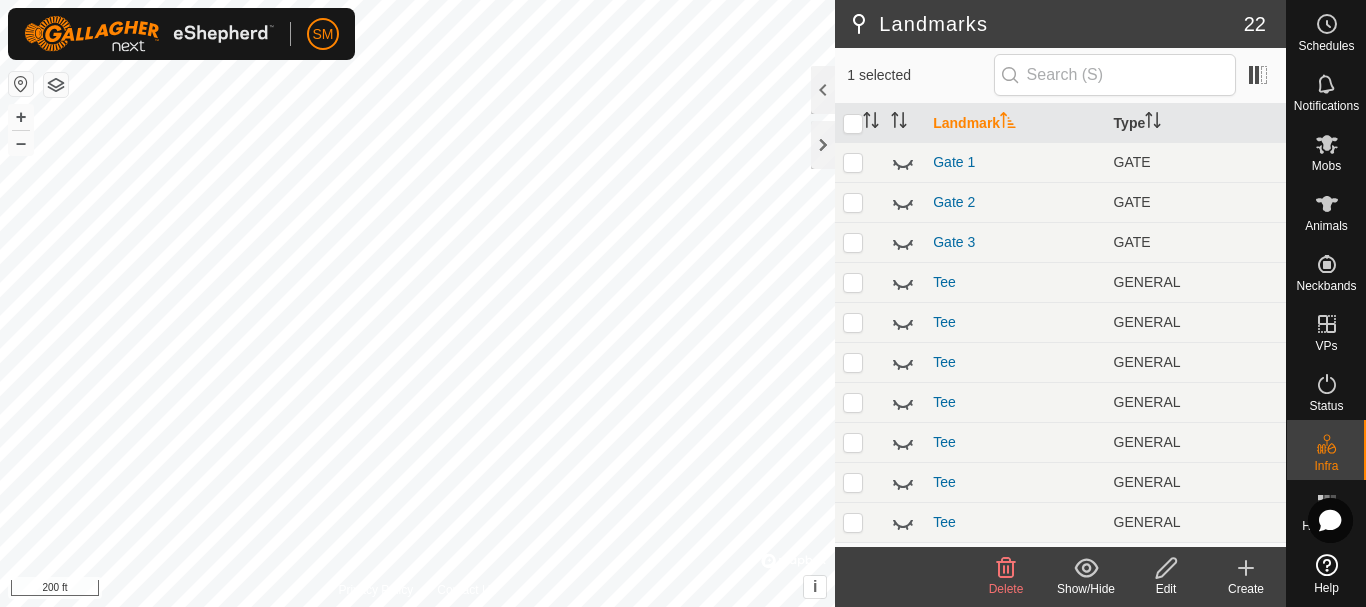 click 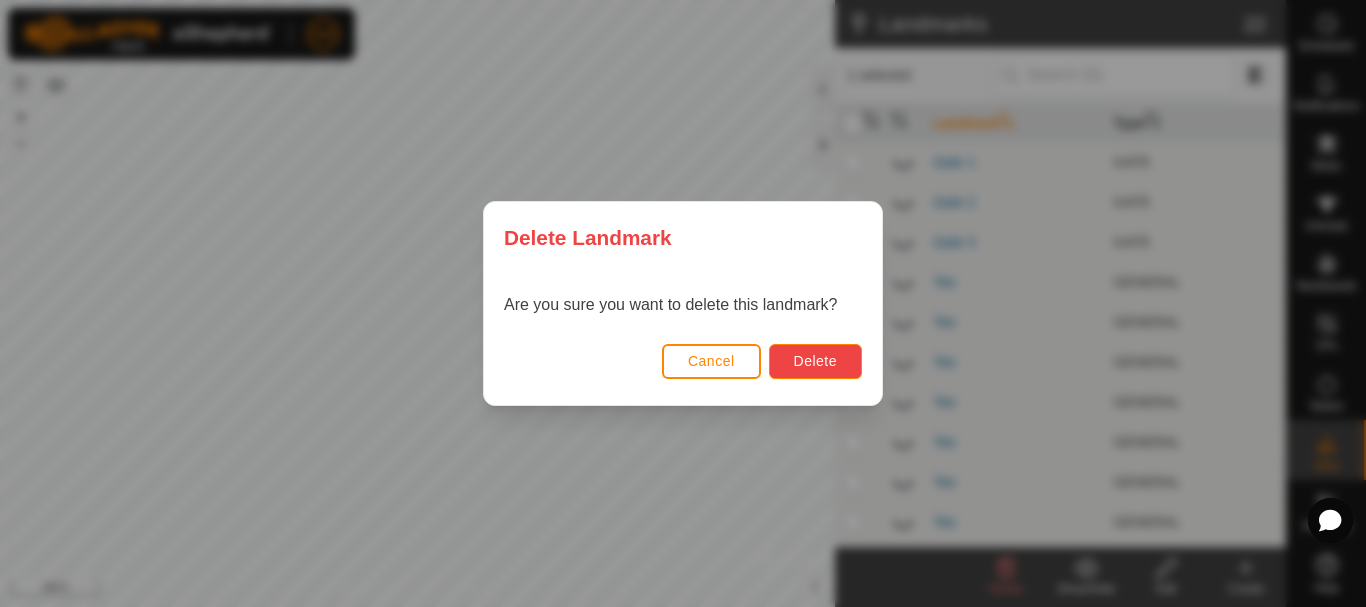 click on "Delete" at bounding box center [815, 361] 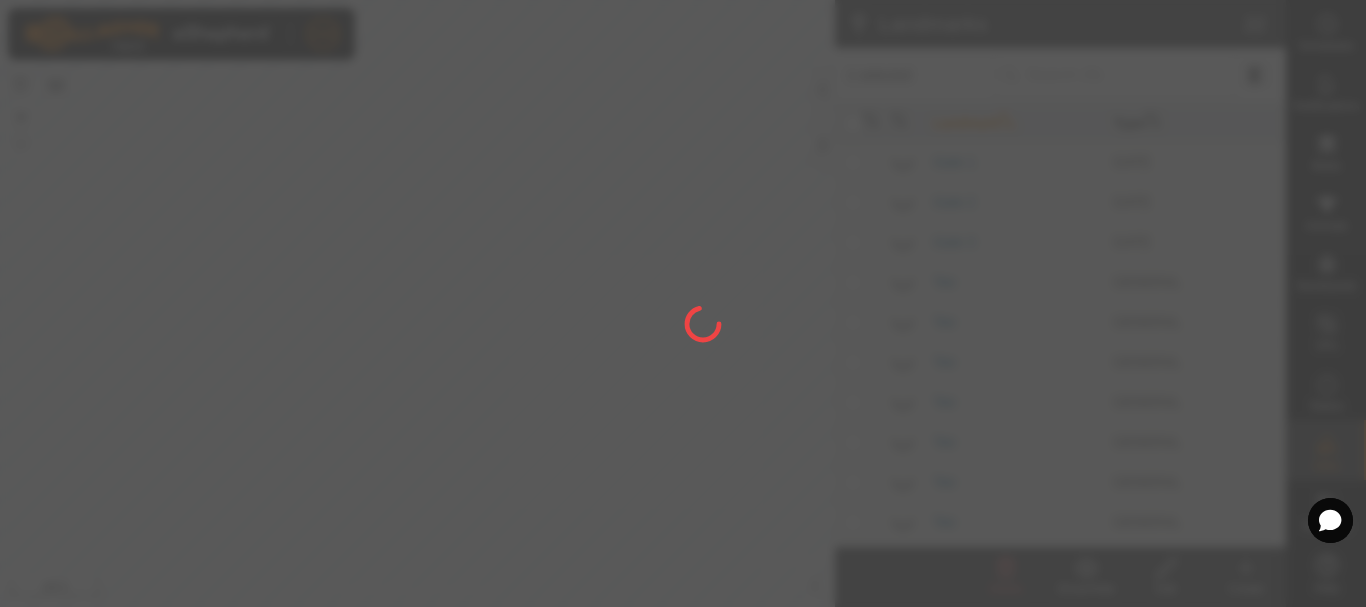 checkbox on "false" 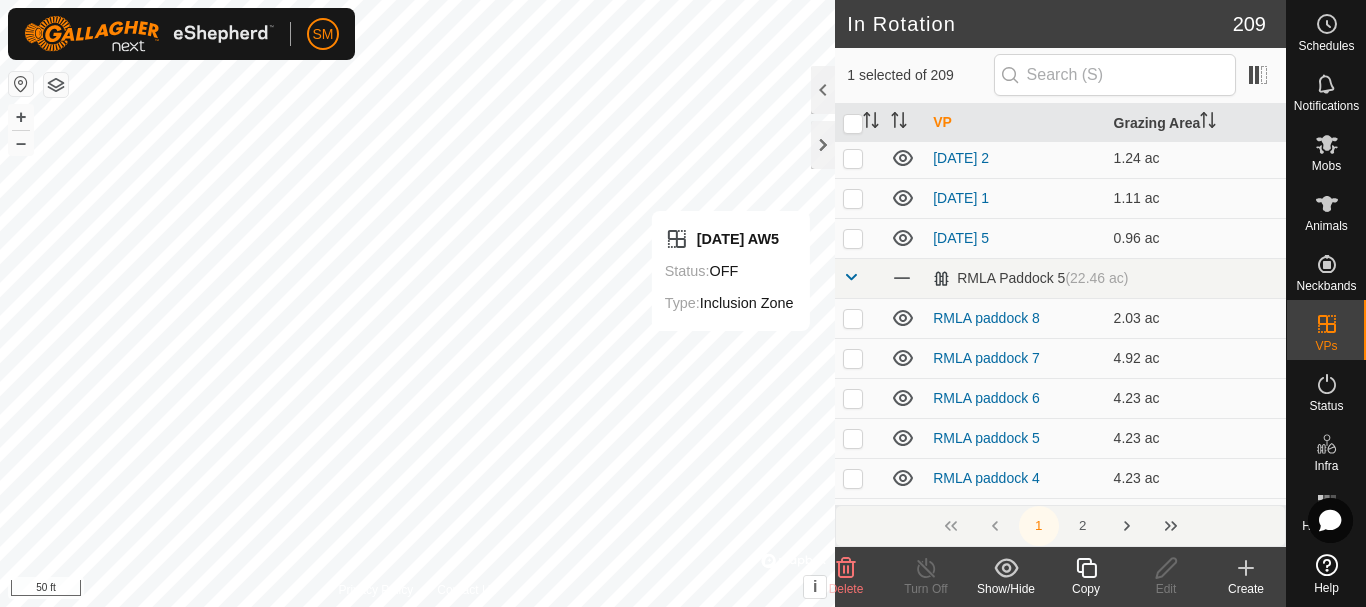 scroll, scrollTop: 400, scrollLeft: 0, axis: vertical 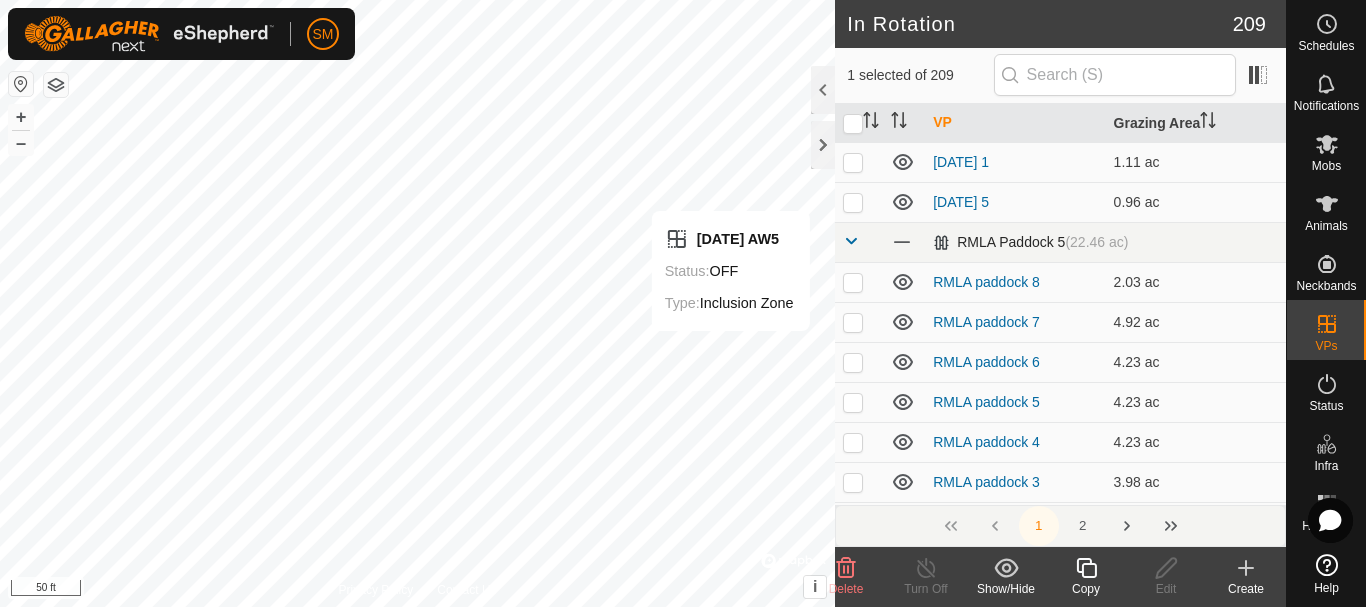click at bounding box center (851, 241) 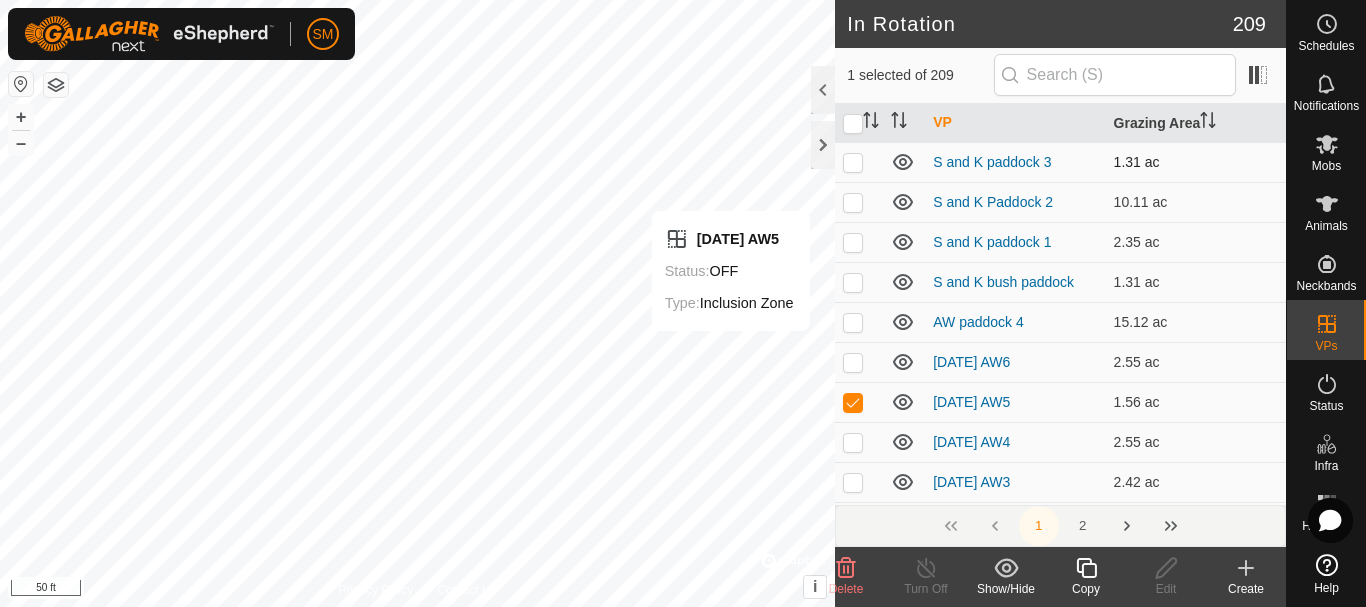 scroll, scrollTop: 700, scrollLeft: 0, axis: vertical 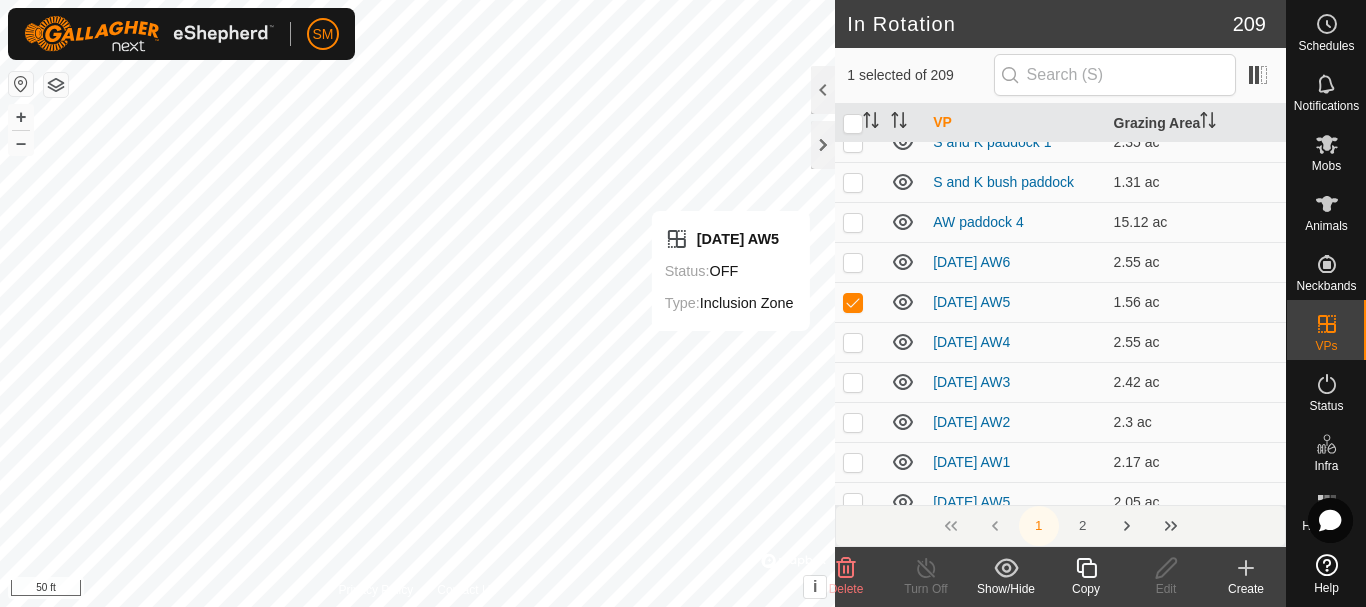 click on "Copy" 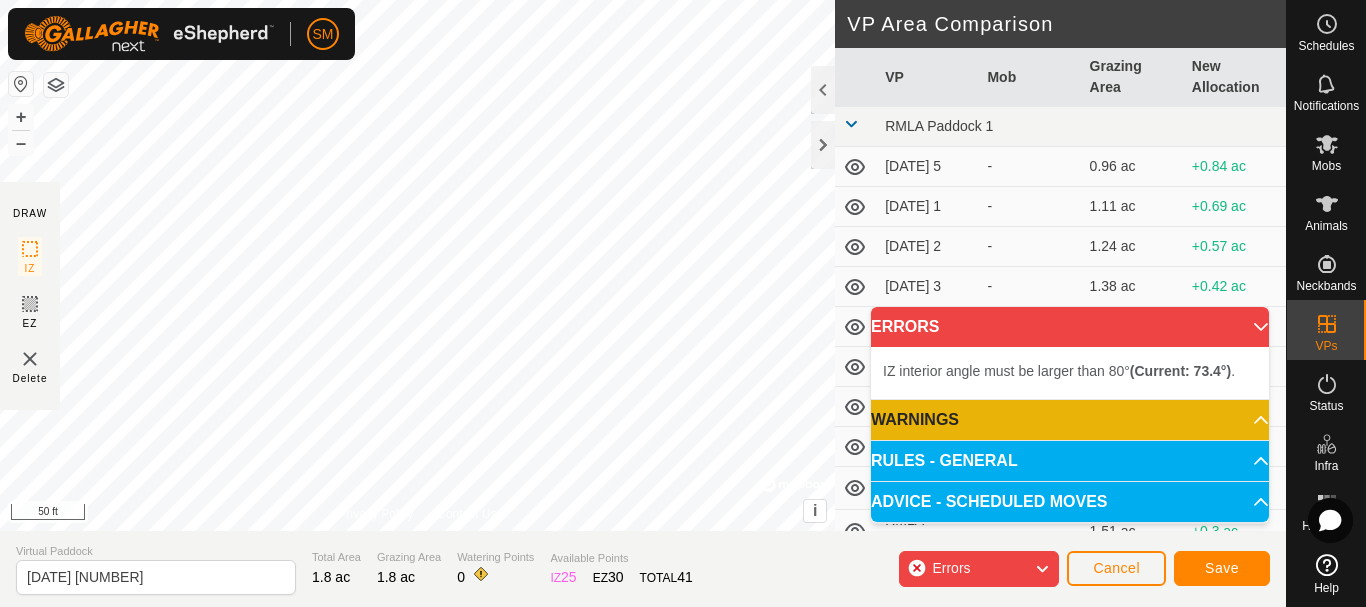 click on "SM Schedules Notifications Mobs Animals Neckbands VPs Status Infra Heatmap Help DRAW IZ EZ Delete Privacy Policy Contact Us IZ interior angle must be larger than 80° (Current: 73.4°) . + – ⇧ i © Mapbox , © OpenStreetMap , Improve this map 50 ft VP Area Comparison VP Mob Grazing Area New Allocation RMLA Paddock 1 [DATE] 5 - 0.96 ac +0.84 ac [DATE] 1 - 1.11 ac +0.69 ac [DATE] 2 - 1.24 ac +0.57 ac [DATE] 3 - 1.38 ac +0.42 ac [DATE] 4 - 1.51 ac +0.3 ac [DATE] 5 - 1.51 ac +0.3 ac RMLA 1 - 3.58 ac -1.78 ac RMLA 3 - 4.2 ac -2.4 ac RMLA laneway - 1.38 ac +0.42 ac RMLA paddock 1 - 1.51 ac +0.3 ac RMLA2 - 4.2 ac -2.4 ac RMLA Paddock 5 [DATE] 1 - 1.98 ac -0.17 ac [DATE] 2 - 2.1 ac -0.3 ac [DATE] 3 - 2.25 ac -0.44 ac [DATE] 4 - 2.37 ac -0.57 ac [DATE] 5 - 1.85 ac -0.05 ac [DATE] 1 - 1.98 ac -0.17 ac [DATE] 2 - 2.1 ac -0.3 ac [DATE] 3 - 2.22 ac -0.42 ac [DATE] 4 - 2.35 ac -0.54 ac [DATE] 5 - 1.51 ac +0.3 ac [DATE] - 1.98 ac -0.02 ac [DATE] 1 - 1.63 ac +0.32 ac [DATE] 2" 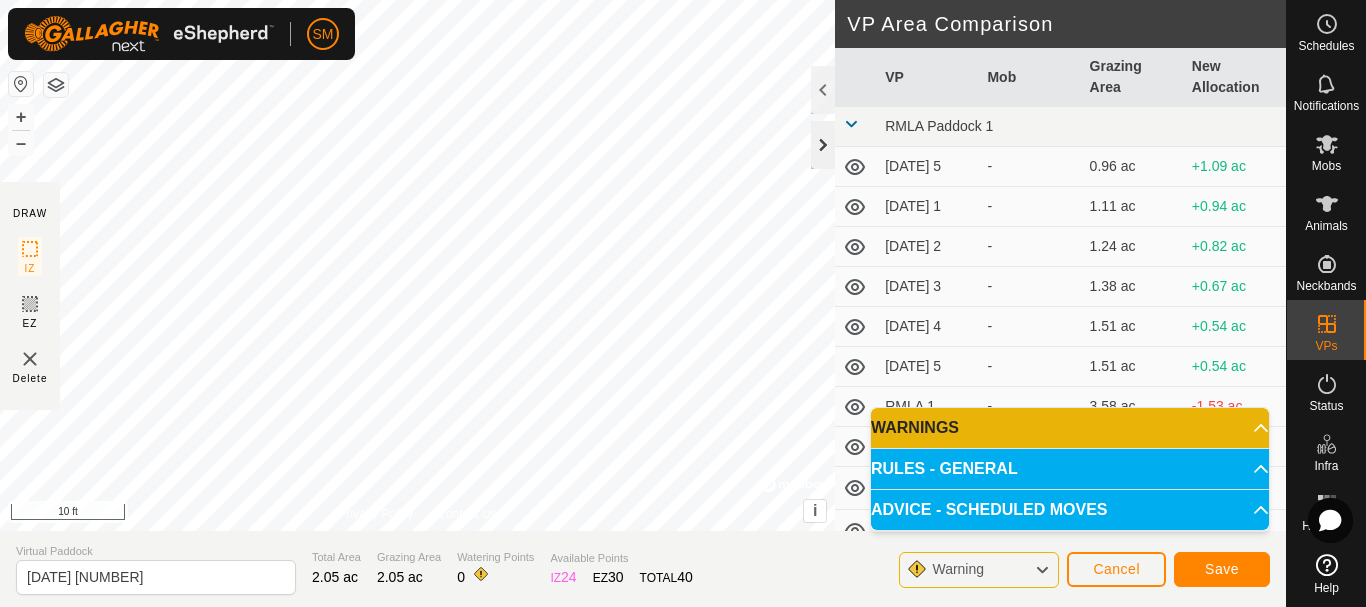 click 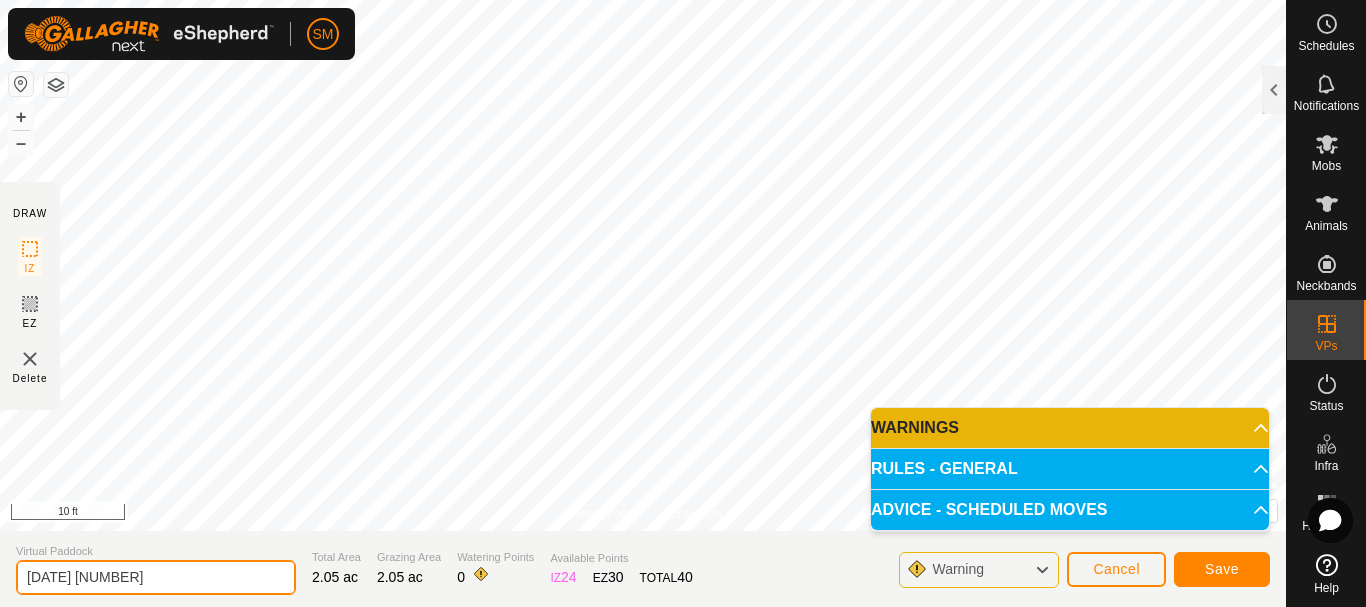 click on "[DATE] [NUMBER]" 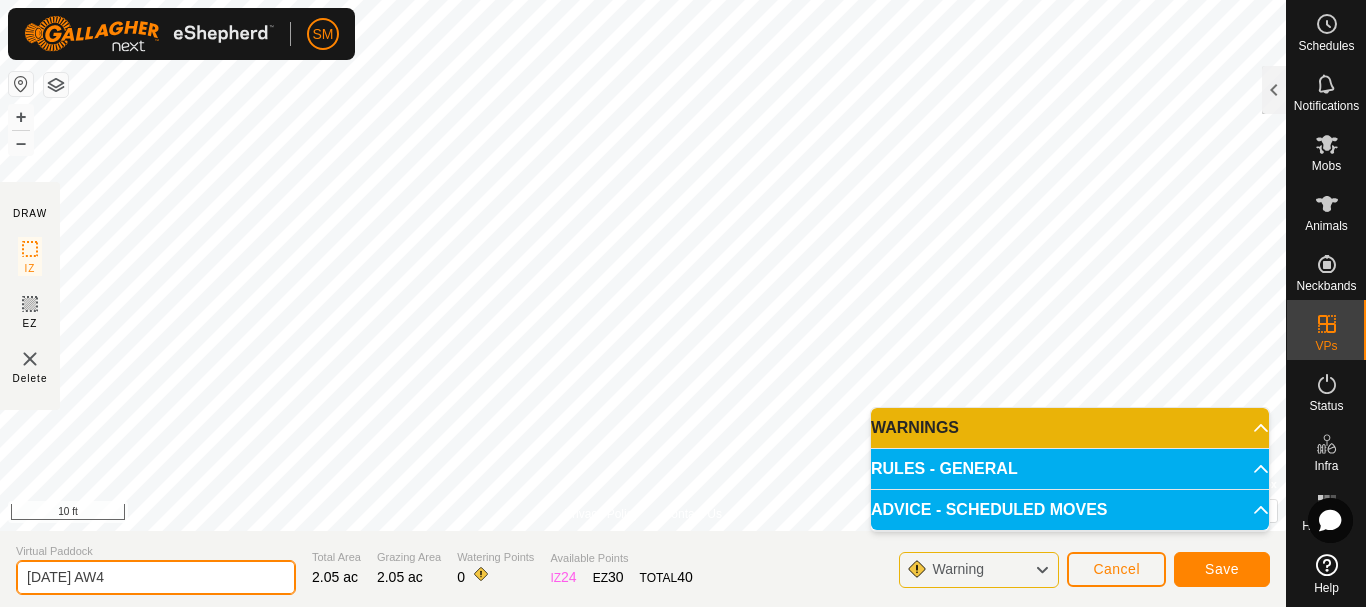 drag, startPoint x: 124, startPoint y: 577, endPoint x: 2, endPoint y: 591, distance: 122.80065 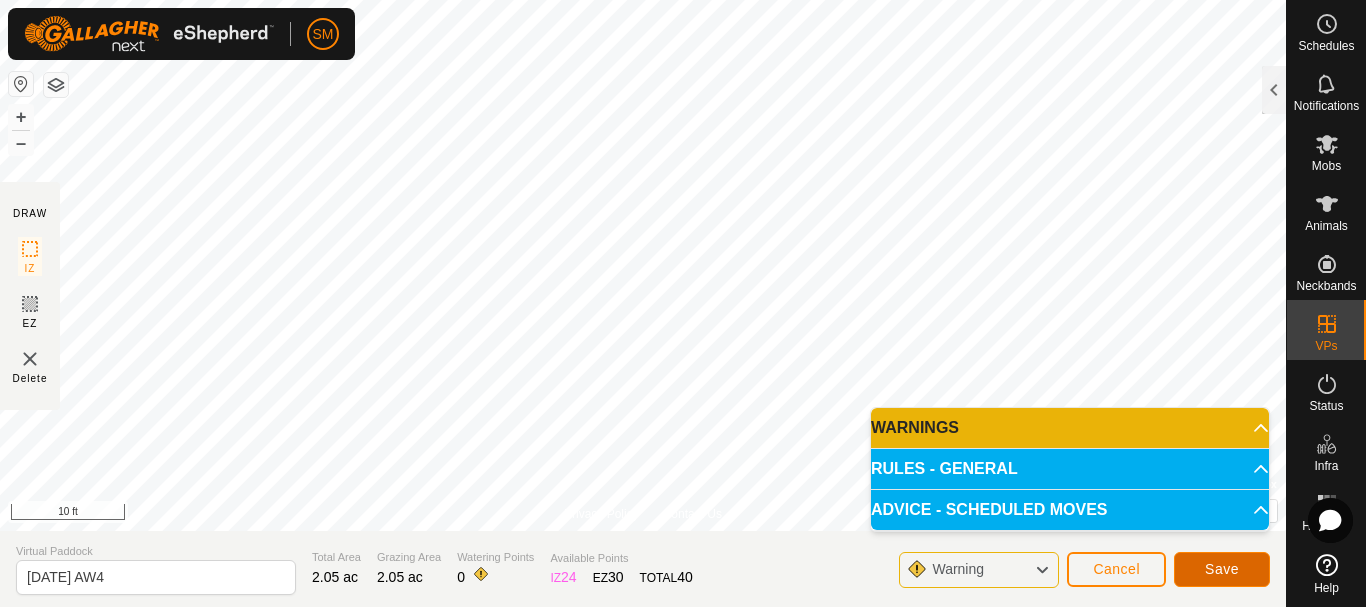click on "Save" 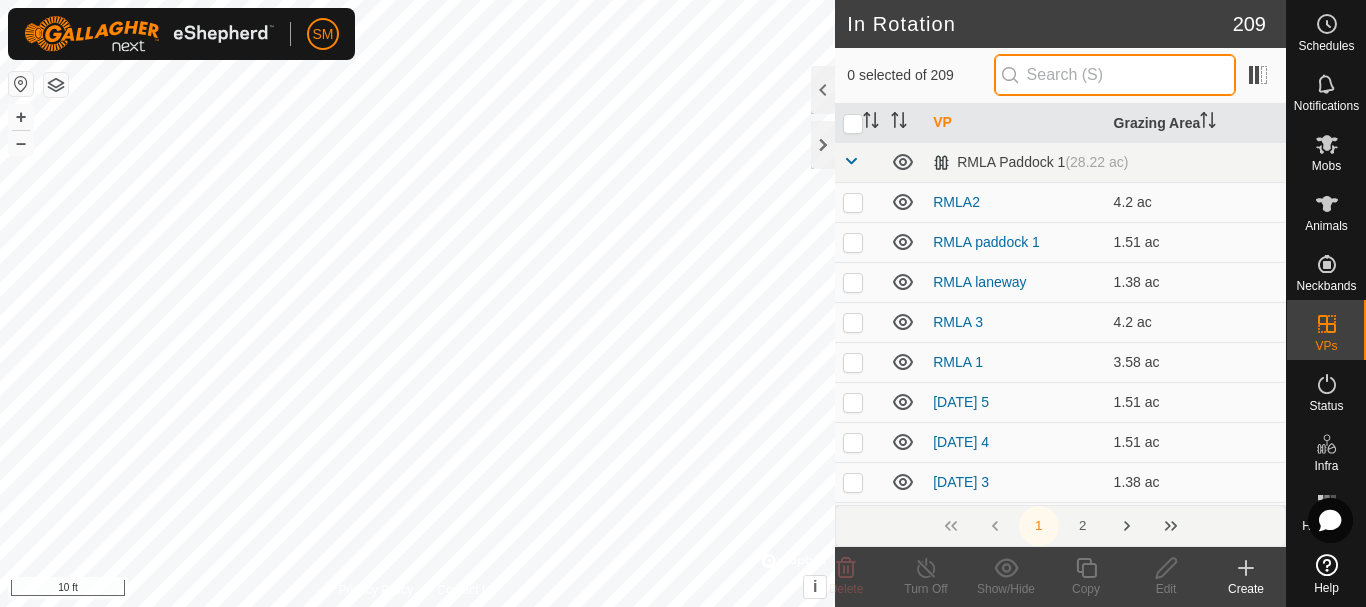 click at bounding box center [1115, 75] 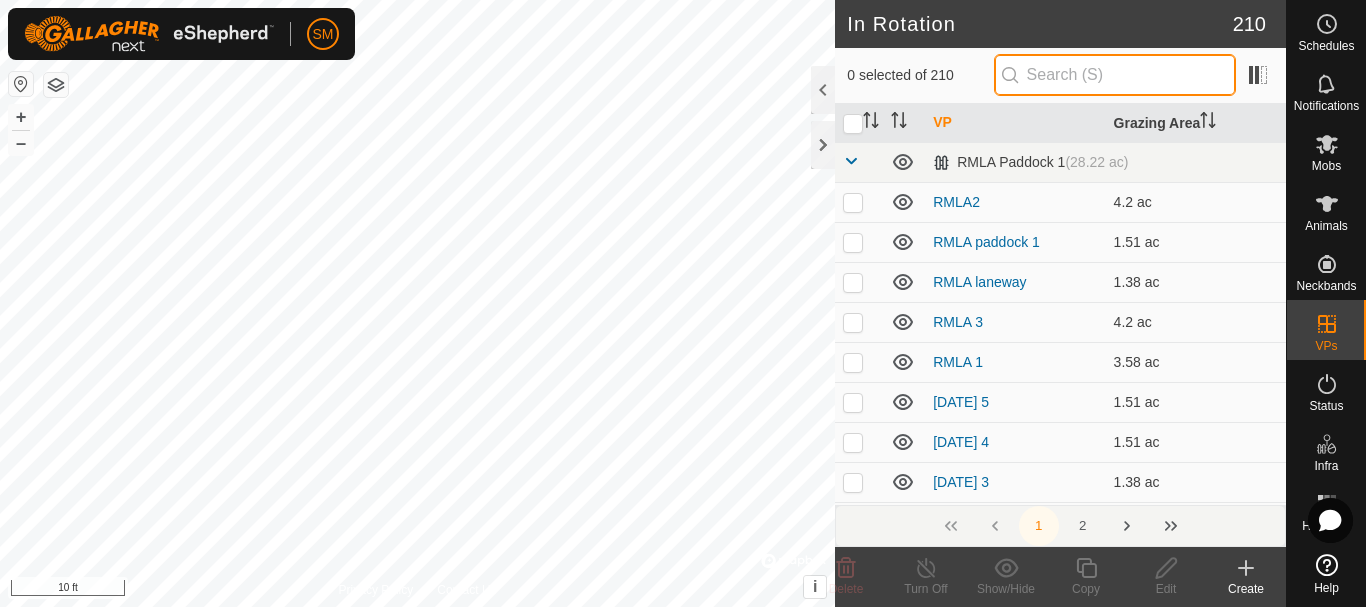 paste on "[DATE] AW" 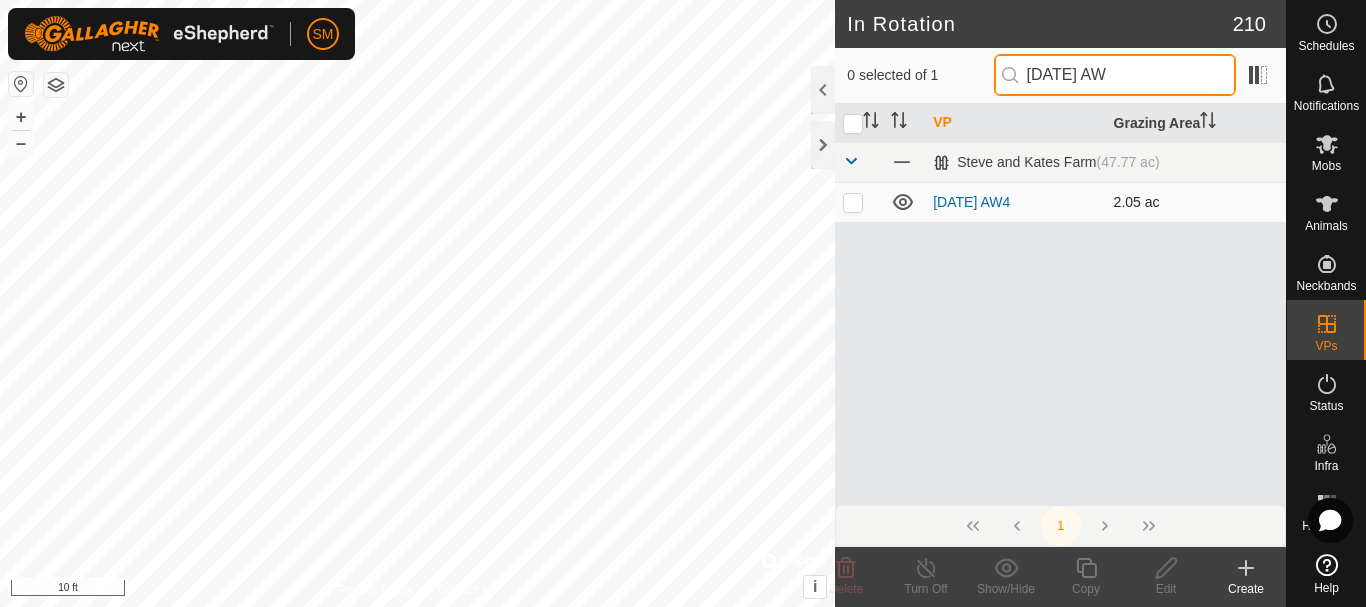 type on "[DATE] AW" 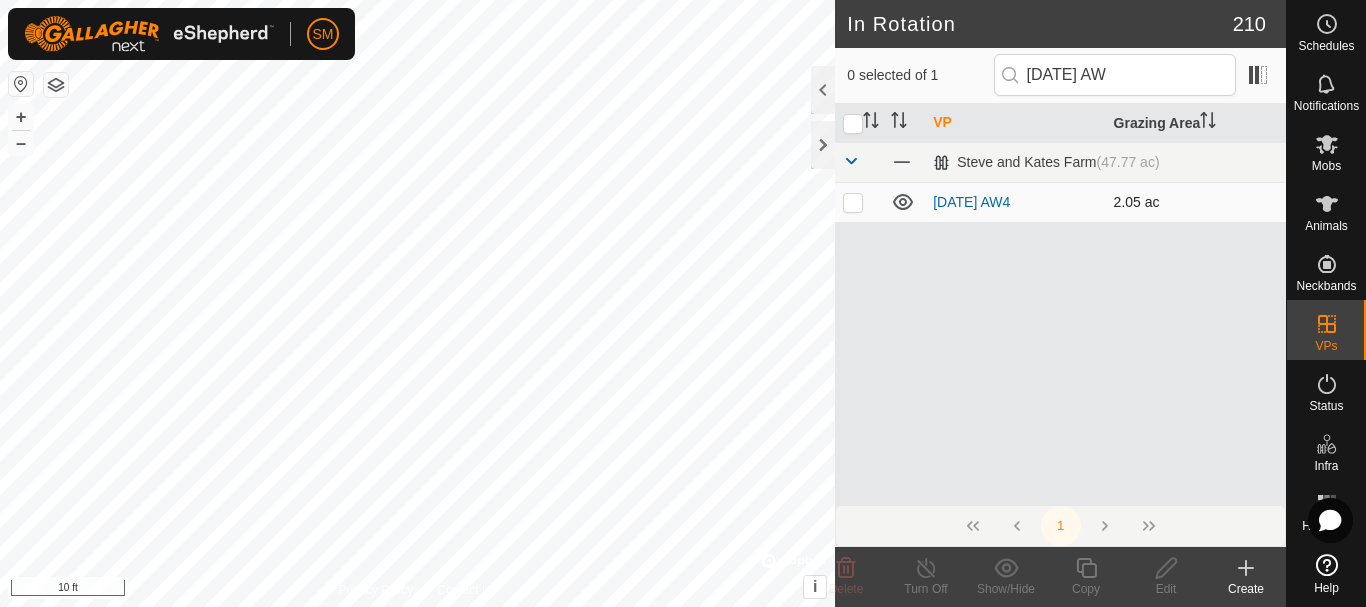 click at bounding box center (853, 202) 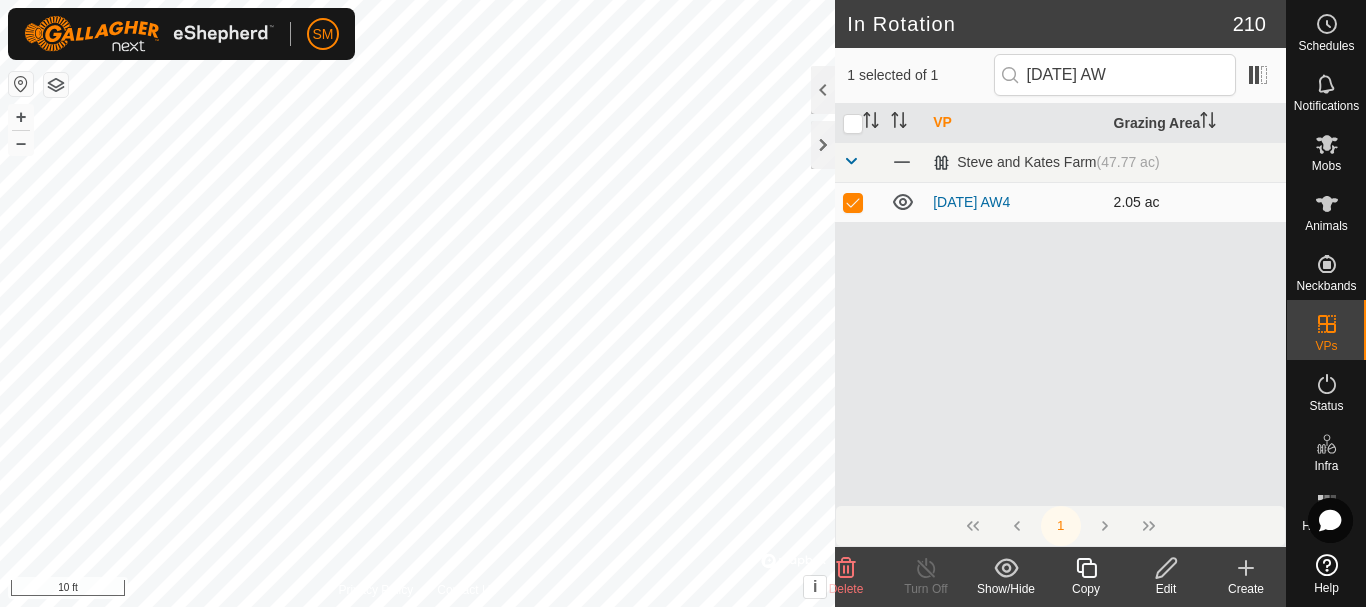 checkbox on "true" 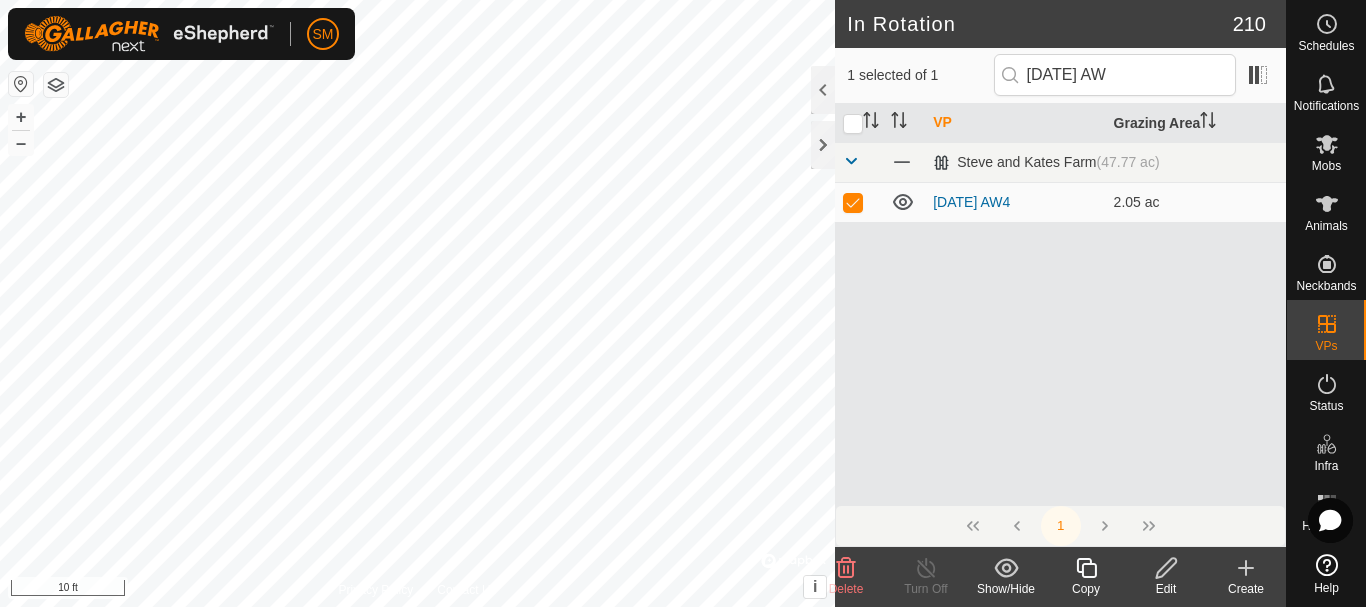 click 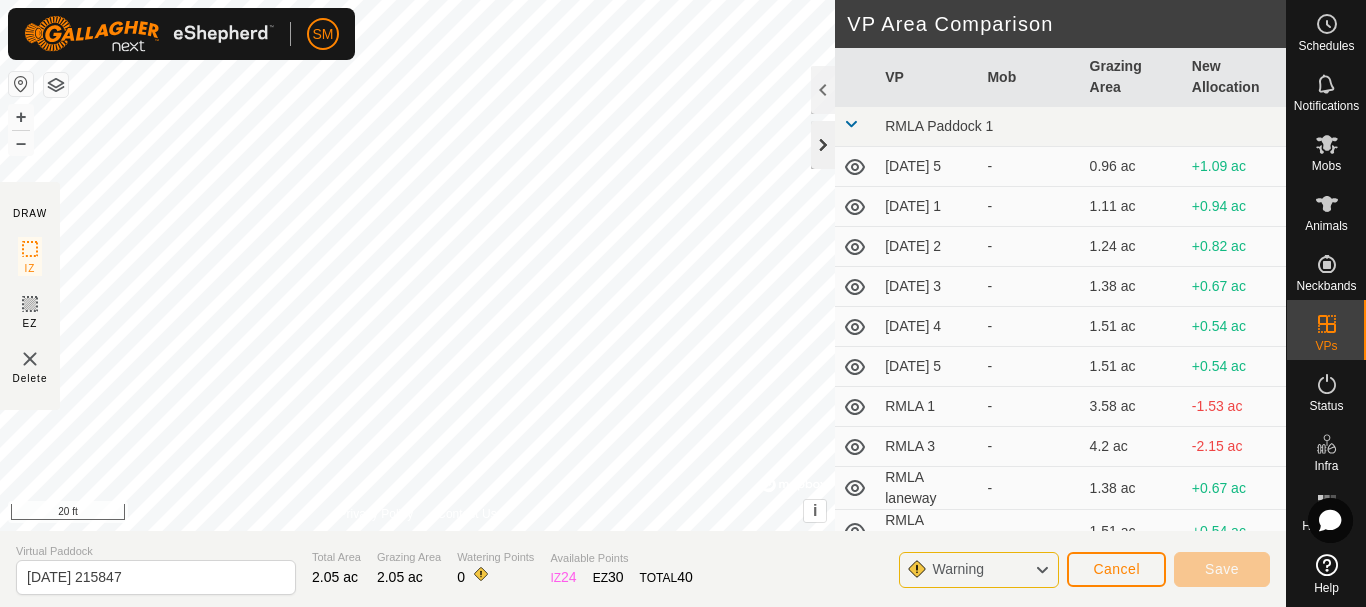 click 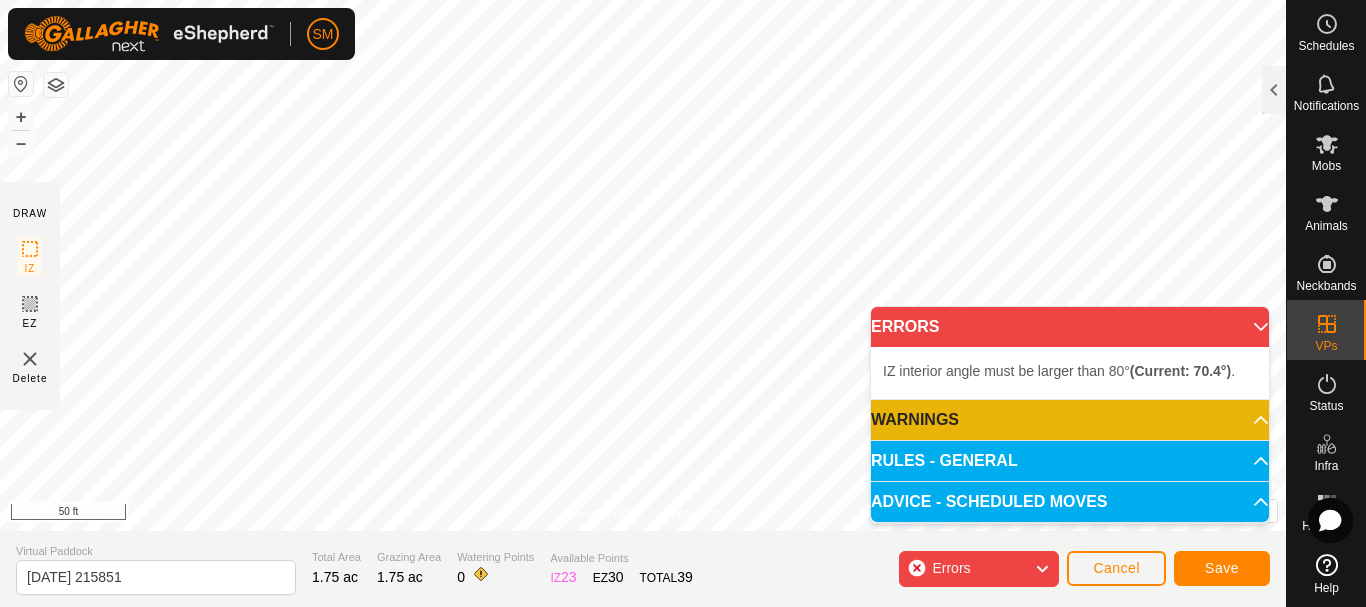 click on "SM Schedules Notifications Mobs Animals Neckbands VPs Status Infra Heatmap Help DRAW IZ EZ Delete Privacy Policy Contact Us + – ⇧ i © Mapbox , © OpenStreetMap , Improve this map 50 ft VP Area Comparison VP Mob Grazing Area New Allocation RMLA Paddock 1 [DATE] 5 - 0.96 ac +0.79 ac [DATE] 1 RMLA 1 - 1.11 ac +0.64 ac [DATE] 2 - 1.24 ac +0.52 ac [DATE] 3 - 1.38 ac +0.37 ac [DATE] 4 - 1.51 ac +0.25 ac [DATE] 5 - 1.51 ac +0.25 ac RMLA 1 - 3.58 ac -1.83 ac RMLA 3 - 4.2 ac -2.45 ac RMLA laneway - 1.38 ac +0.37 ac RMLA paddock 1 - 1.51 ac +0.25 ac RMLA2 - 4.2 ac -2.45 ac RMLA Paddock 5 [DATE] 1 - 1.98 ac -0.22 ac [DATE] 2 - 2.1 ac -0.35 ac [DATE] 3 - 2.25 ac -0.49 ac [DATE] 4 - 2.37 ac -0.62 ac [DATE] 5 - 1.85 ac -0.1 ac [DATE] 1 - 1.98 ac -0.22 ac [DATE] 2 - 2.1 ac -0.35 ac [DATE] 3 - 2.22 ac -0.47 ac [DATE] 4 - 2.35 ac -0.59 ac [DATE] 5 - 1.51 ac" at bounding box center (683, 303) 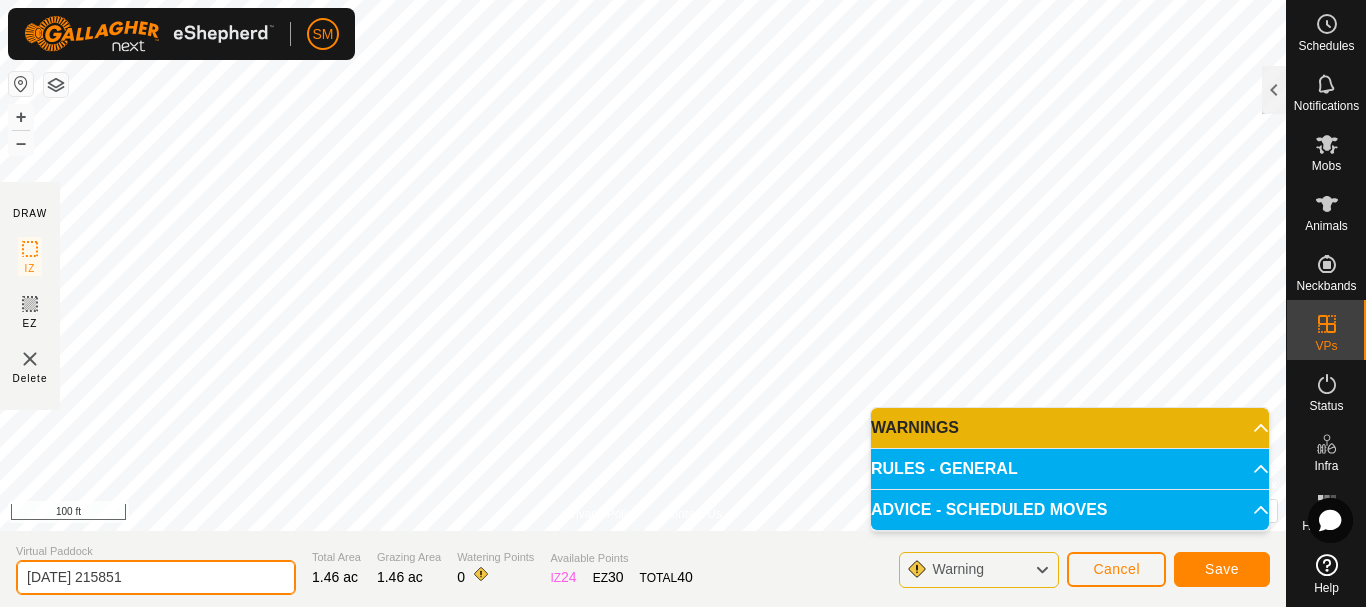 click on "SM Schedules Notifications Mobs Animals Neckbands VPs Status Infra Heatmap Help DRAW IZ EZ Delete Privacy Policy Contact Us IZ interior angle must be larger than 80° (Current: 70.4°) . + – ⇧ i © Mapbox , © OpenStreetMap , Improve this map 100 ft VP Area Comparison VP Mob Grazing Area New Allocation RMLA Paddock 1 [DATE] 5 - 0.96 ac +0.49 ac [DATE] 1 - 1.11 ac +0.35 ac [DATE] 2 - 1.24 ac +0.22 ac [DATE] 3 - 1.38 ac +0.07 ac [DATE] 4 - 1.51 ac -0.05 ac [DATE] 5 - 1.51 ac -0.05 ac RMLA 1 - 3.58 ac -2.13 ac RMLA 3 - 4.2 ac -2.74 ac RMLA laneway - 1.38 ac +0.07 ac RMLA paddock 1 - 1.51 ac -0.05 ac RMLA2 - 4.2 ac -2.74 ac RMLA Paddock 5 [DATE] 1 - 1.98 ac -0.52 ac [DATE] 2 - 2.1 ac -0.64 ac [DATE] 3 - 2.25 ac -0.79 ac [DATE] 4 - 2.37 ac -0.91 ac [DATE] 5 - 1.85 ac -0.4 ac [DATE] 1 - 1.98 ac -0.52 ac [DATE] 2 - 2.1 ac -0.64 ac [DATE] 3 - 2.22 ac - - - -" at bounding box center [683, 303] 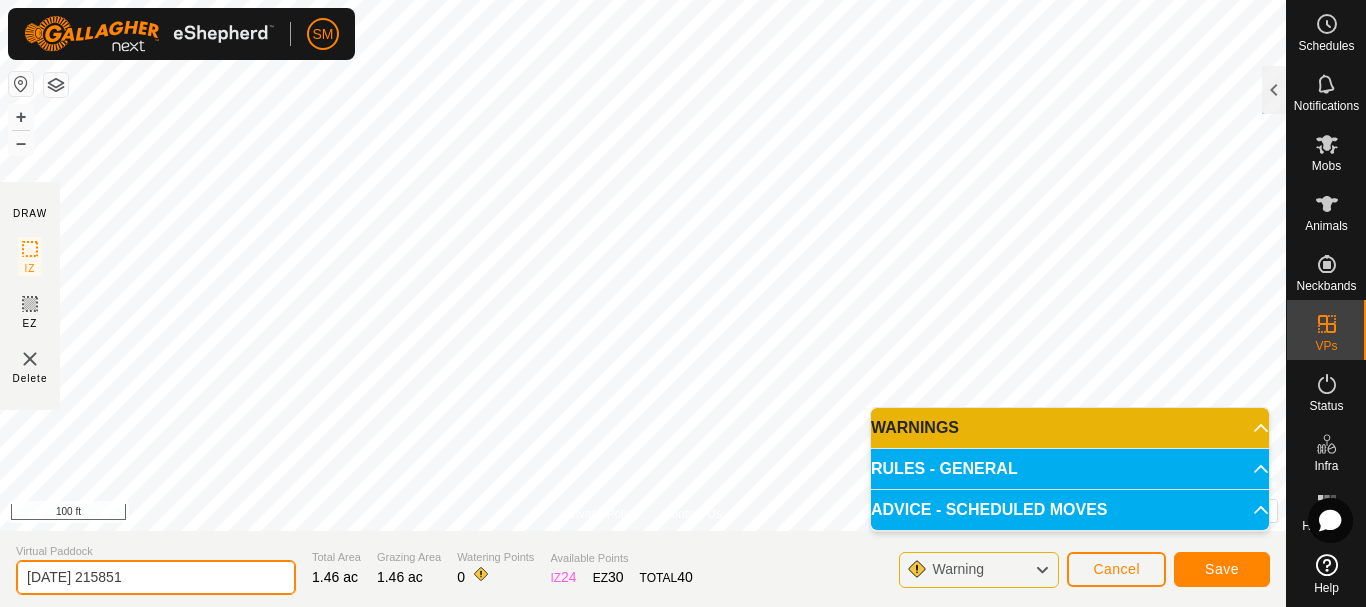 paste on "[NUMBER] AW" 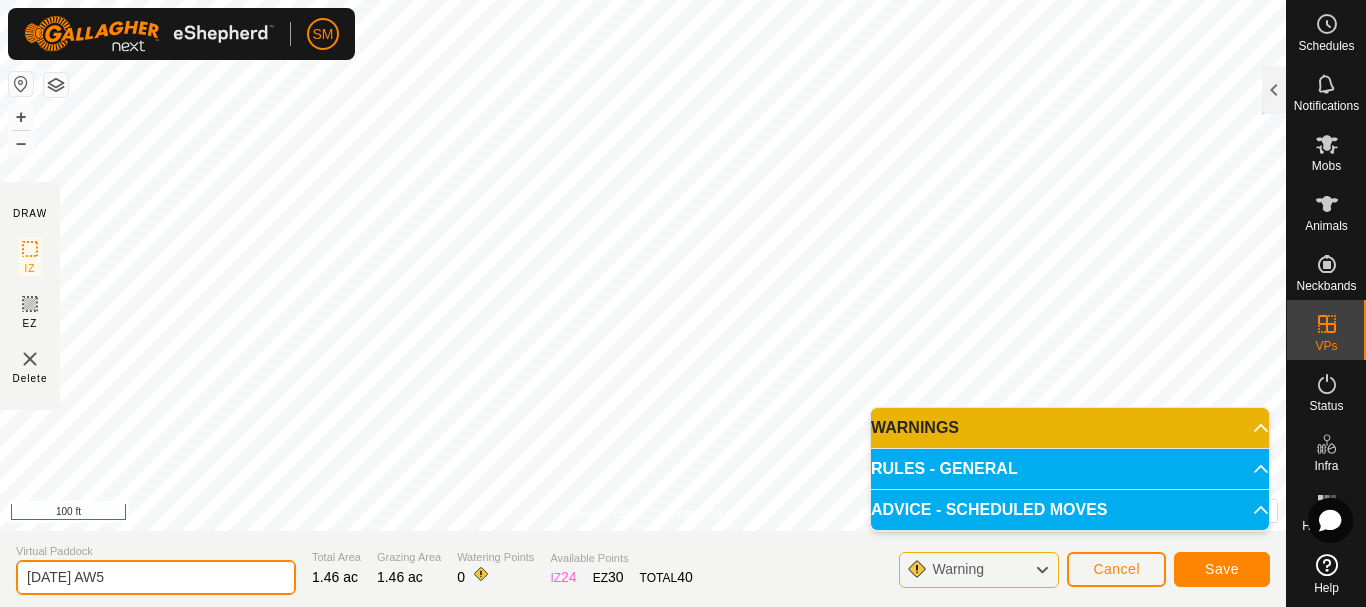 type on "[DATE] AW5" 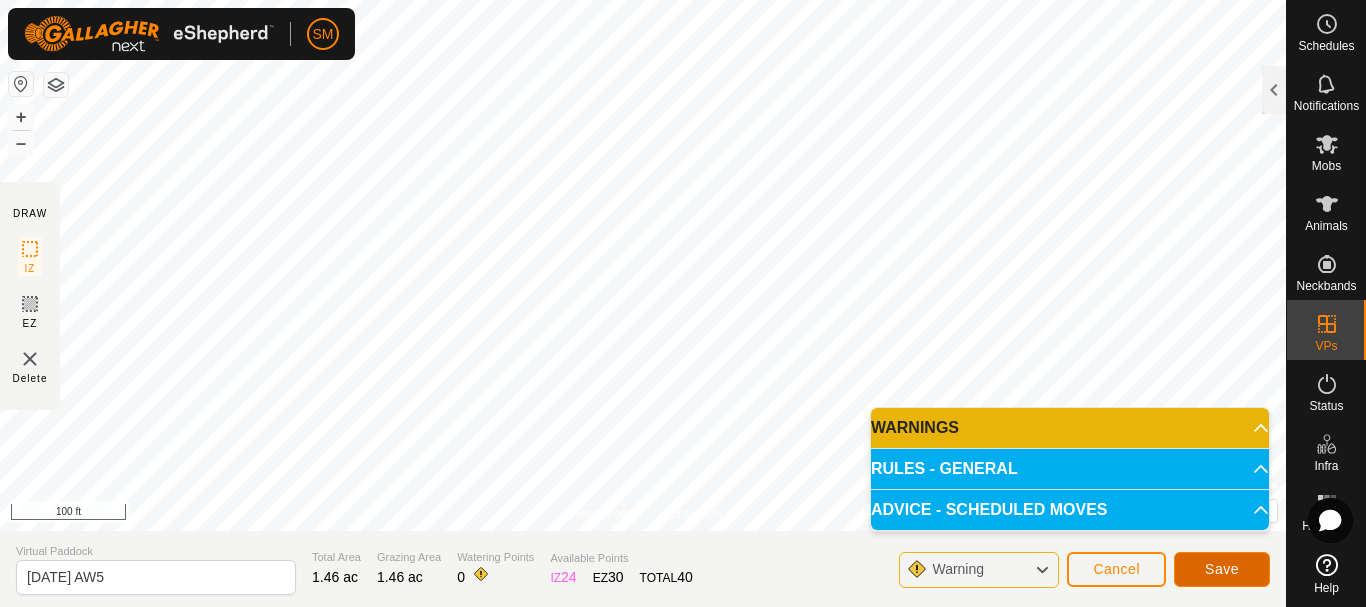 click on "Save" 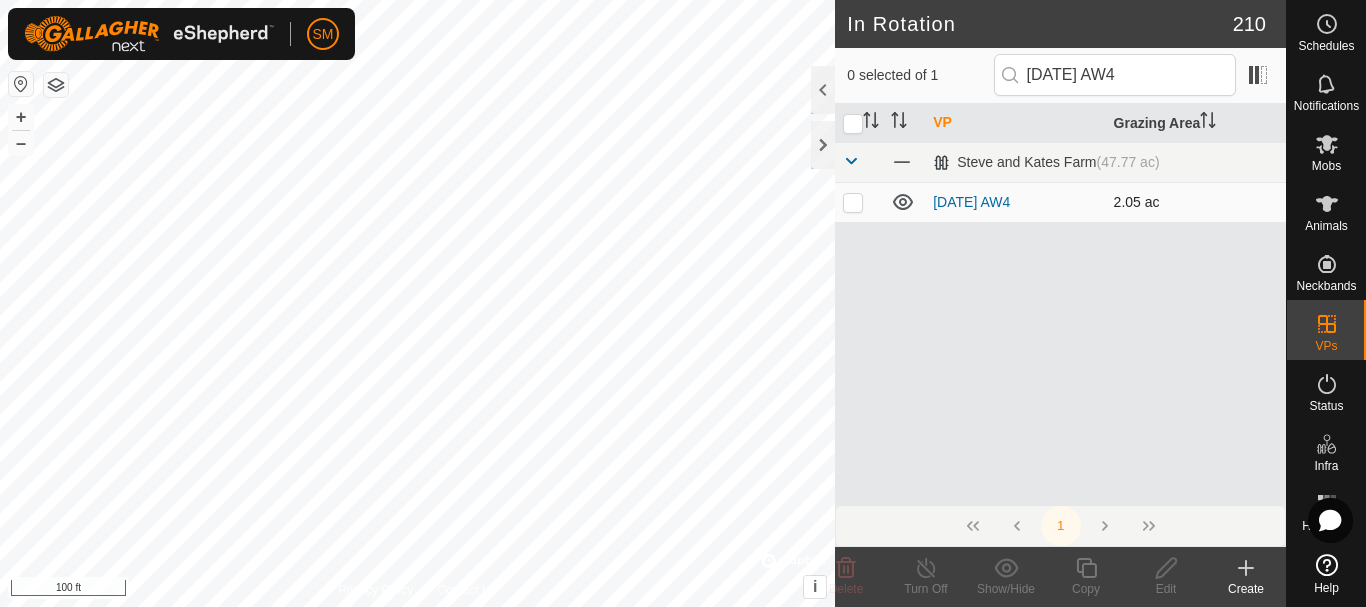 type on "[DATE] AW4" 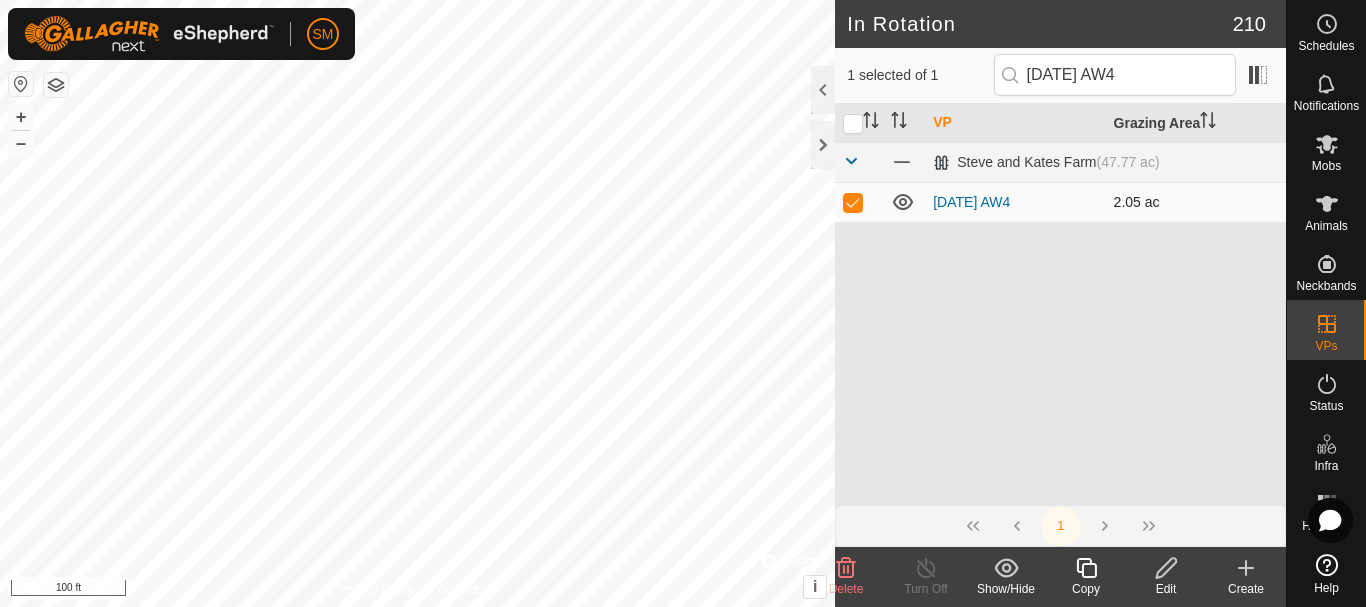 checkbox on "true" 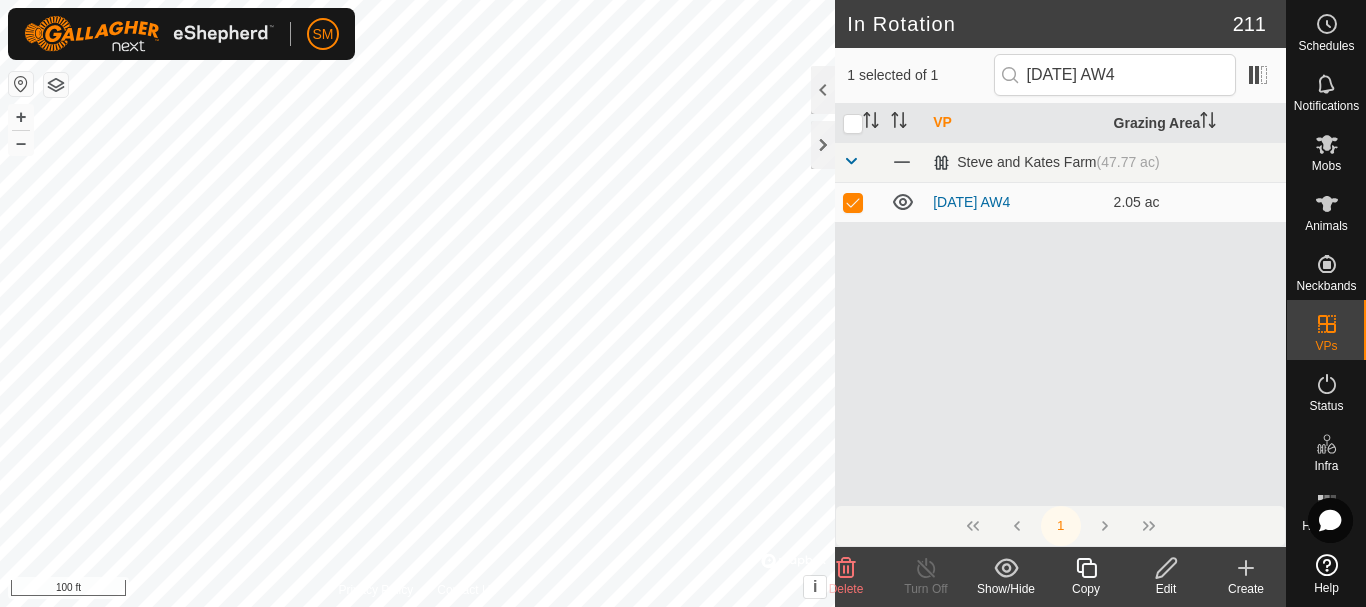 click 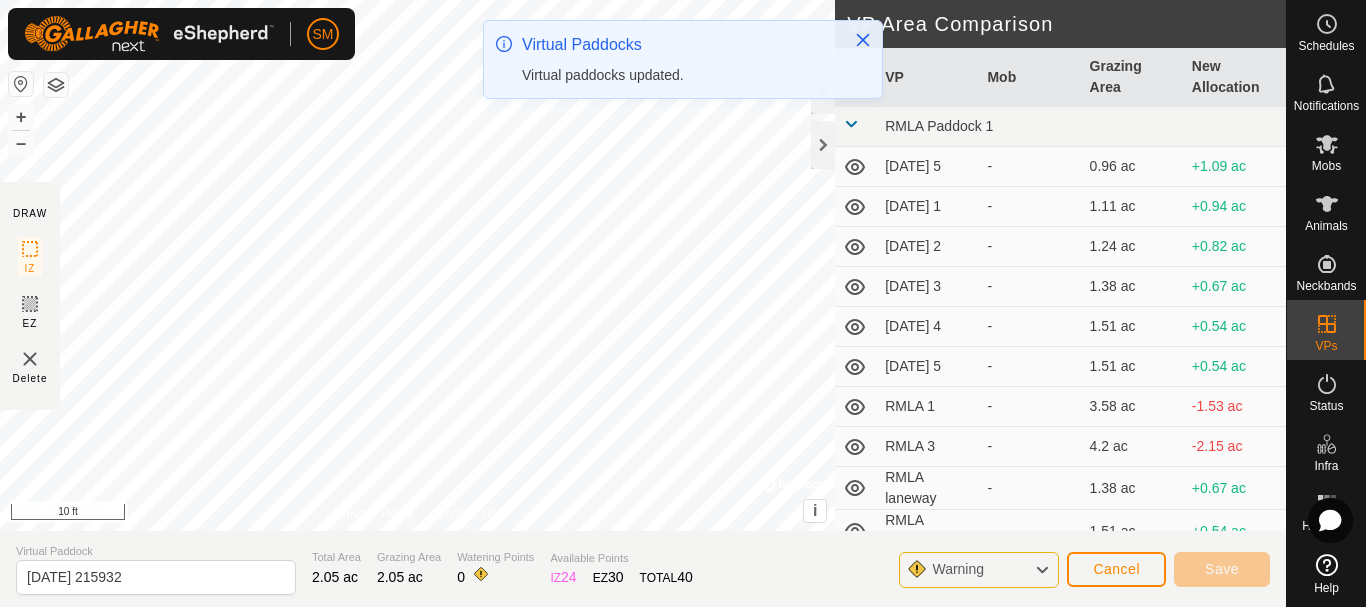 click 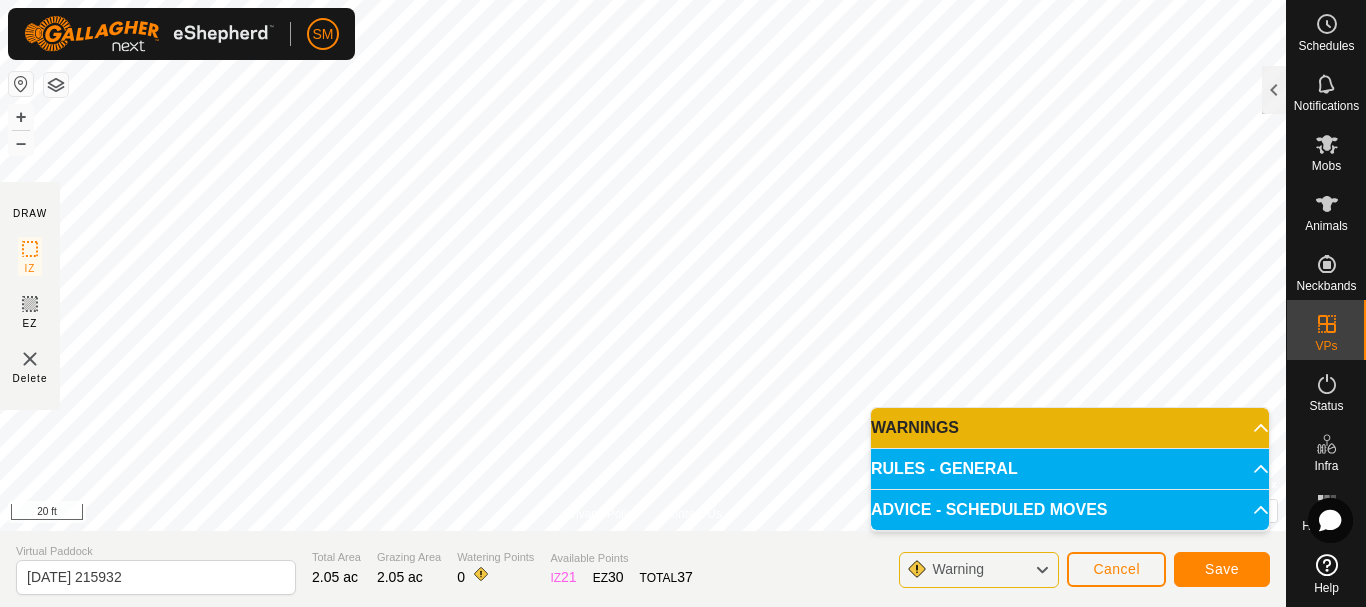 click on "SM Schedules Notifications Mobs Animals Neckbands VPs Status Infra Heatmap Help DRAW IZ EZ Delete Privacy Policy Contact Us + – ⇧ i © Mapbox , © OpenStreetMap , Improve this map 20 ft VP Area Comparison VP Mob Grazing Area New Allocation RMLA Paddock 1 [DATE] 5 - 0.96 ac +1.09 ac [DATE] 1 - 1.11 ac +0.94 ac [DATE] 2 - 1.24 ac +0.82 ac [DATE] 3 - 1.38 ac +0.67 ac [DATE] 4 - 1.51 ac +0.54 ac [DATE] 5 - 1.51 ac +0.54 ac RMLA 1 - 3.58 ac -1.53 ac RMLA 3 - 4.2 ac -2.15 ac RMLA laneway - 1.38 ac +0.67 ac RMLA paddock 1 - 1.51 ac +0.54 ac RMLA2 - 4.2 ac -2.15 ac RMLA Paddock 5 [DATE] 1 - 1.98 ac +0.07 ac [DATE] 2 - 2.1 ac -0.05 ac [DATE] 3 - 2.25 ac -0.2 ac [DATE] 4 - 2.37 ac -0.32 ac [DATE] 5 - 1.85 ac +0.2 ac [DATE] 1 - 1.98 ac +0.07 ac [DATE] 2 - 2.1 ac -0.05 ac [DATE] 3 - 2.22 ac -0.17 ac [DATE] 4 - 2.35 ac -0.3 ac [DATE] 5 - 1.51 ac -" at bounding box center [683, 303] 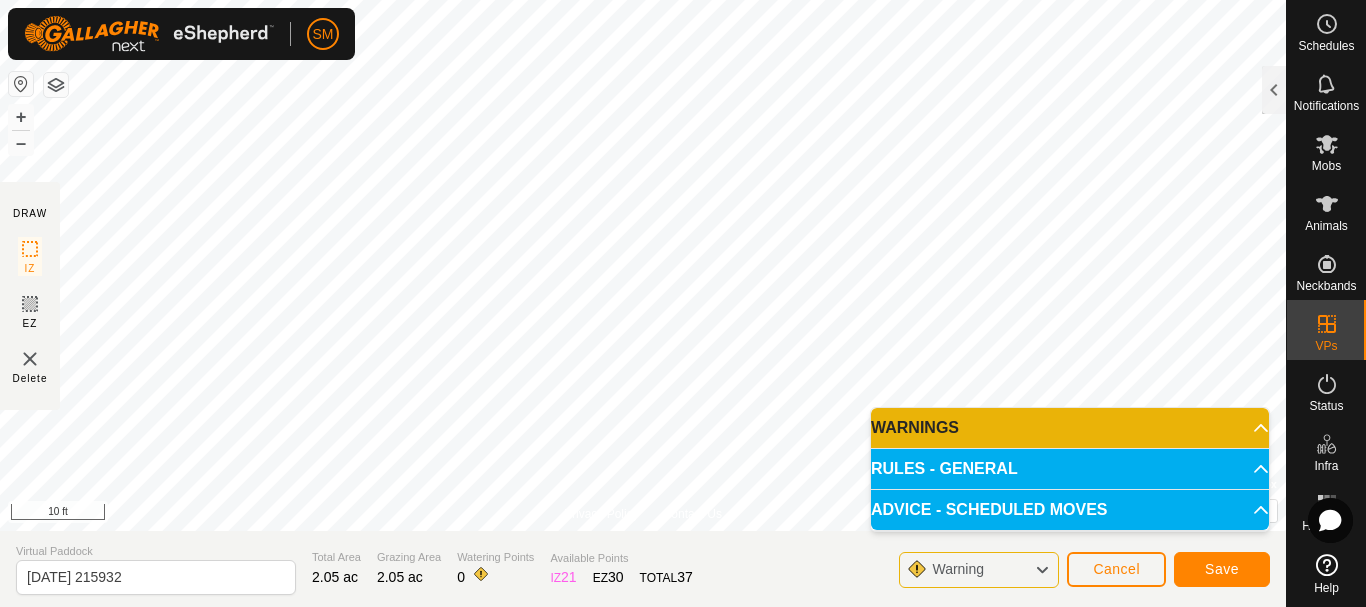 click on "SM Schedules Notifications Mobs Animals Neckbands VPs Status Infra Heatmap Help DRAW IZ EZ Delete Privacy Policy Contact Us + – ⇧ i © Mapbox , © OpenStreetMap , Improve this map 10 ft VP Area Comparison VP Mob Grazing Area New Allocation RMLA Paddock 1 [DATE] 5 - 0.96 ac +1.09 ac [DATE] 1 - 1.11 ac +0.94 ac [DATE] 2 - 1.24 ac +0.82 ac [DATE] 3 - 1.38 ac +0.67 ac [DATE] 4 - 1.51 ac +0.54 ac [DATE] 5 - 1.51 ac +0.54 ac RMLA 1 - 3.58 ac -1.53 ac RMLA 3 - 4.2 ac -2.15 ac RMLA laneway - 1.38 ac +0.67 ac RMLA paddock 1 - 1.51 ac +0.54 ac RMLA2 - 4.2 ac -2.15 ac RMLA Paddock 5 [DATE] 1 - 1.98 ac +0.07 ac [DATE] 2 - 2.1 ac -0.05 ac [DATE] 3 - 2.25 ac -0.2 ac [DATE] 4 - 2.37 ac -0.32 ac [DATE] 5 - 1.85 ac +0.2 ac [DATE] 1 - 1.98 ac +0.07 ac [DATE] 2 - 2.1 ac -0.05 ac [DATE] 3 - 2.22 ac -0.17 ac [DATE] 4 - 2.35 ac -0.3 ac [DATE] 5 - 1.51 ac -" at bounding box center (683, 303) 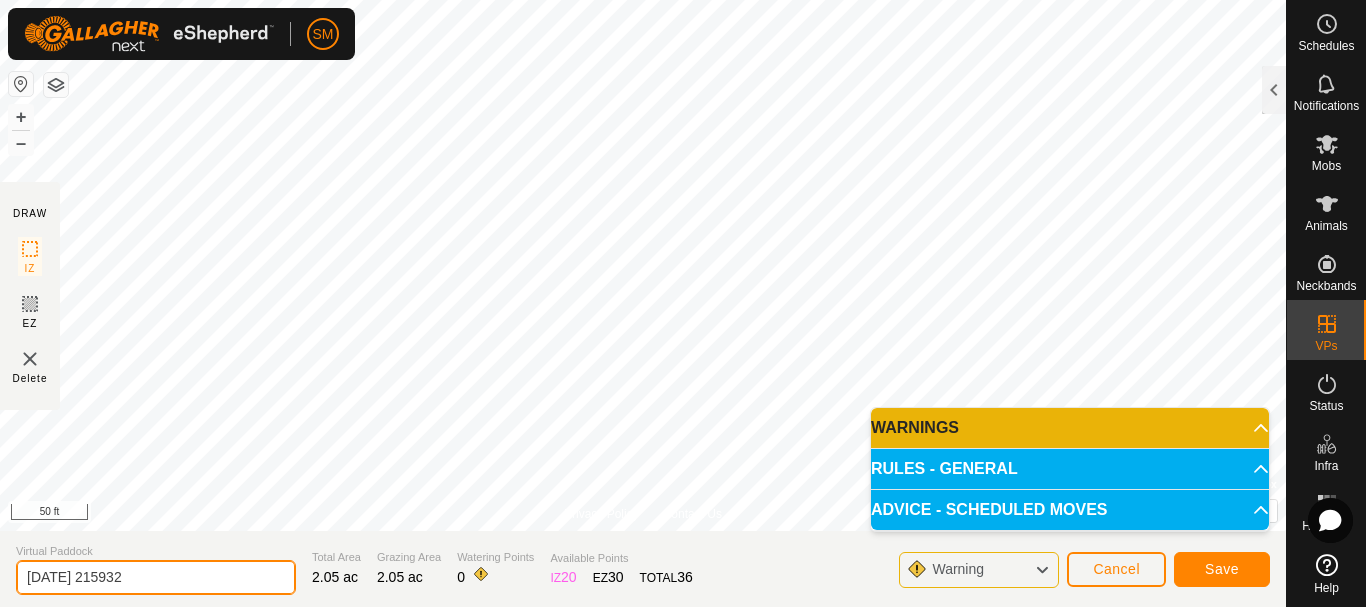 click on "Virtual Paddock [DATE] [NUMBER] Total Area [NUMBER] ac Grazing Area [NUMBER] ac Watering Points [NUMBER] Available Points IZ [NUMBER] EZ [NUMBER] TOTAL [NUMBER] Warning Cancel Save" 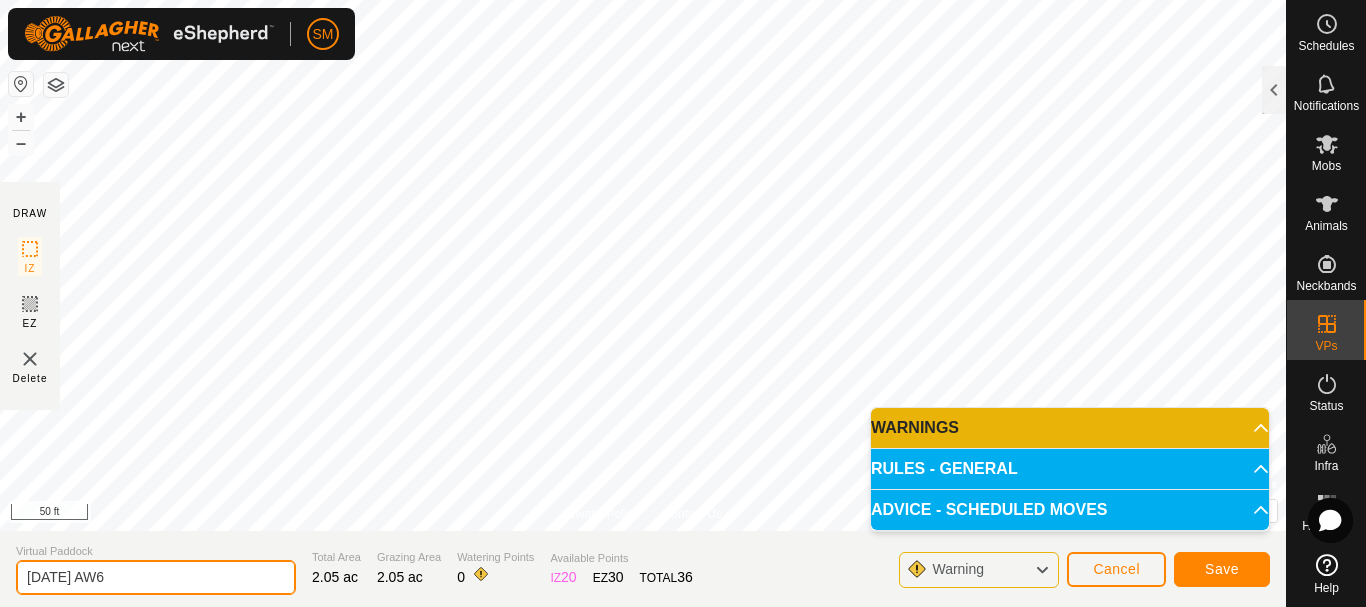 type on "[DATE] AW6" 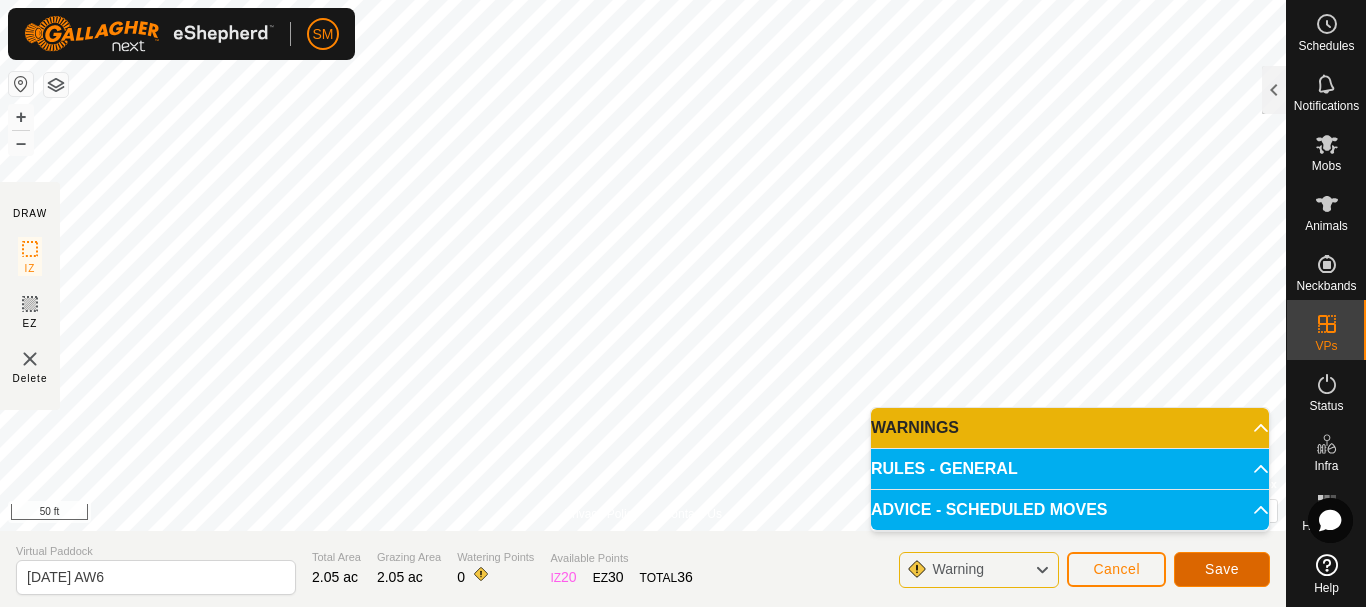 click on "Save" 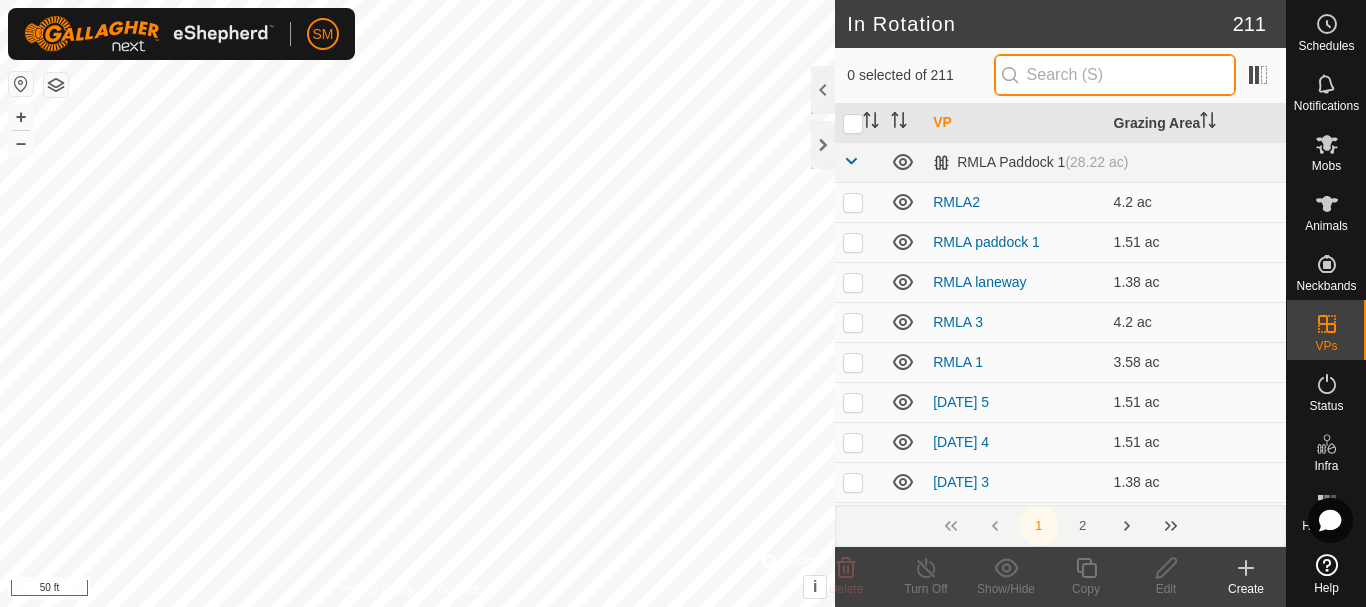 click at bounding box center [1115, 75] 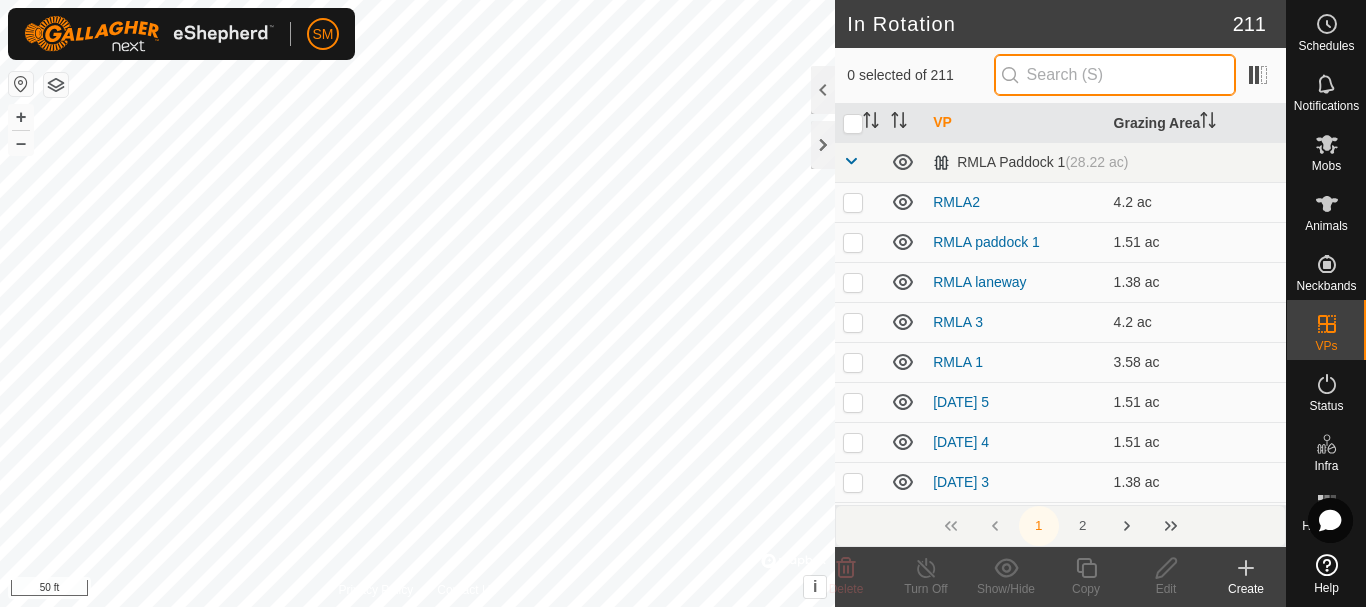 paste on "[DATE] AW" 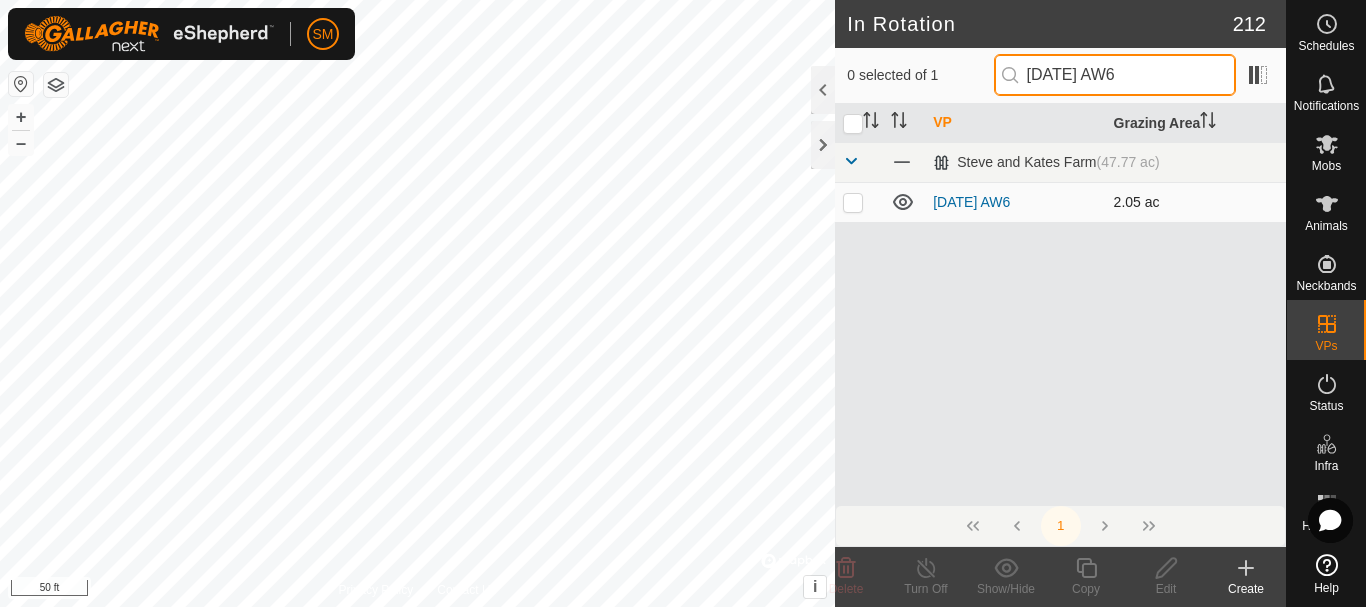 type on "[DATE] AW6" 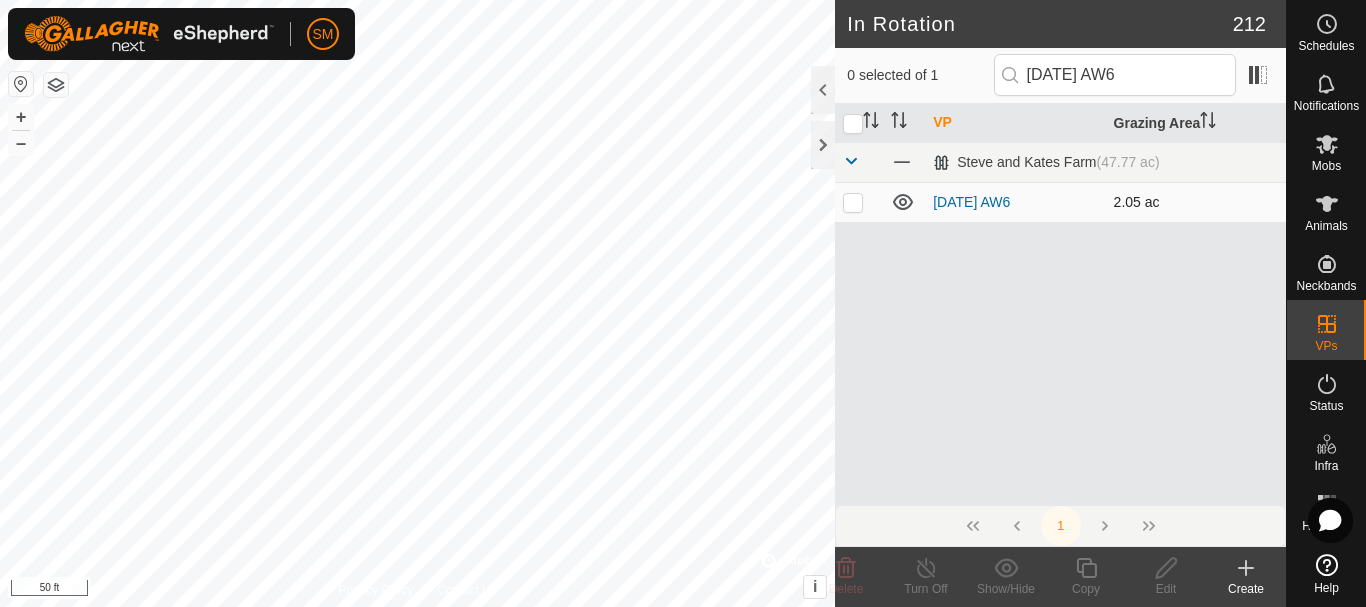 click at bounding box center [853, 202] 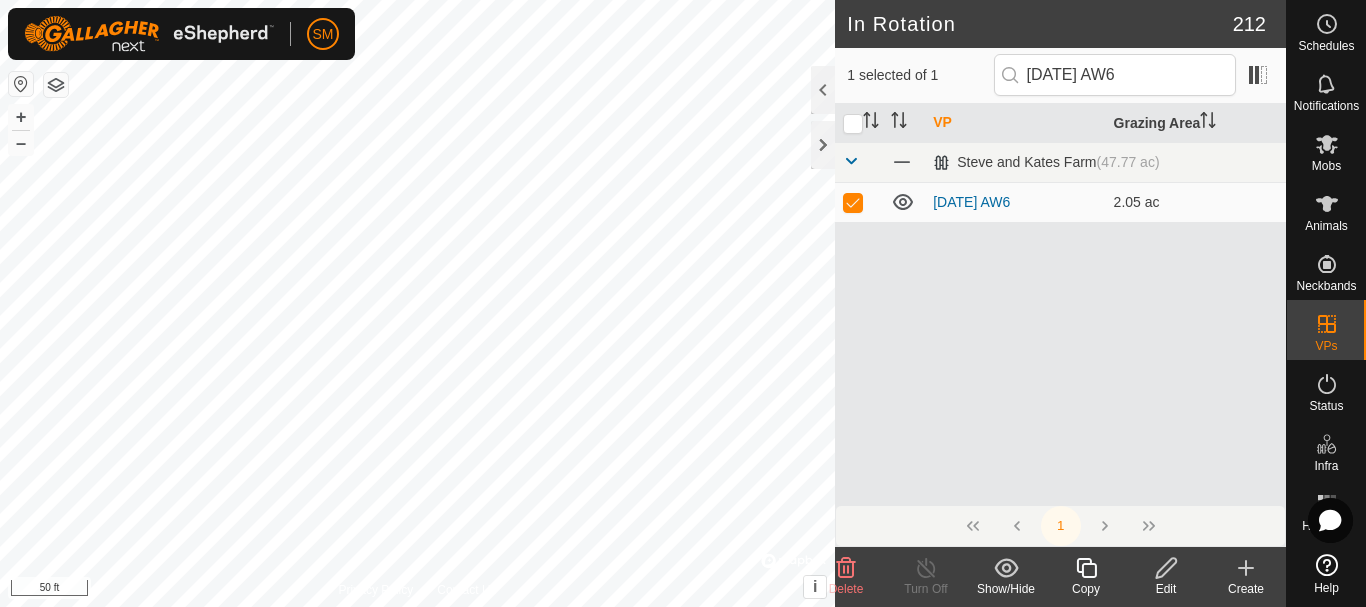 click 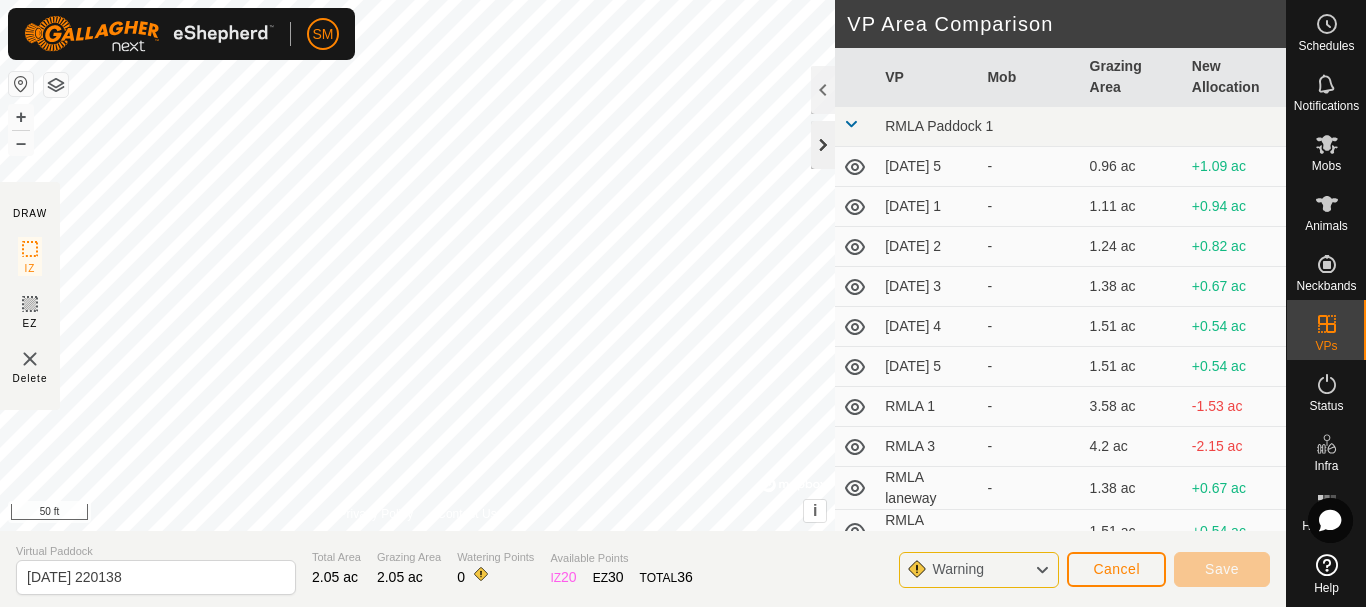 click 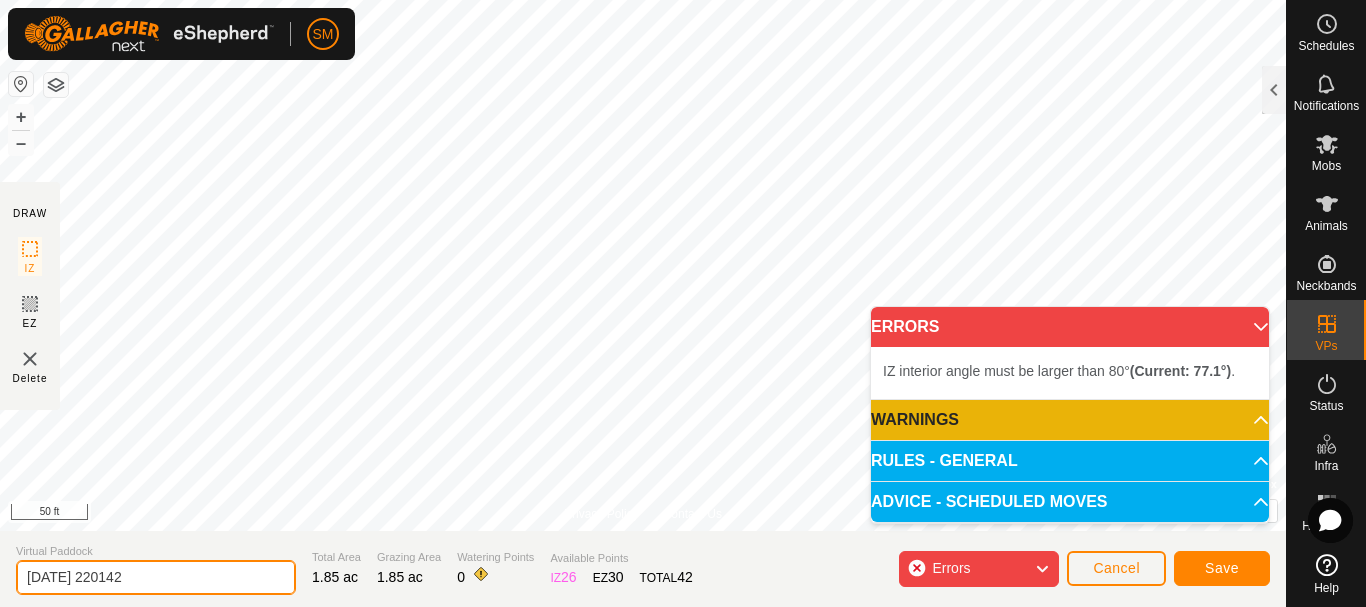 click on "[DATE] 220142" 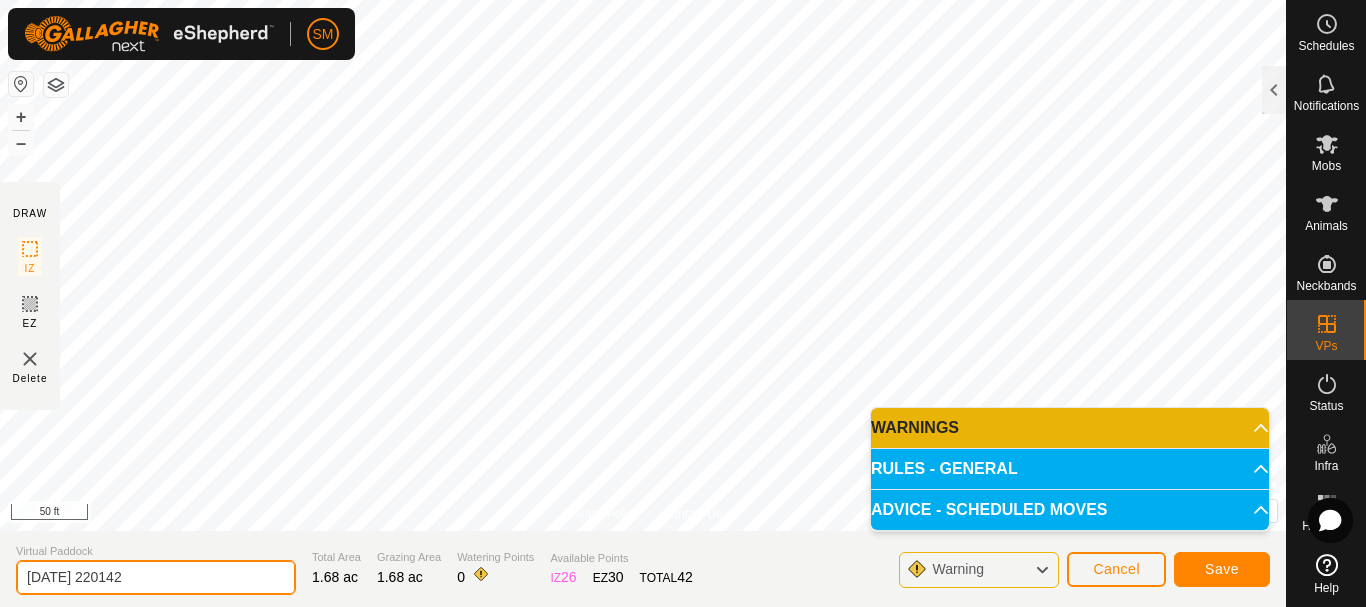 paste on "[NUMBER] AW" 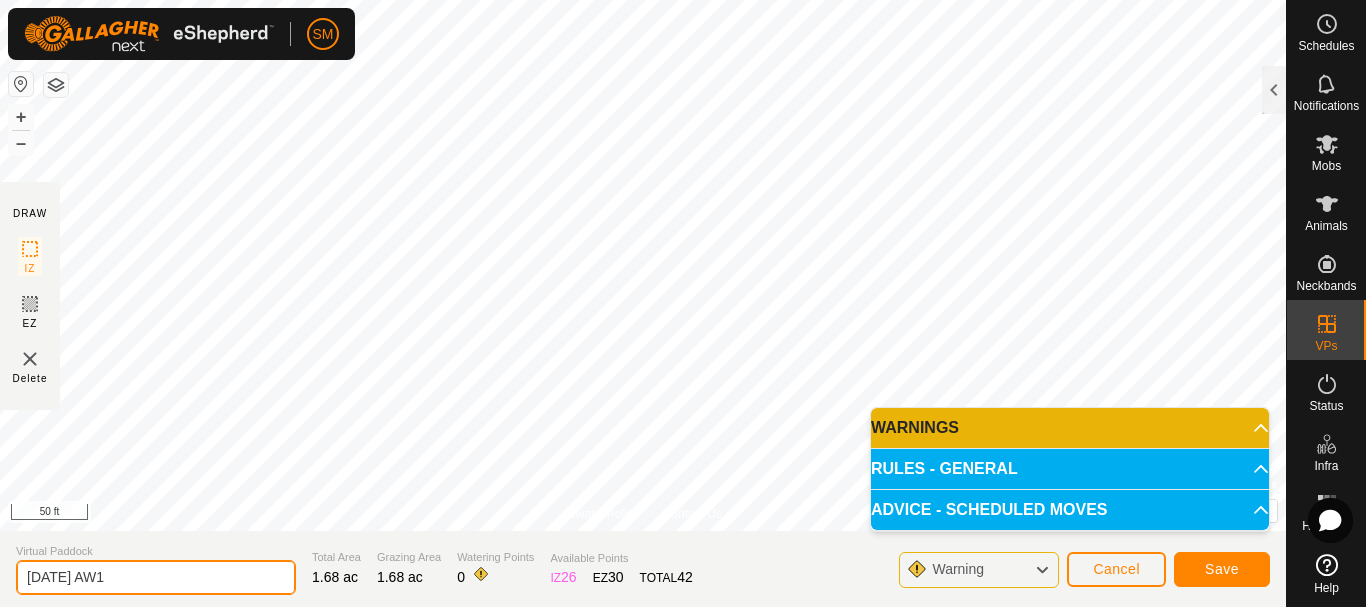 type on "[DATE] AW1" 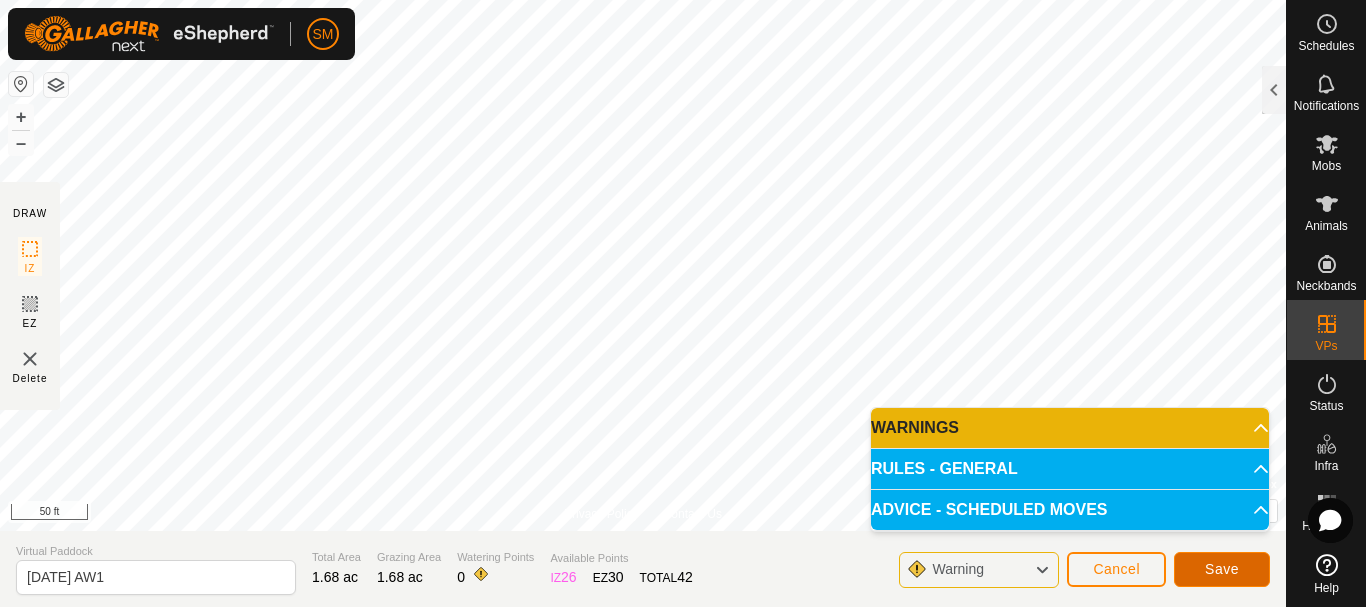 click on "Save" 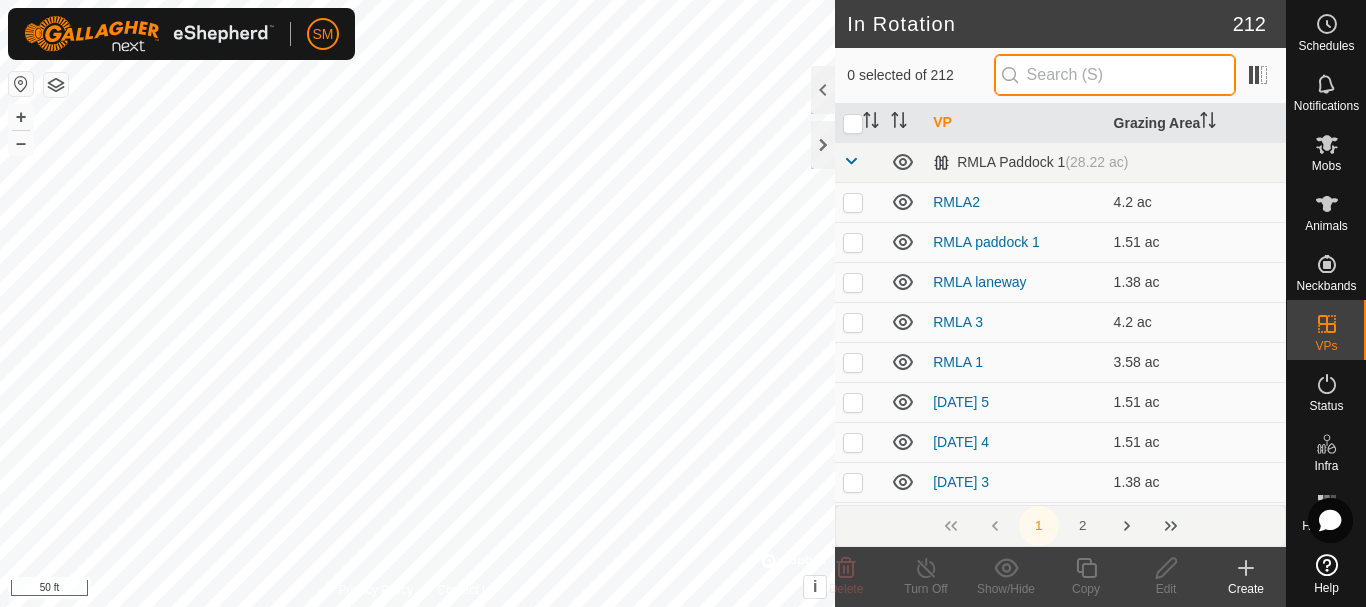 click at bounding box center [1115, 75] 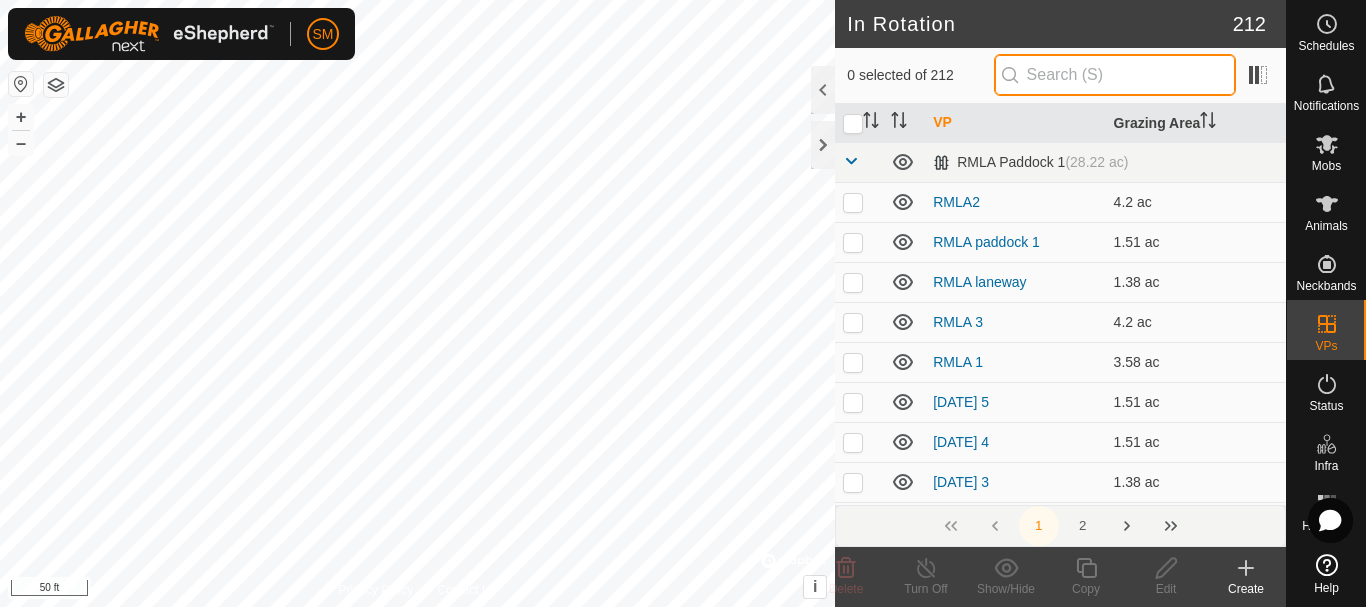 paste on "[DATE] AW" 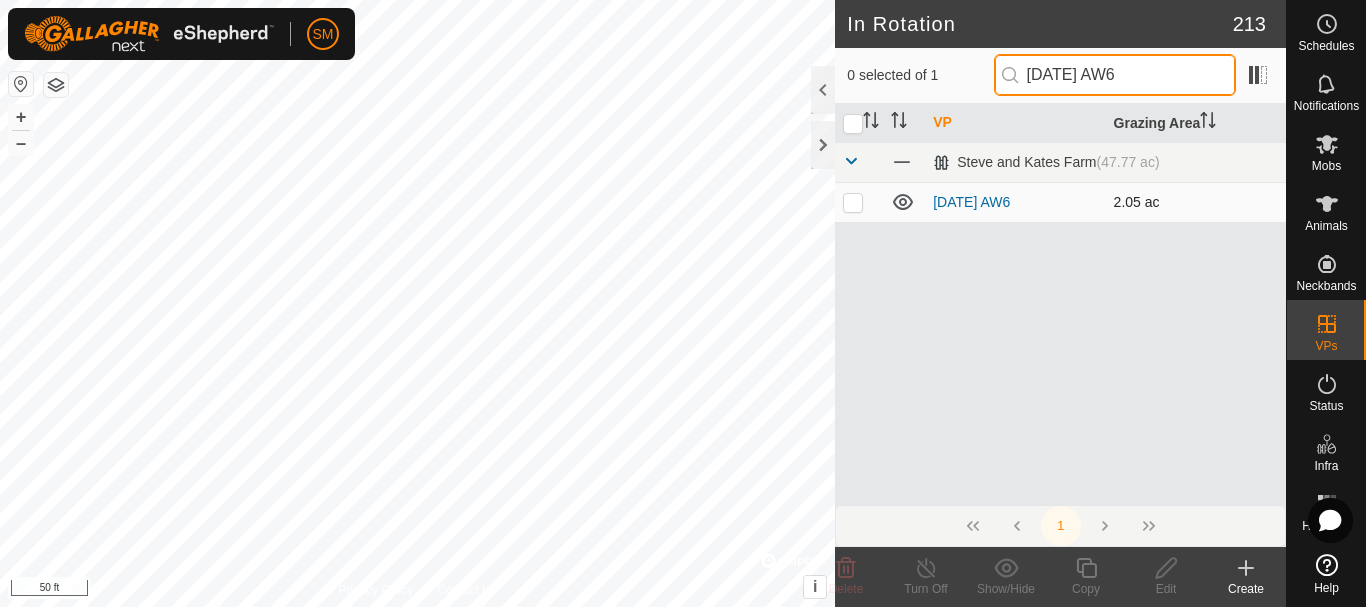 type on "[DATE] AW6" 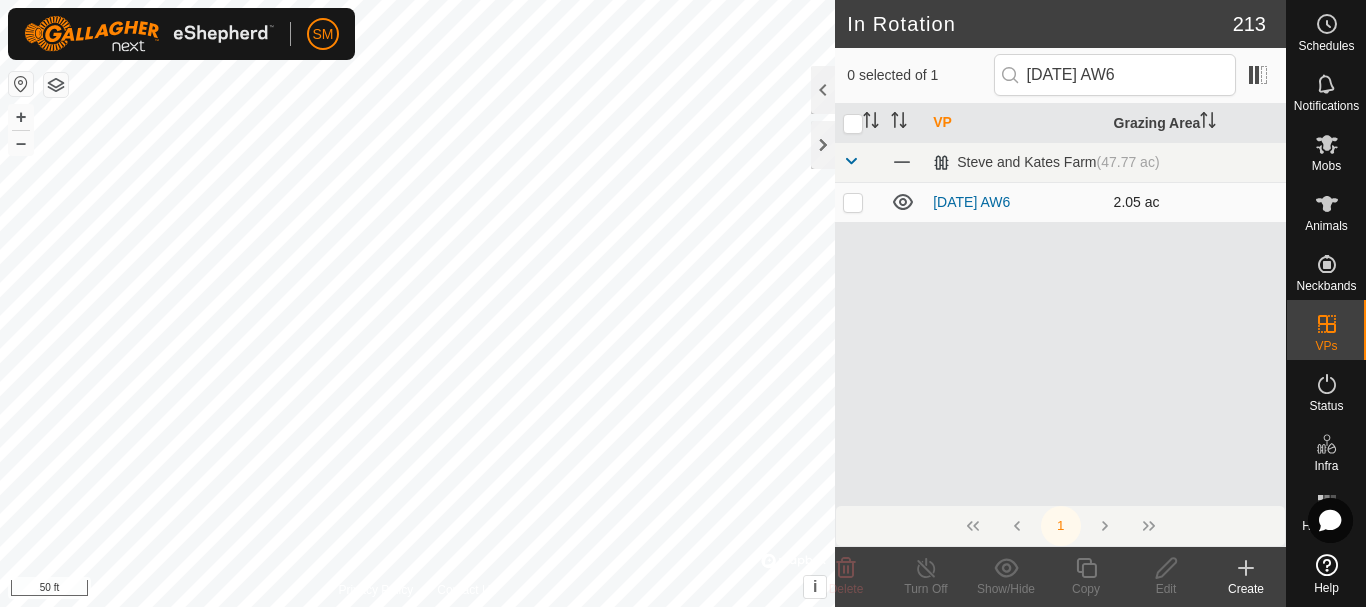 click at bounding box center [859, 202] 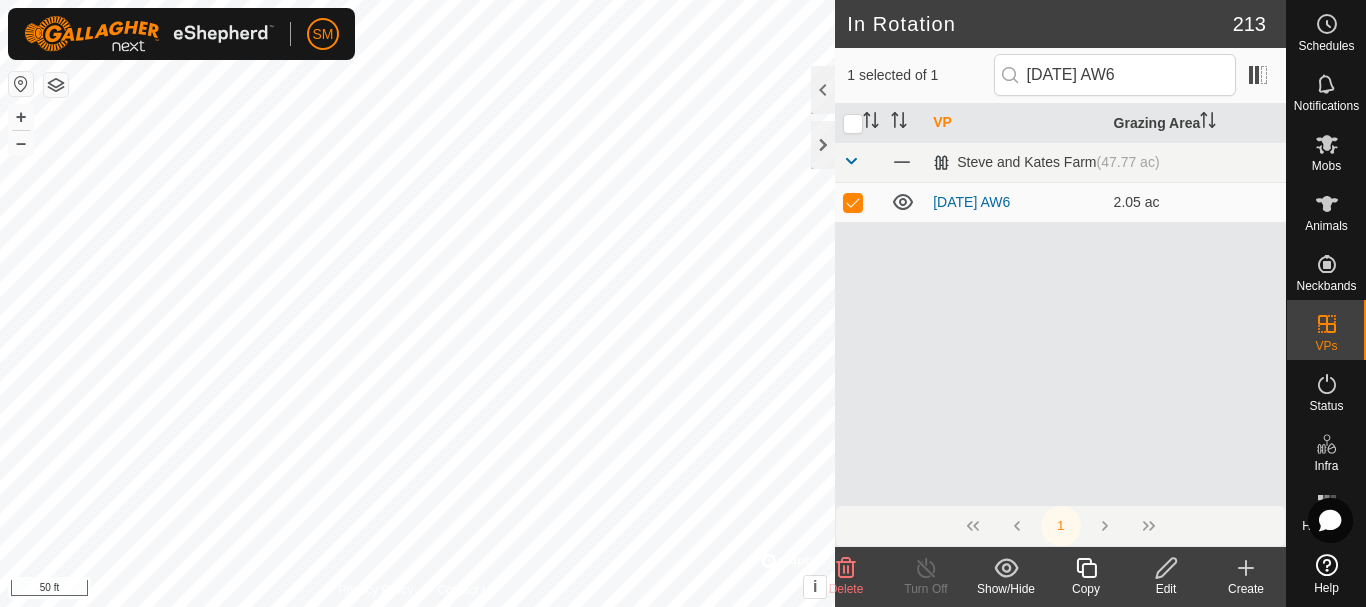 click 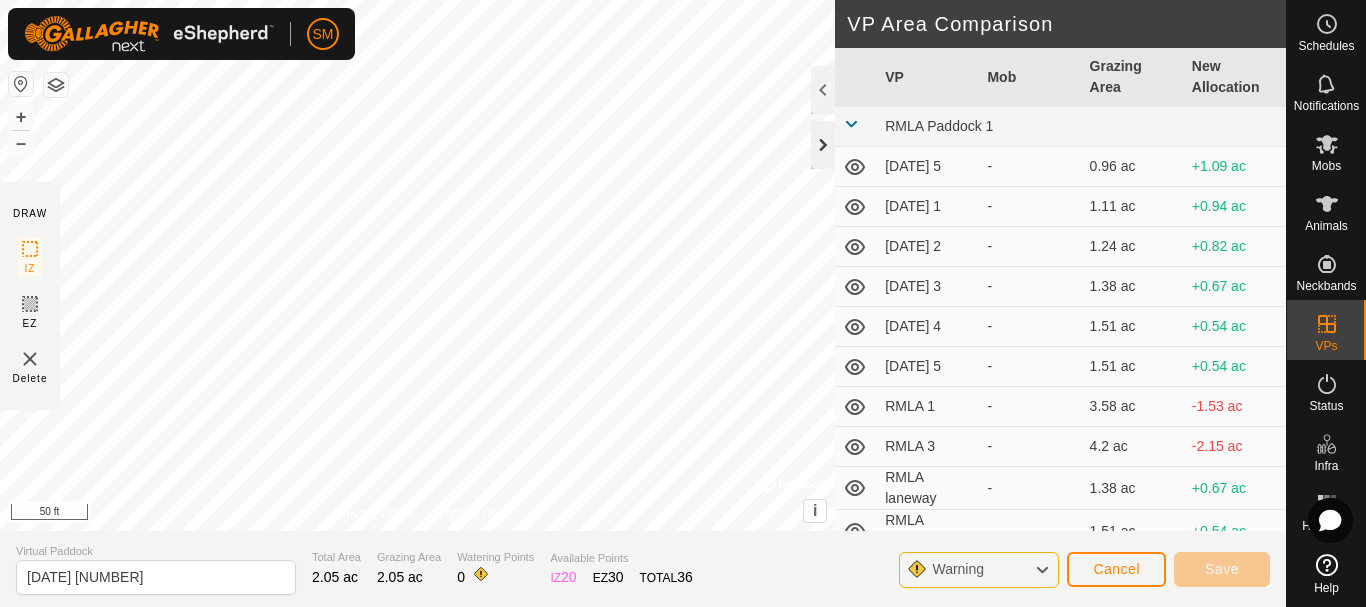 click 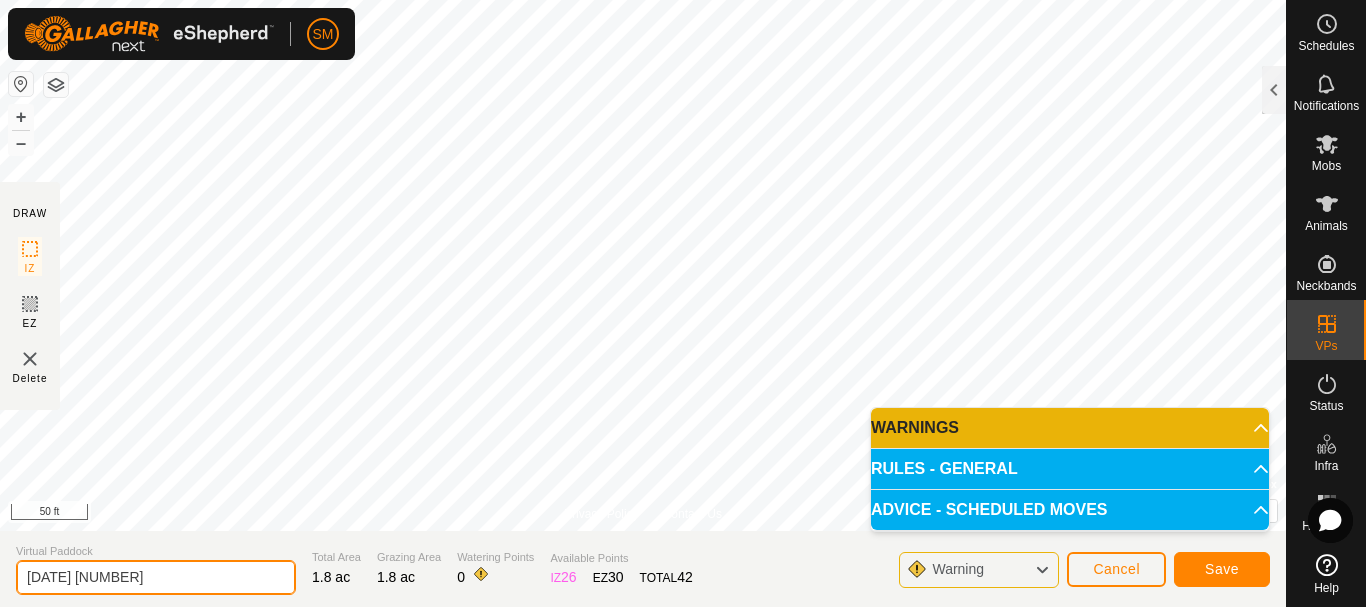 click on "[DATE] [NUMBER]" 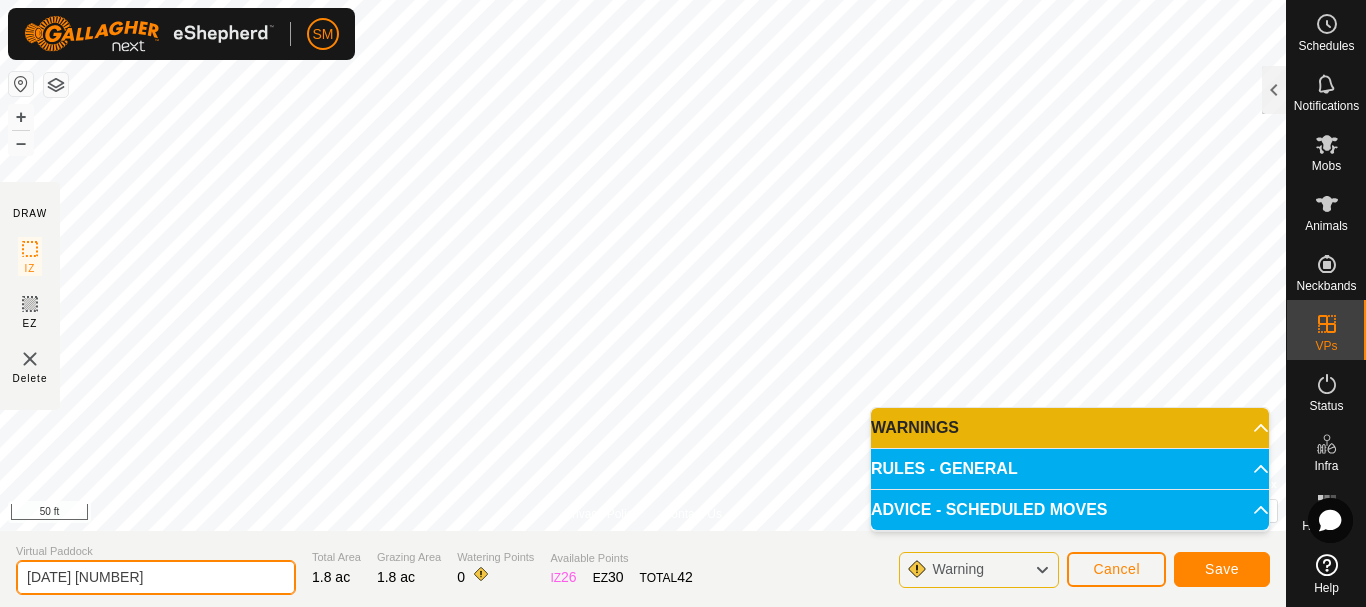 click on "[DATE] [NUMBER]" 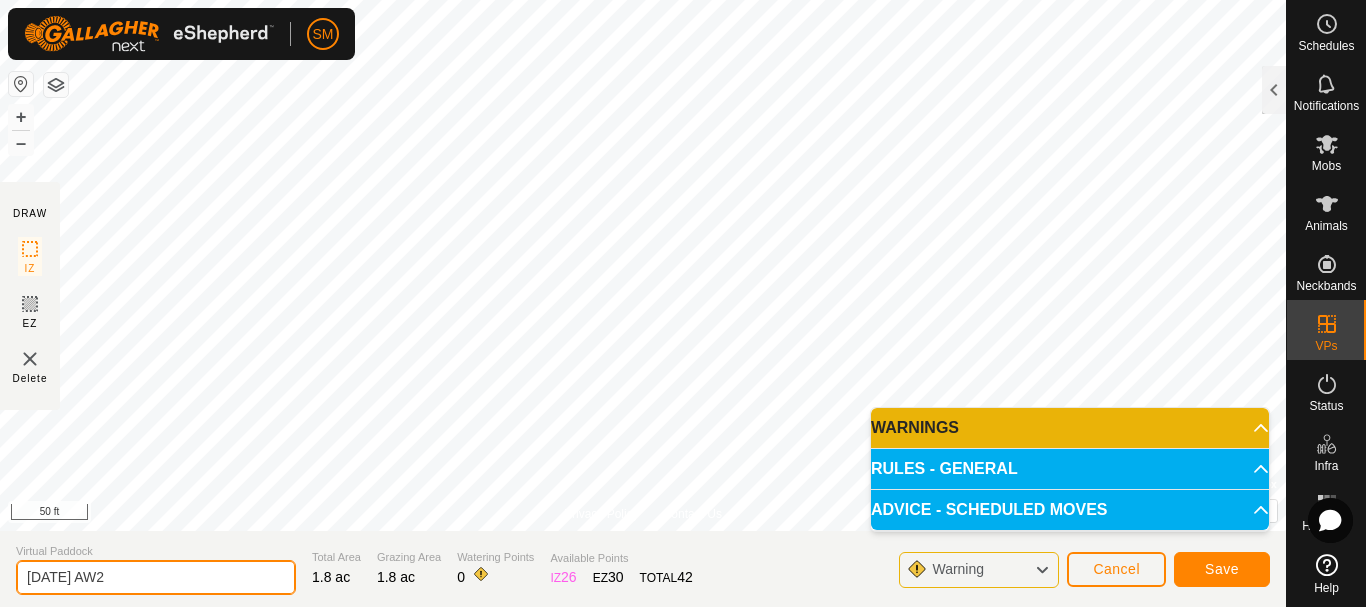 type on "[DATE] AW2" 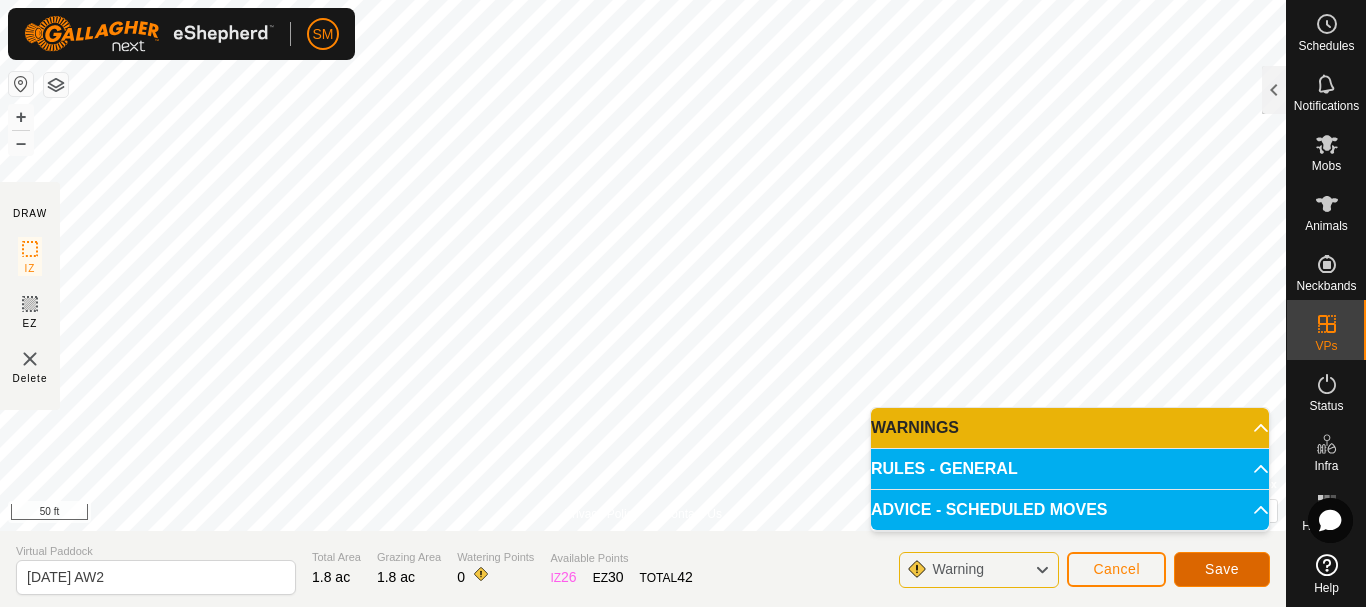 click on "Save" 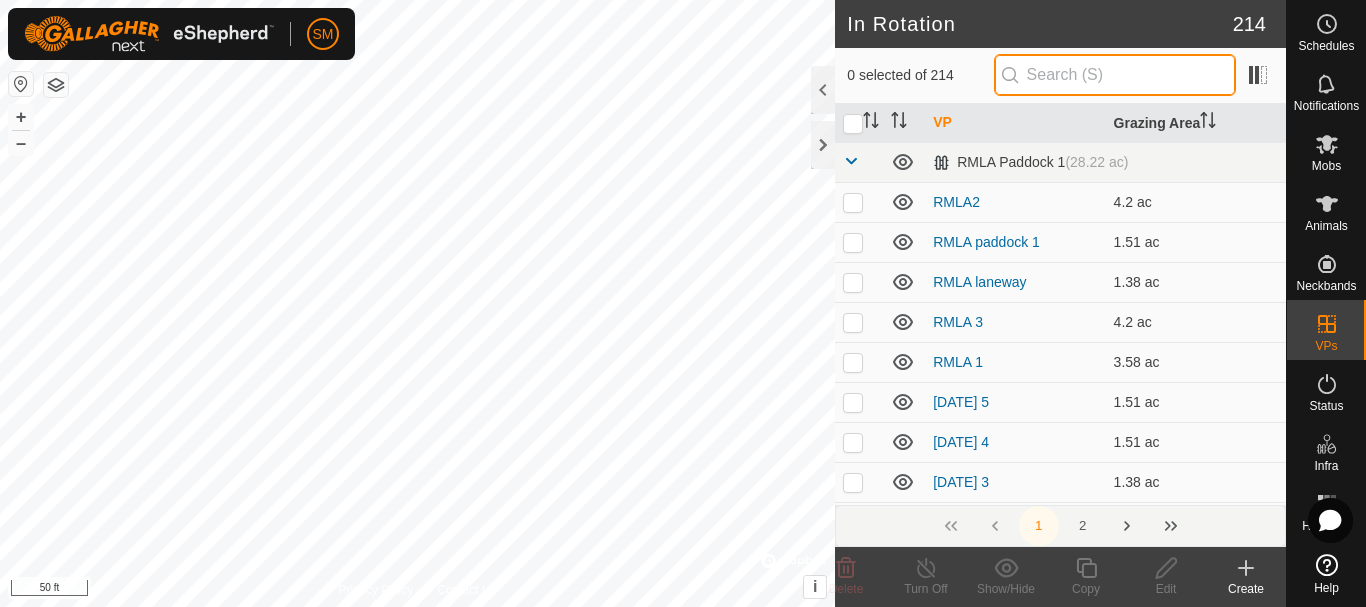 click at bounding box center [1115, 75] 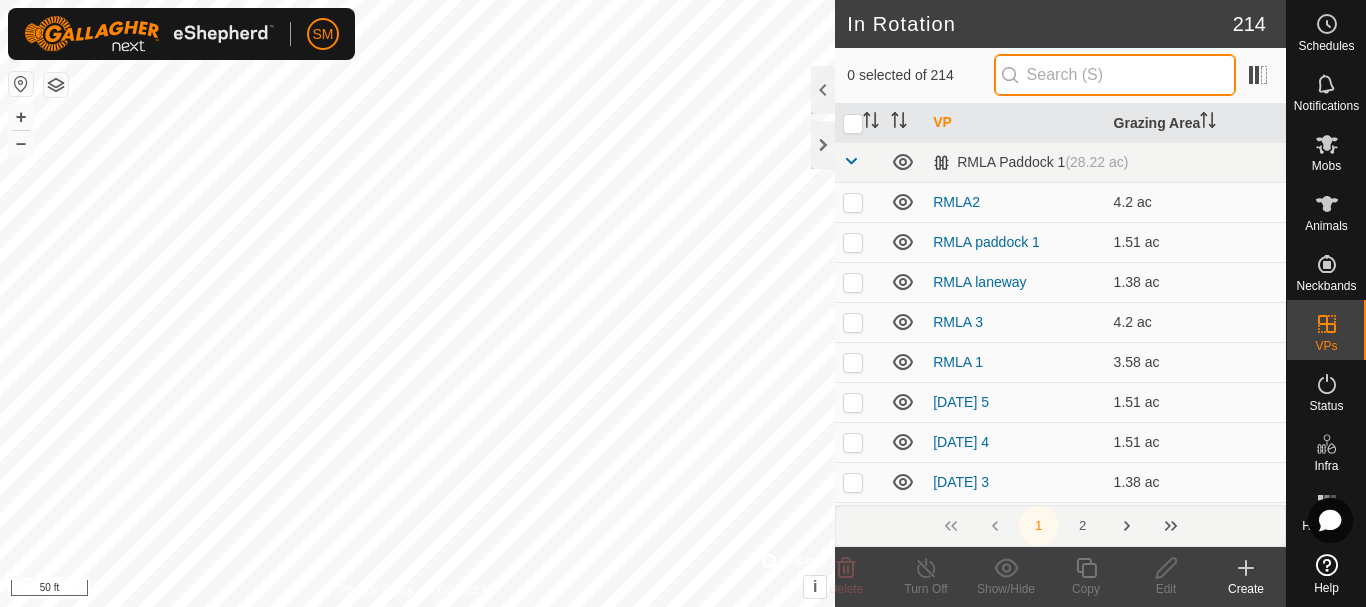 paste on "[DATE] AW" 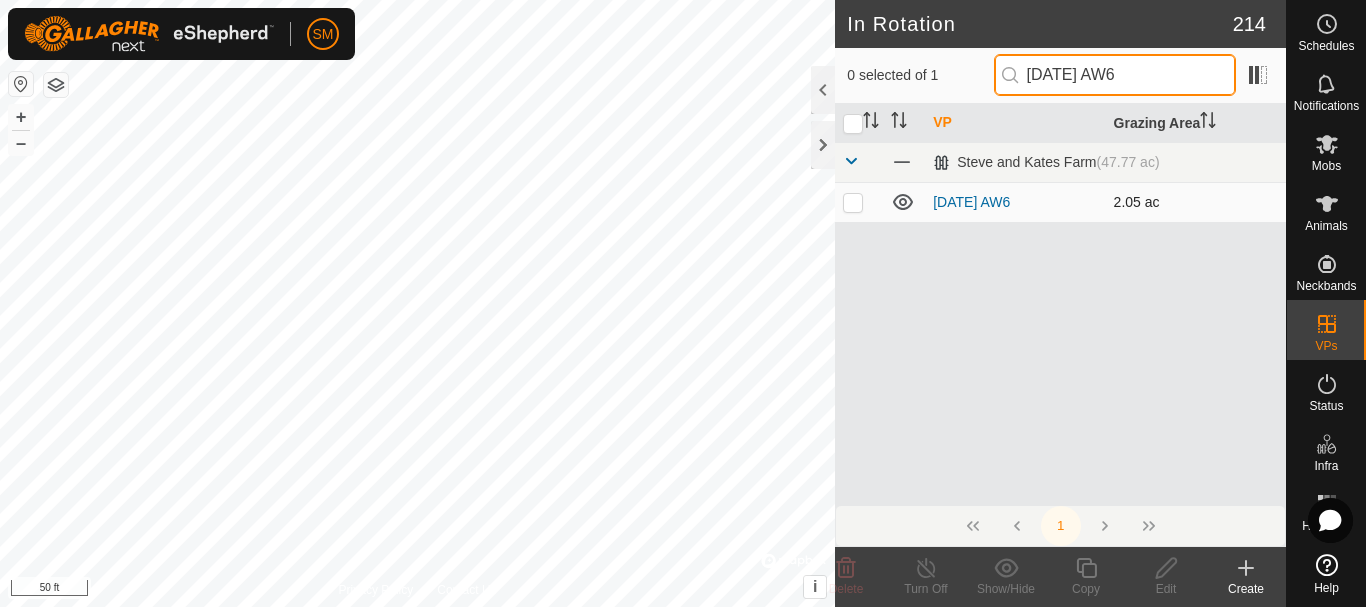 type on "[DATE] AW6" 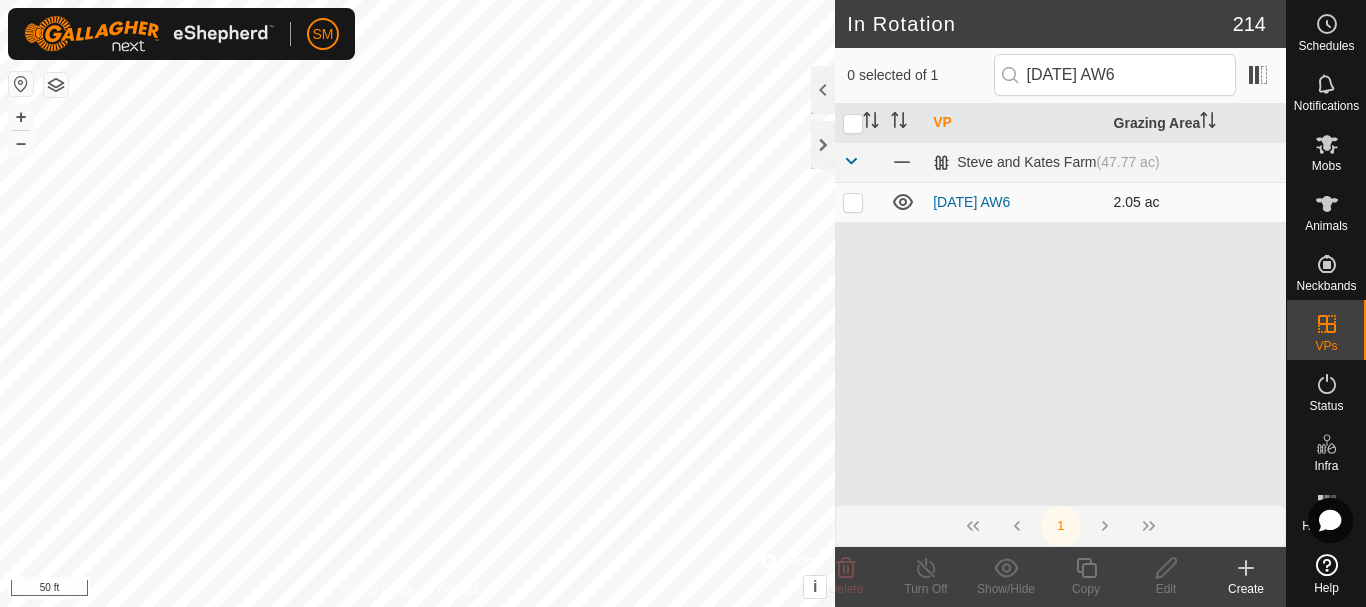 click at bounding box center [853, 202] 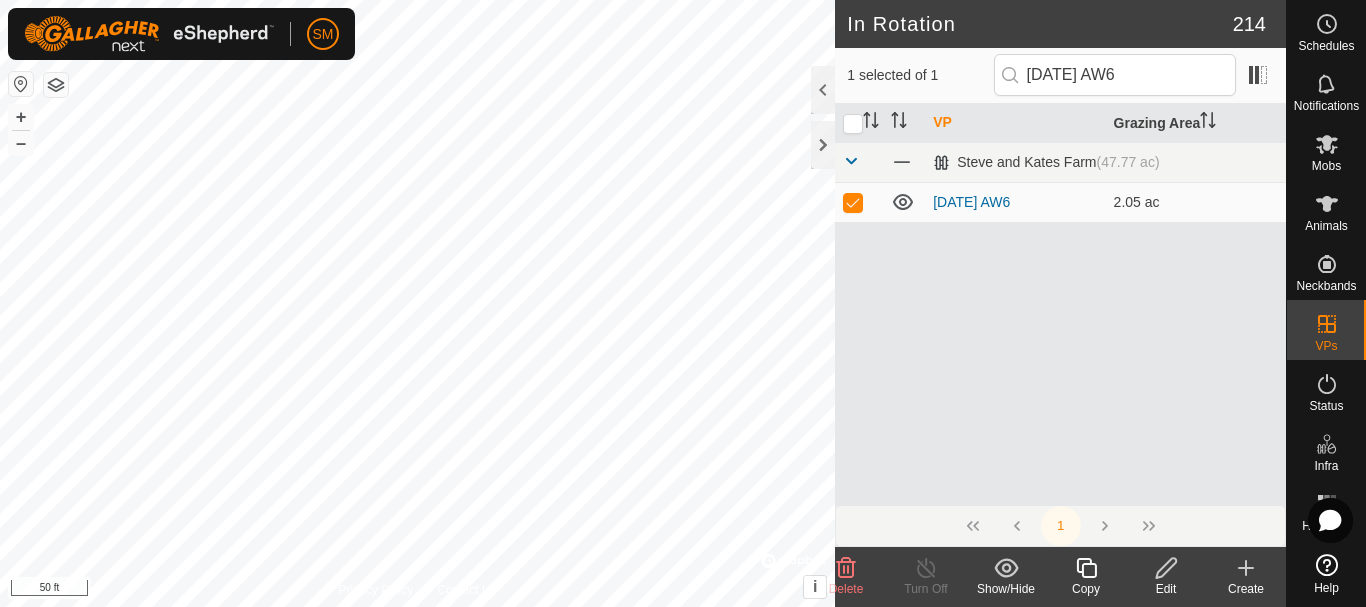 click on "Copy" 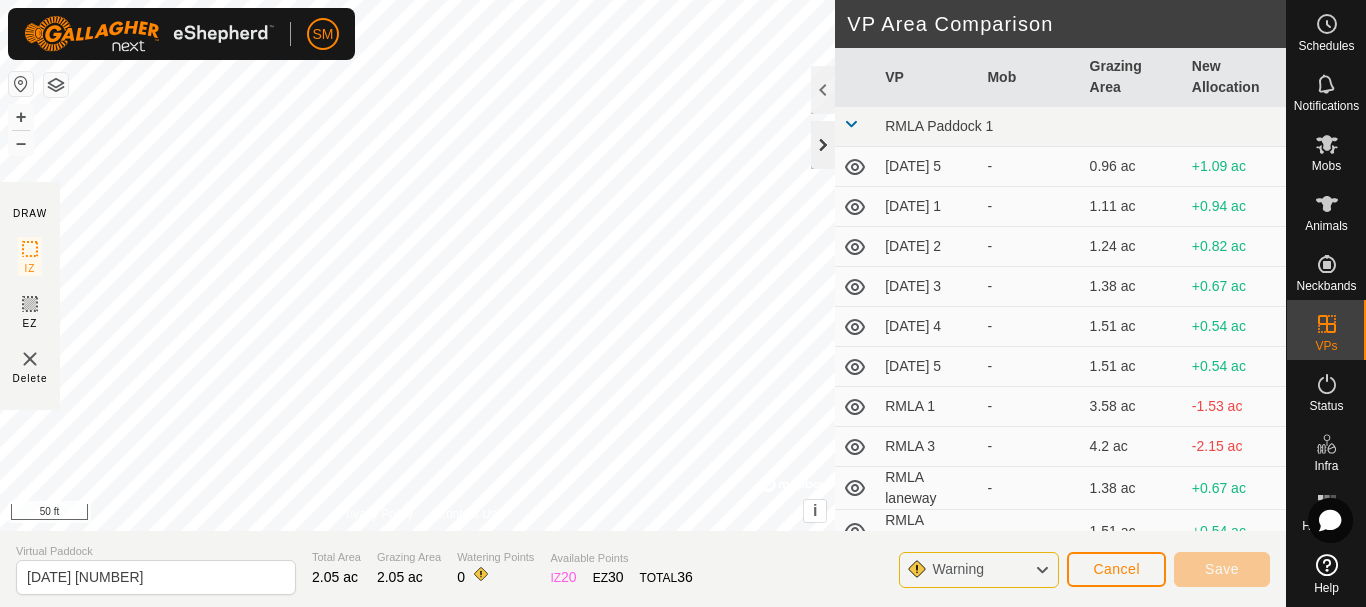 click 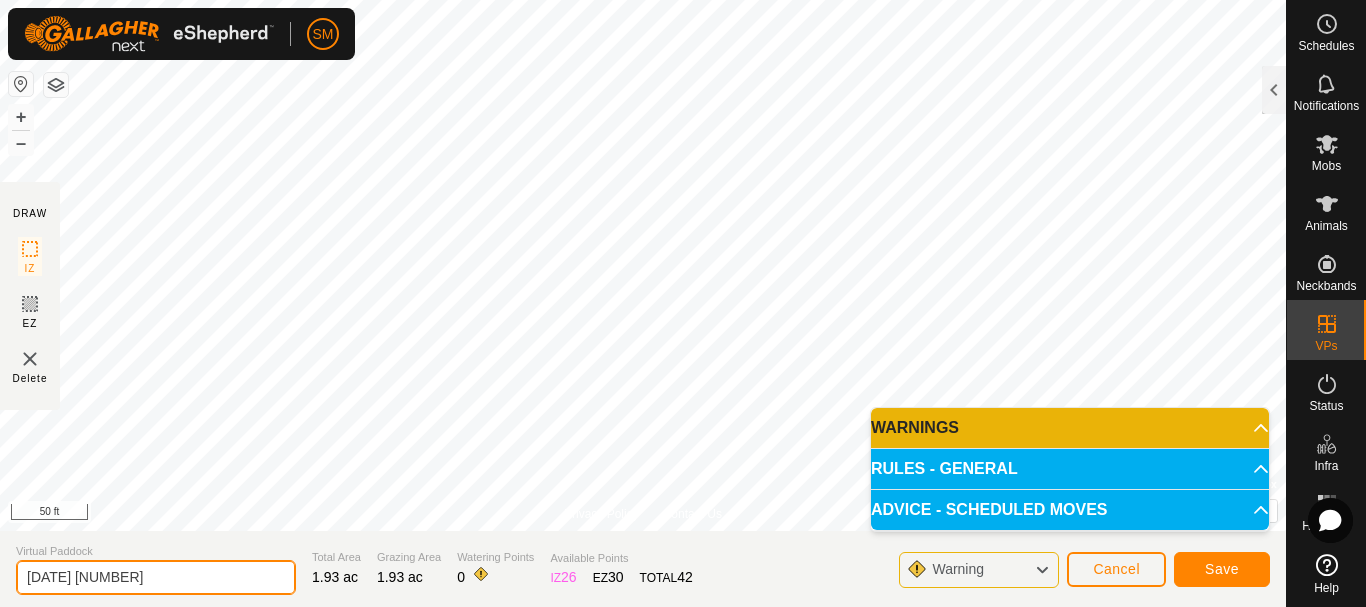 click on "[DATE] [NUMBER]" 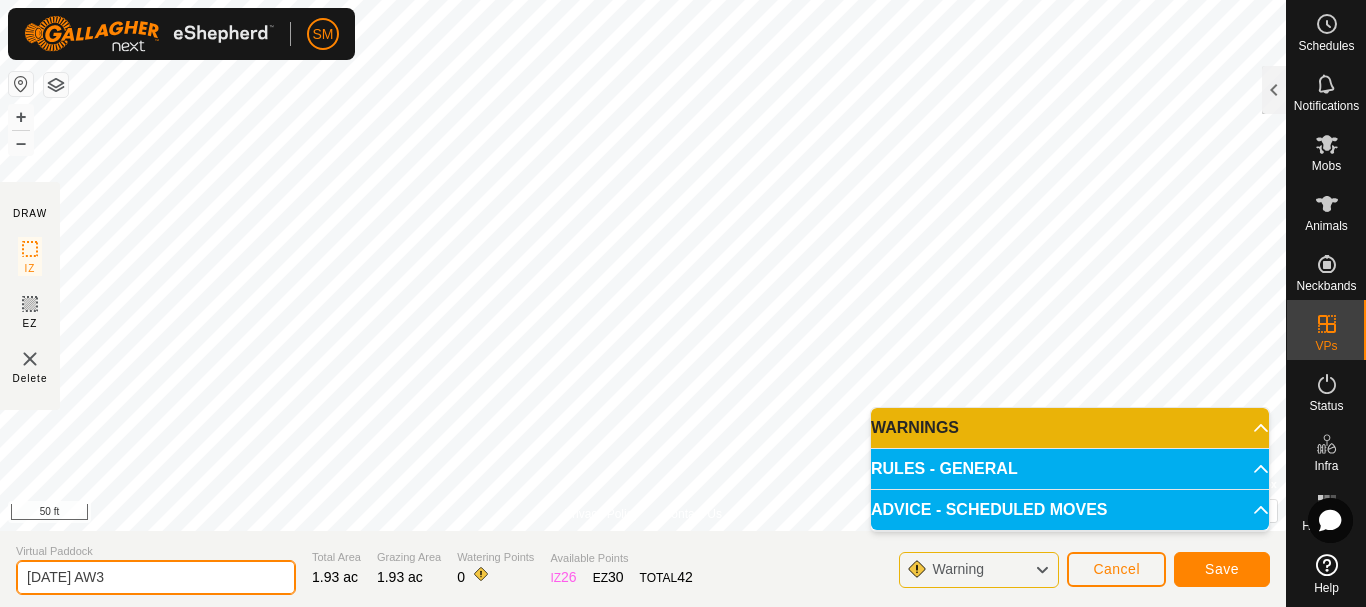 type on "[DATE] AW3" 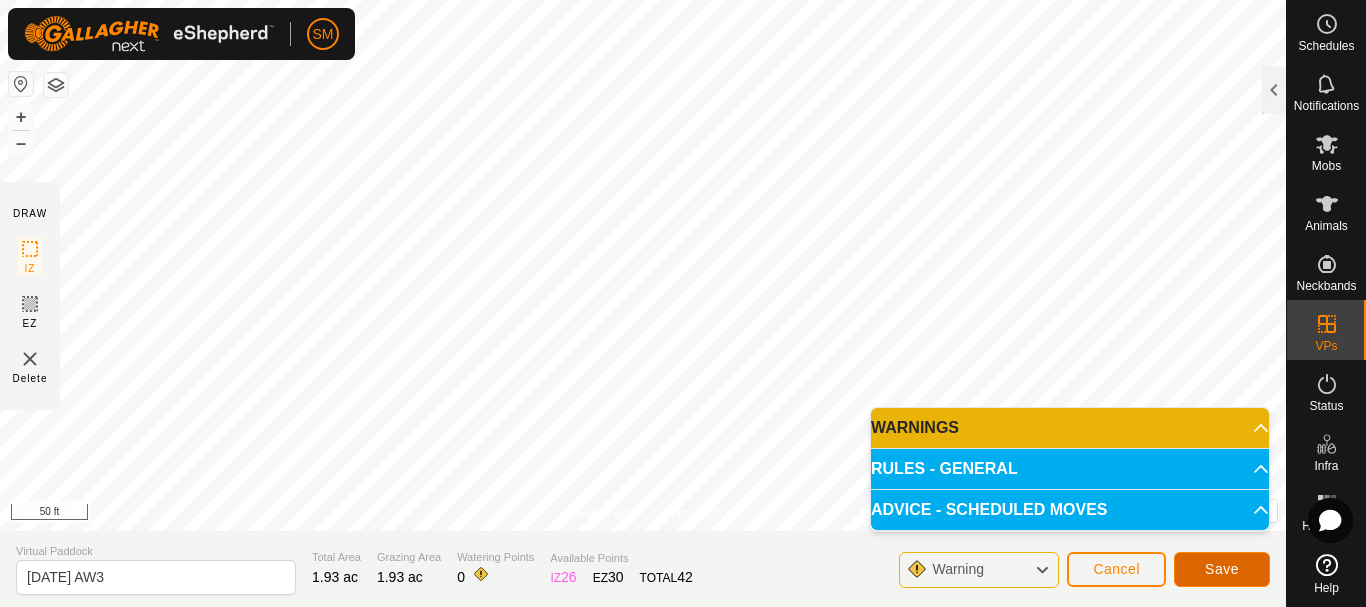 click on "Save" 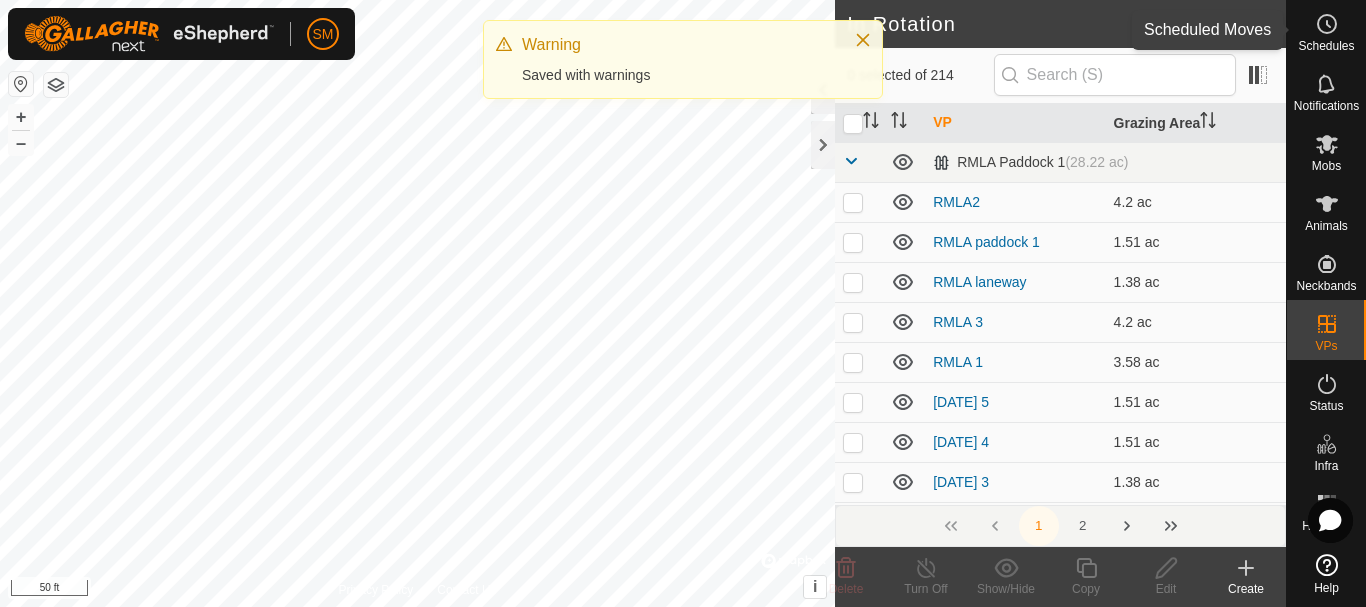 click 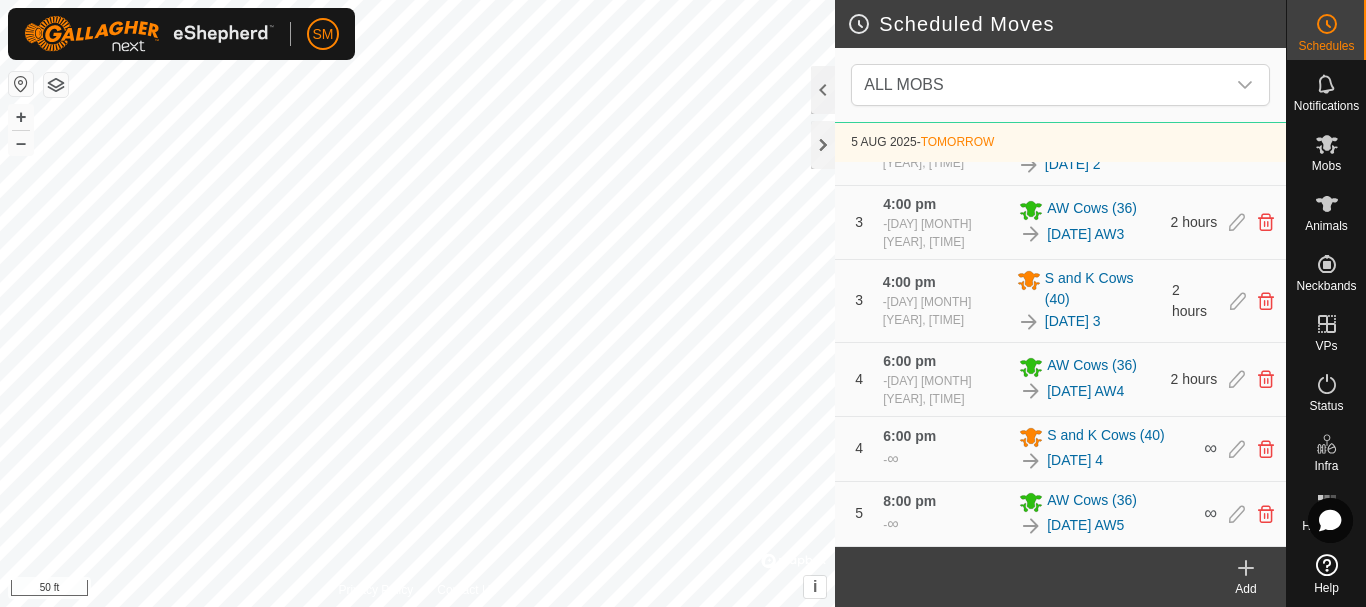 scroll, scrollTop: 557, scrollLeft: 0, axis: vertical 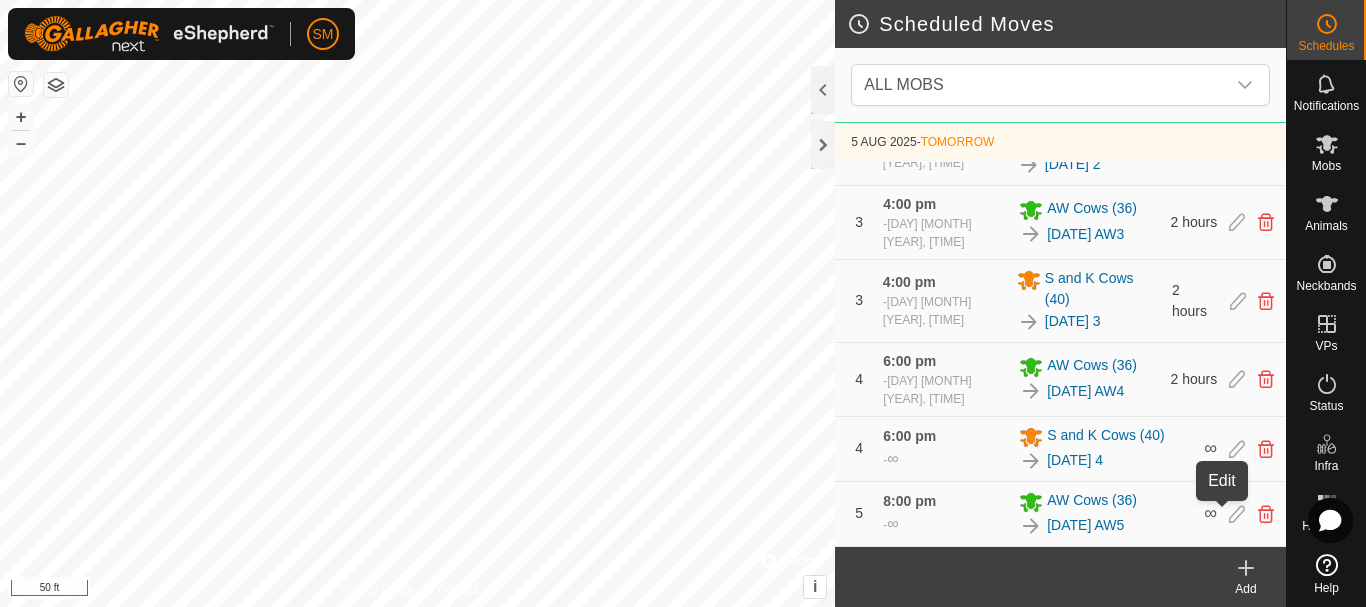 click at bounding box center (1237, 514) 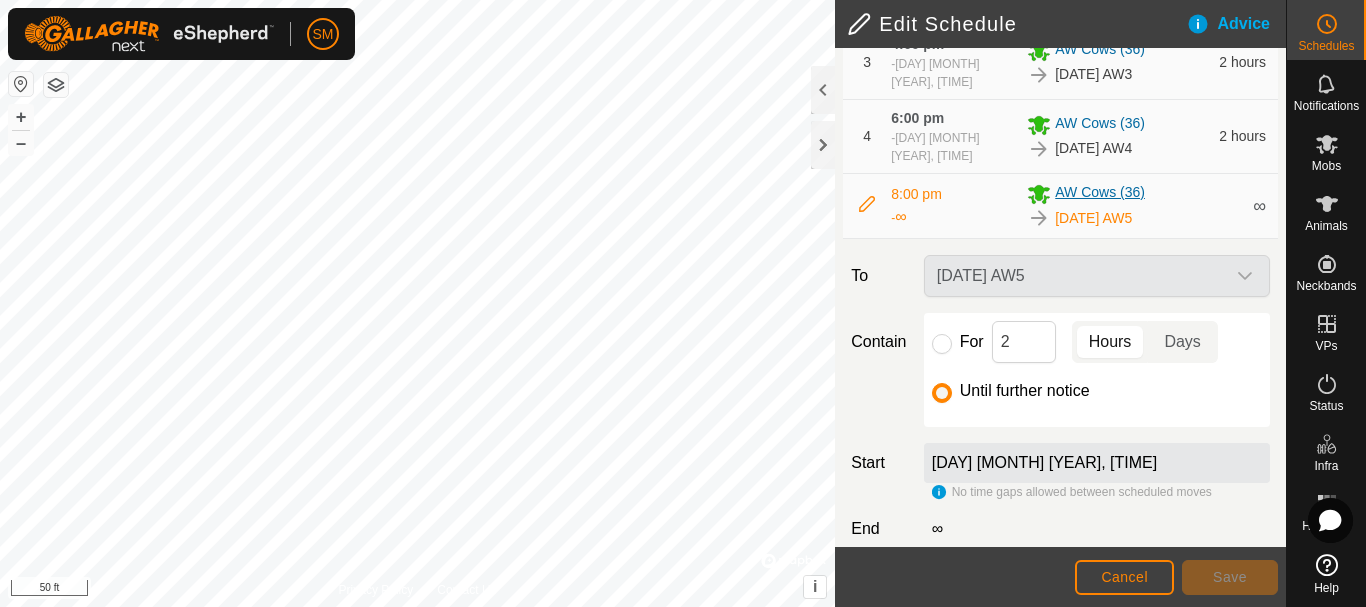 scroll, scrollTop: 416, scrollLeft: 0, axis: vertical 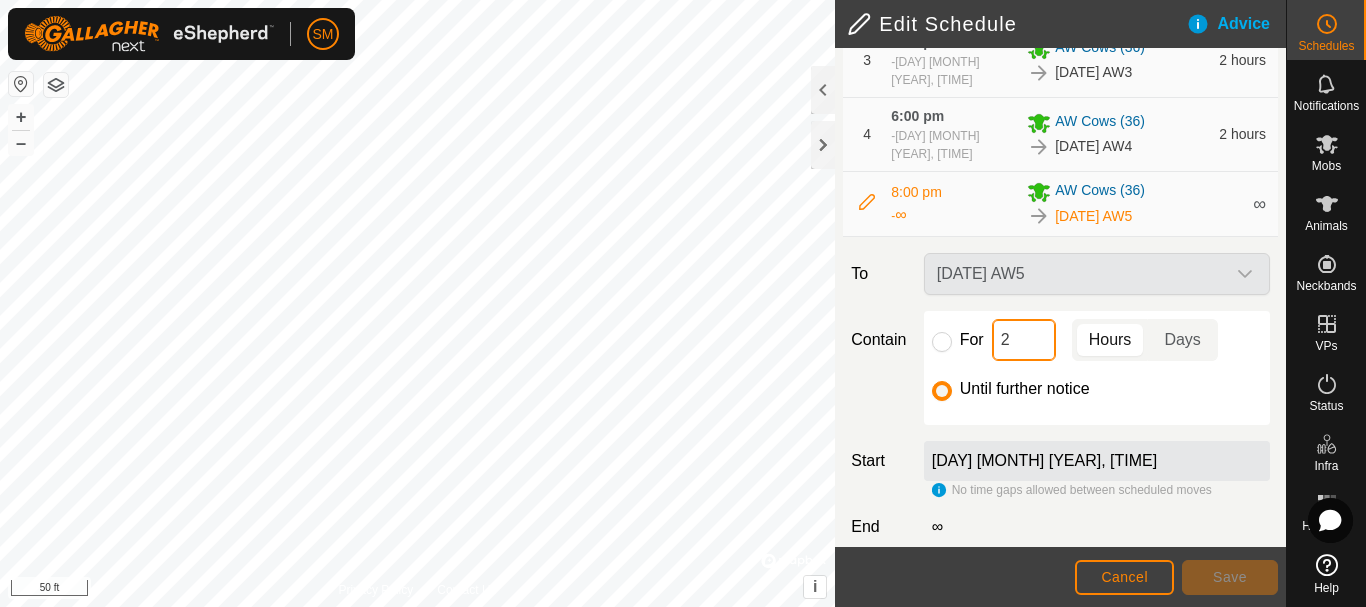 click on "2" 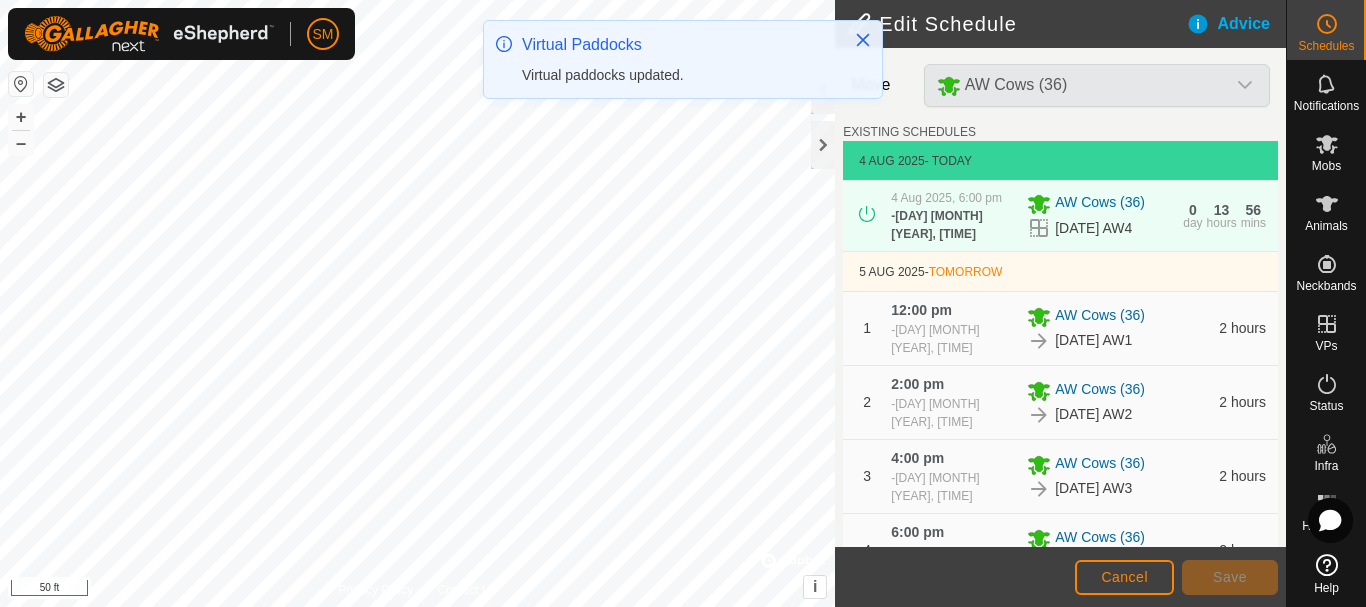 scroll, scrollTop: 416, scrollLeft: 0, axis: vertical 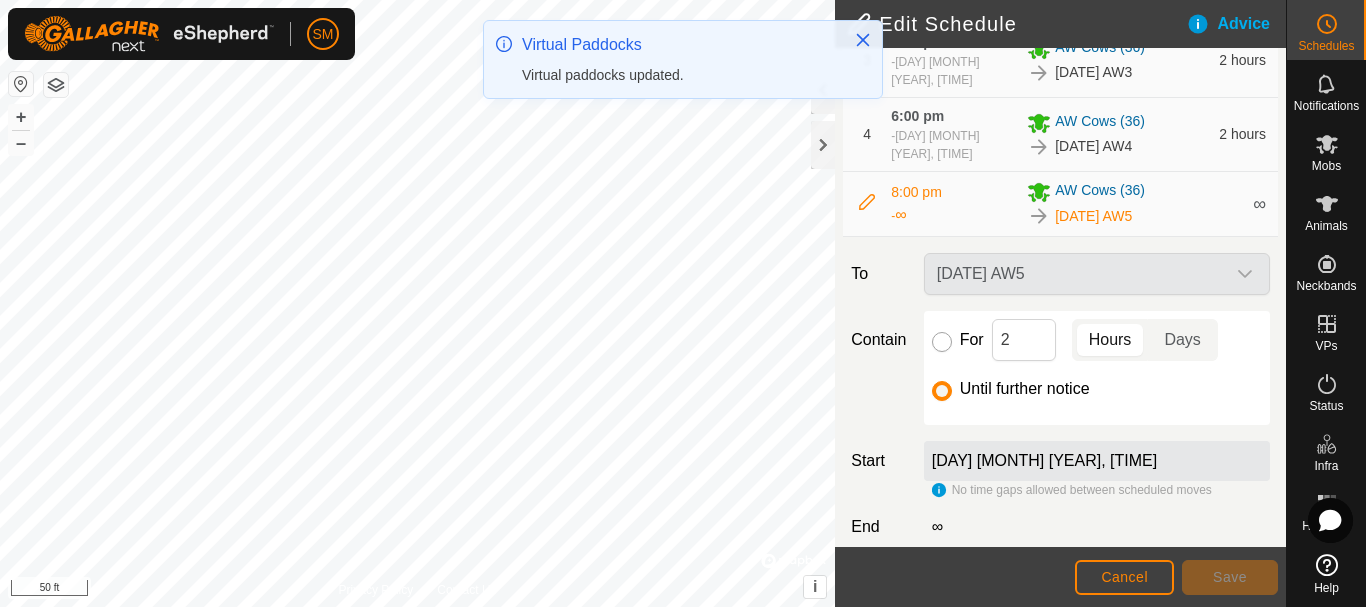 click on "For" at bounding box center (942, 342) 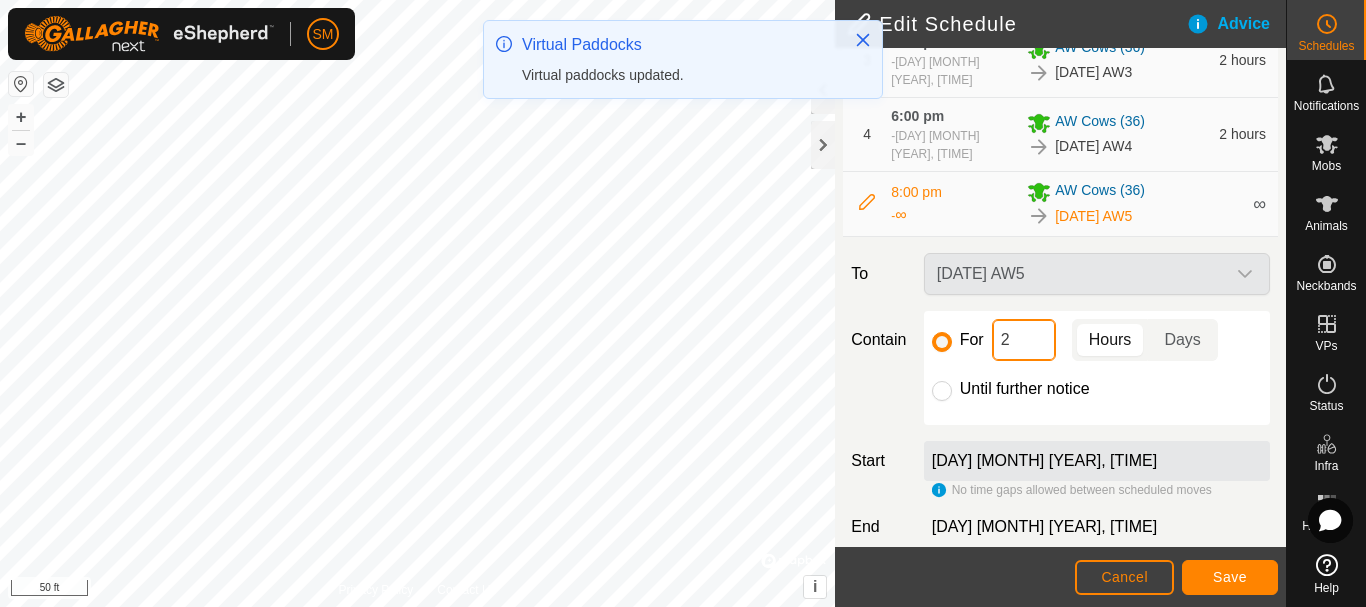 click on "2" 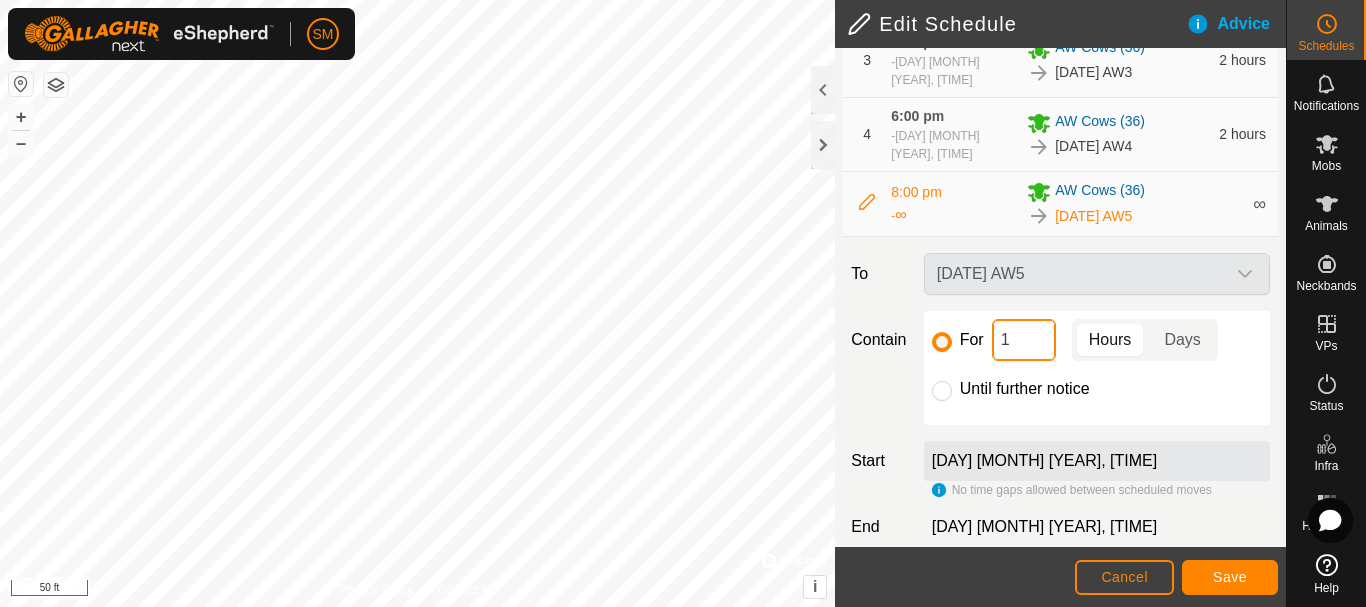 type on "16" 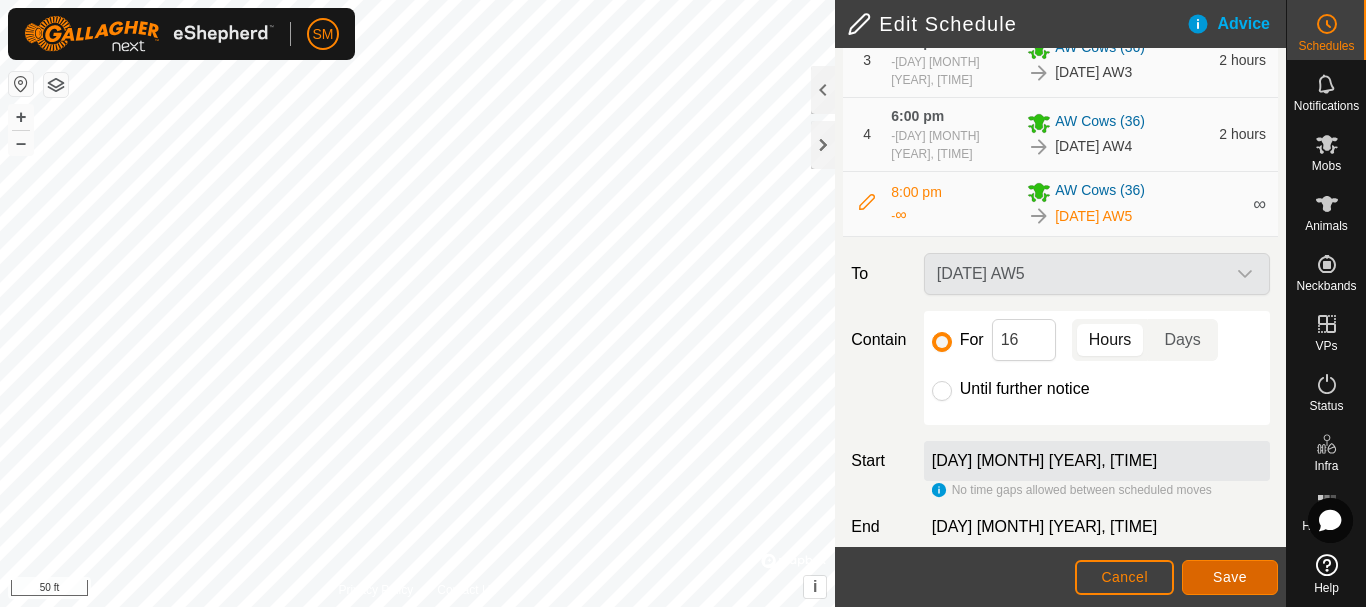 click on "Save" 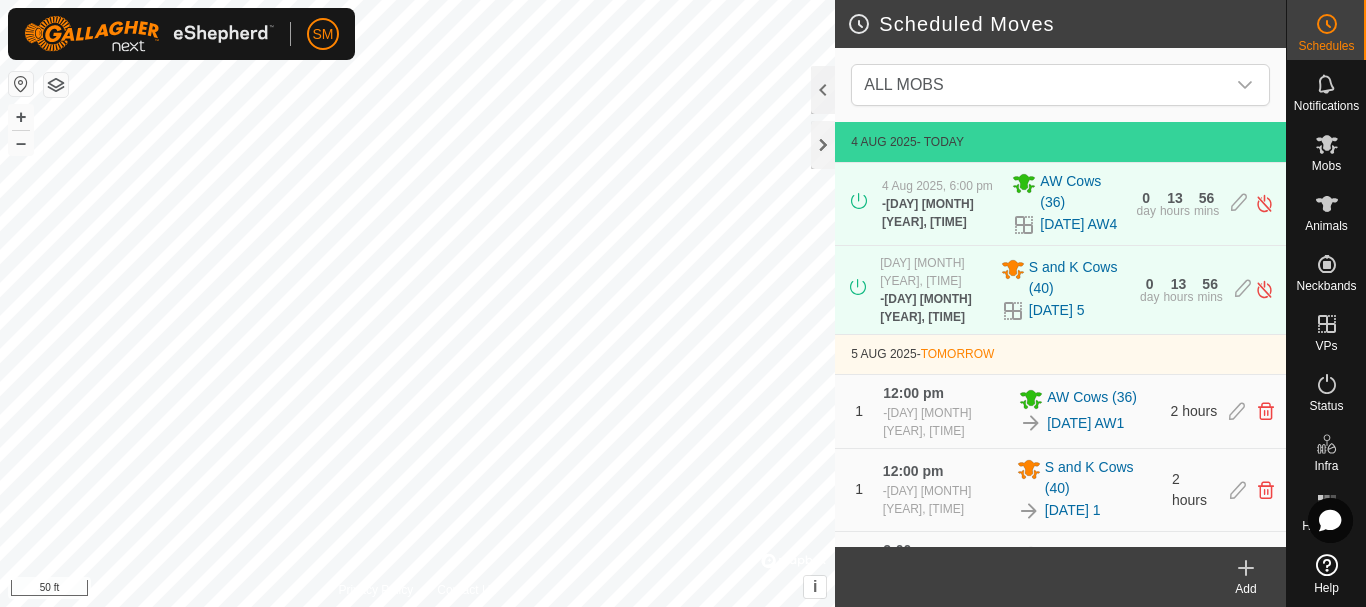 click 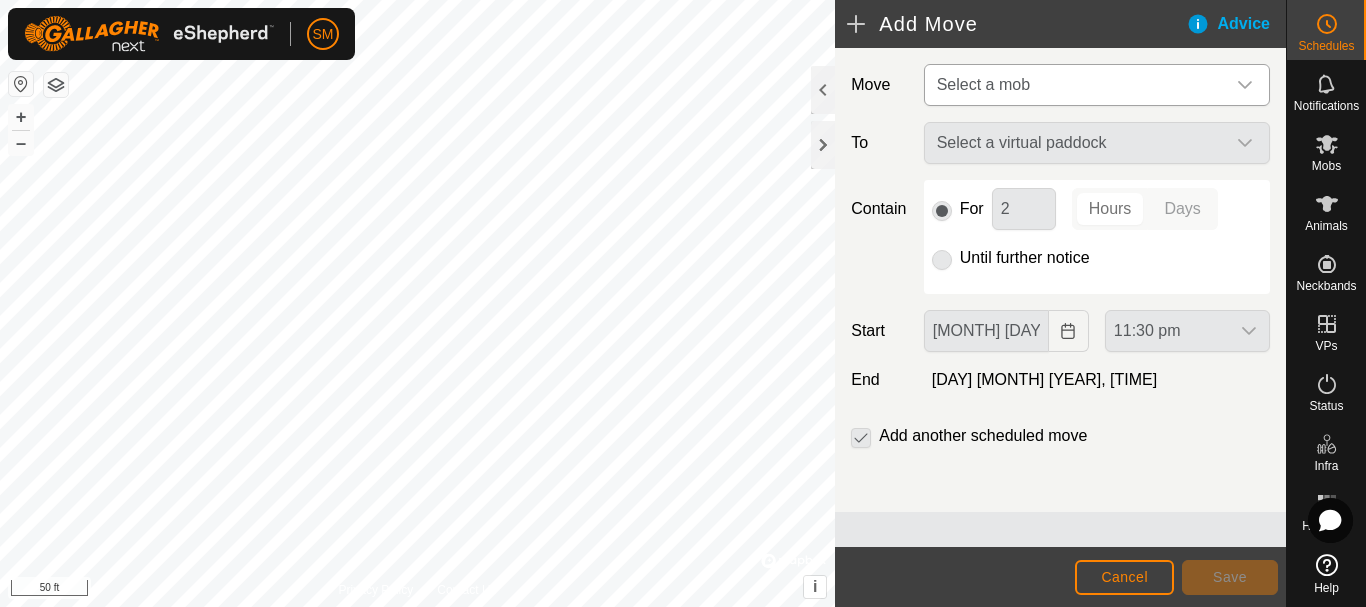 click on "Select a mob" at bounding box center (1077, 85) 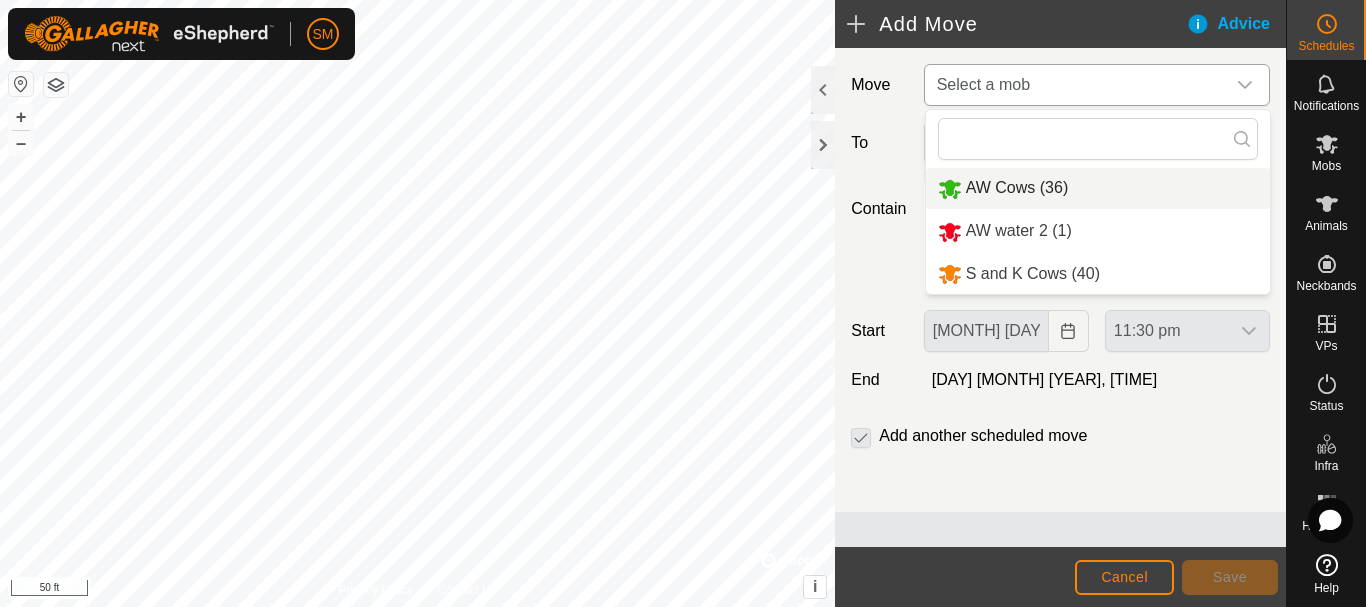 click on "AW Cows (36)" at bounding box center (1098, 188) 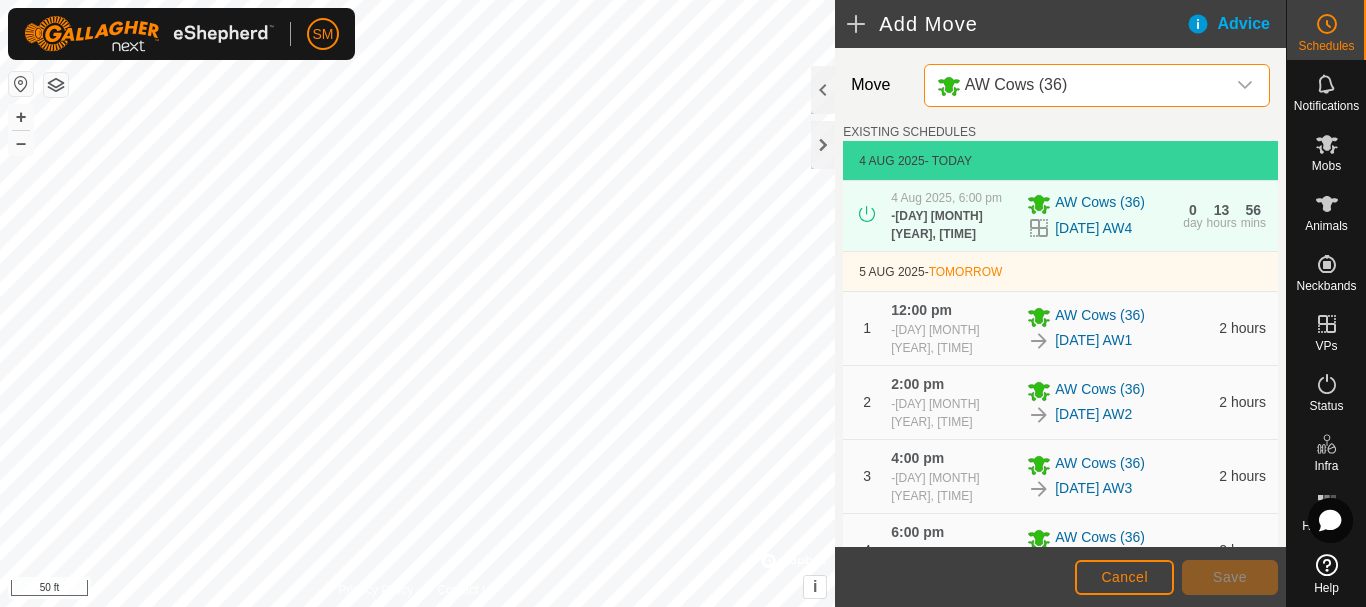 scroll, scrollTop: 513, scrollLeft: 0, axis: vertical 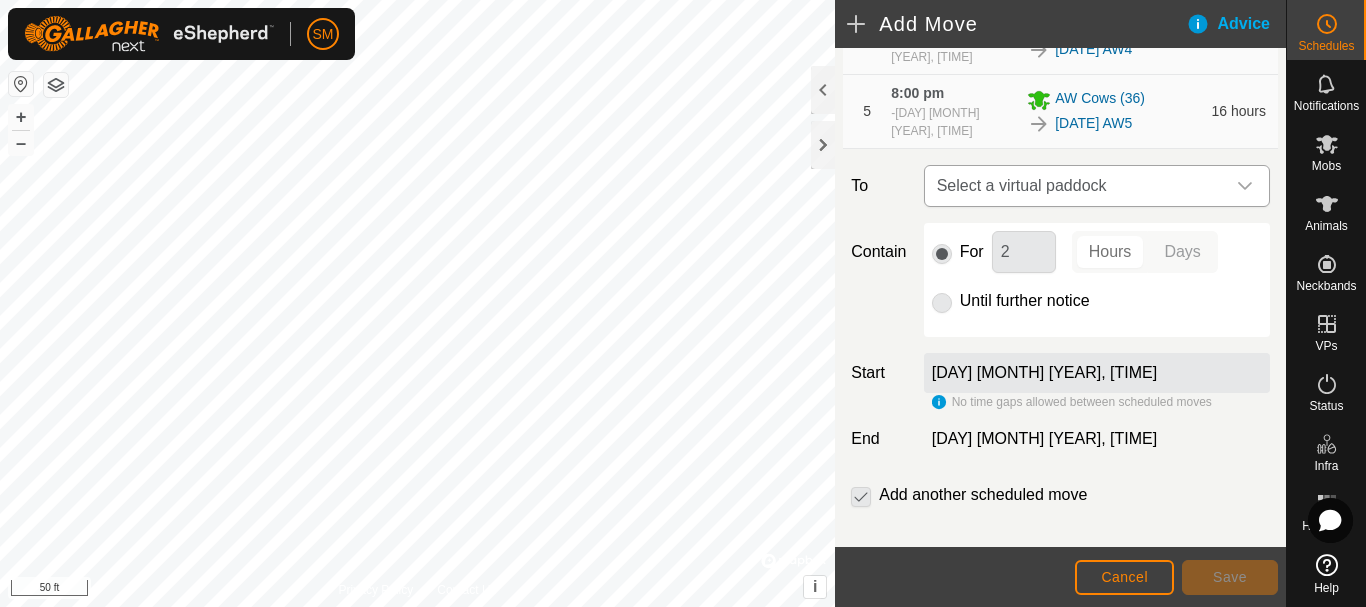 click at bounding box center (1245, 186) 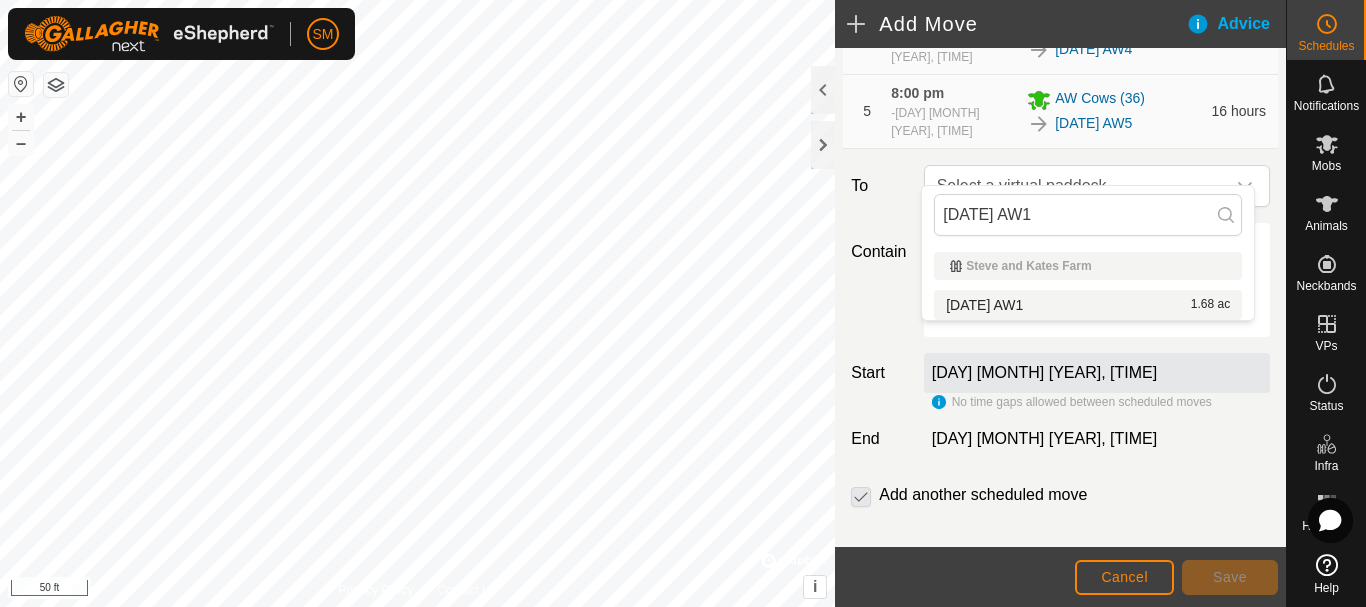 type on "[DATE] AW1" 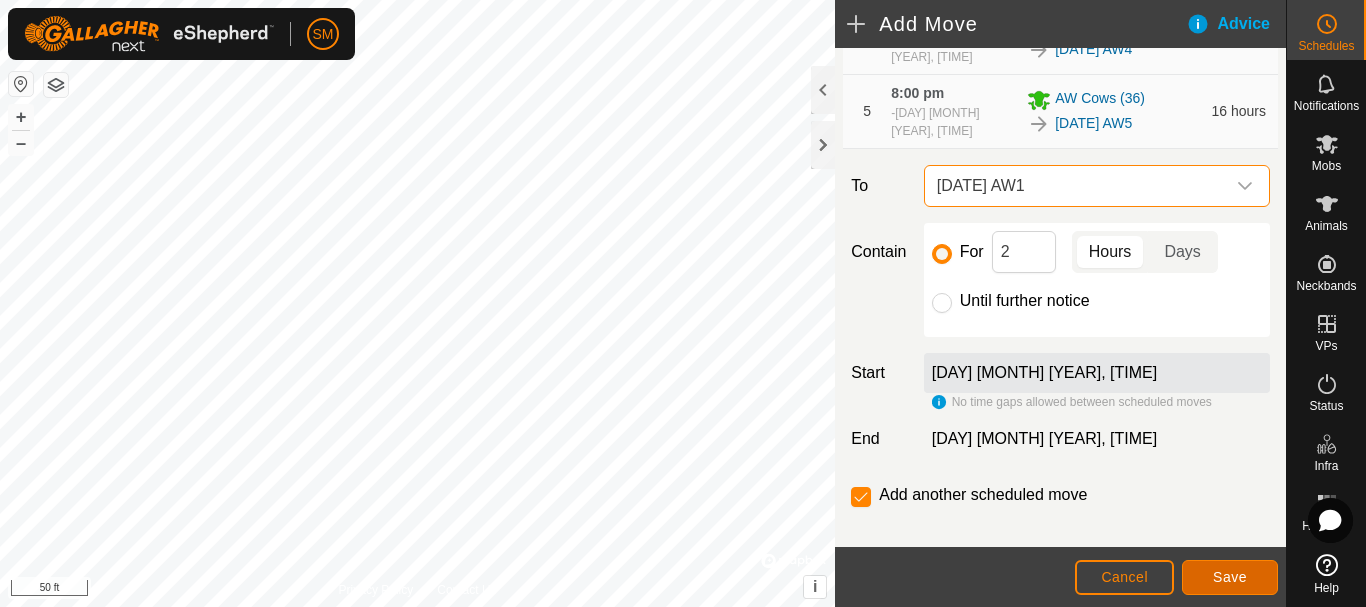click on "Save" 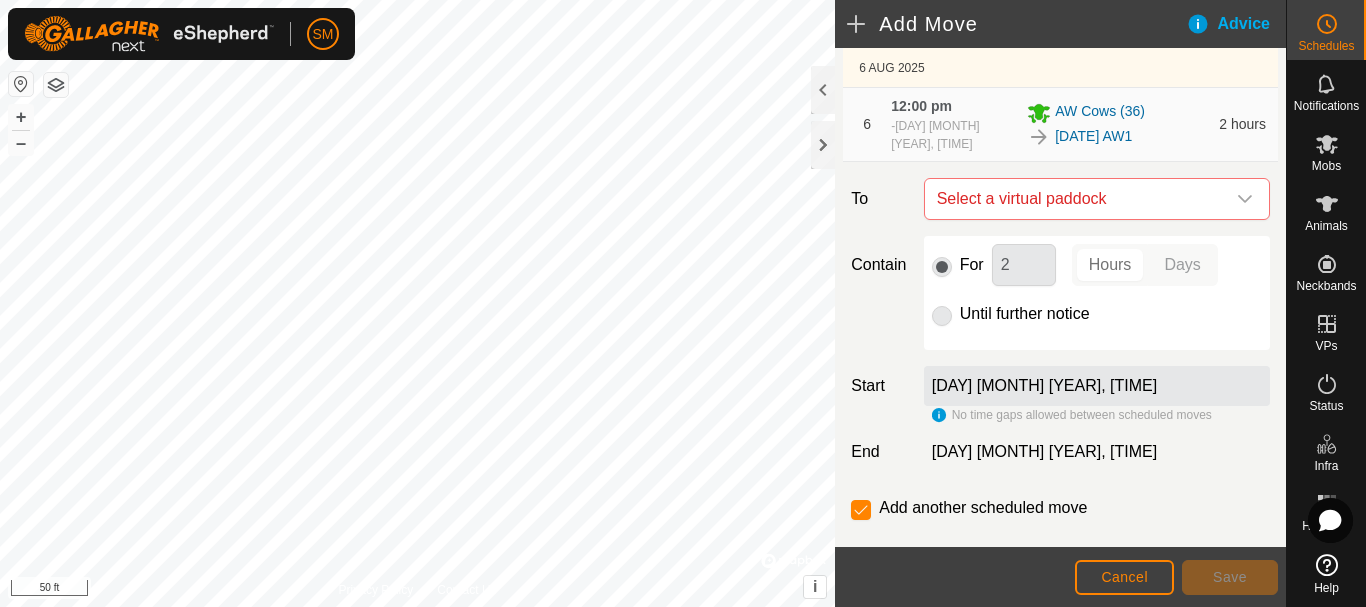 scroll, scrollTop: 618, scrollLeft: 0, axis: vertical 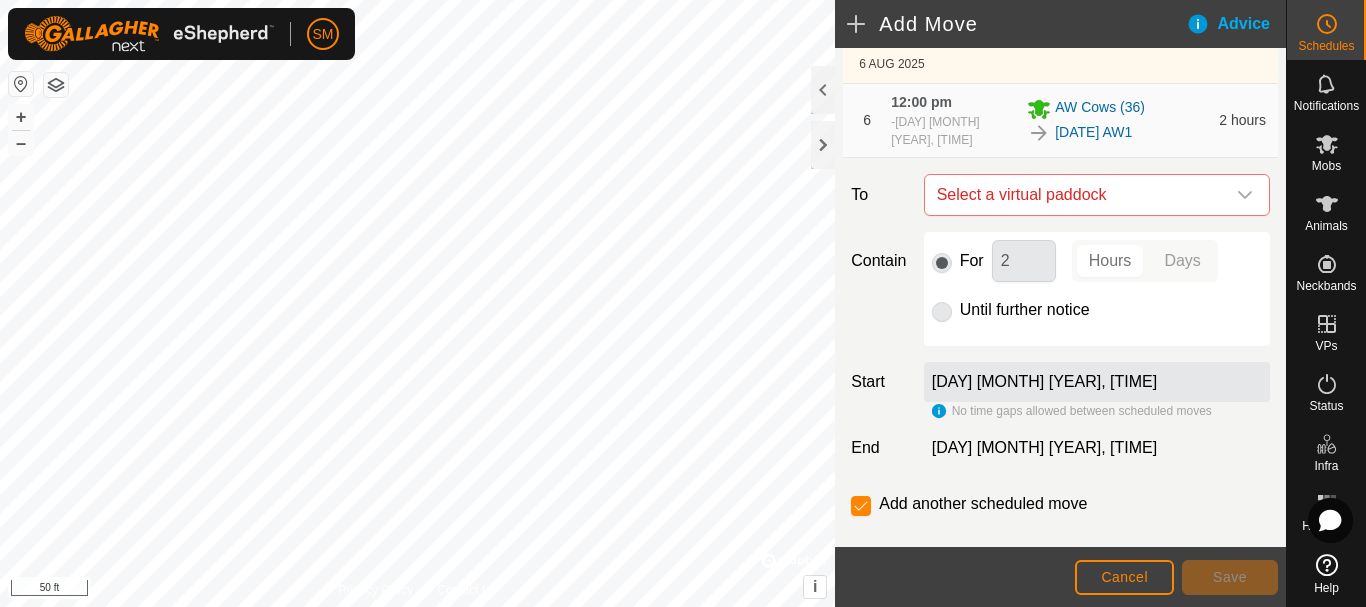 click at bounding box center (1245, 195) 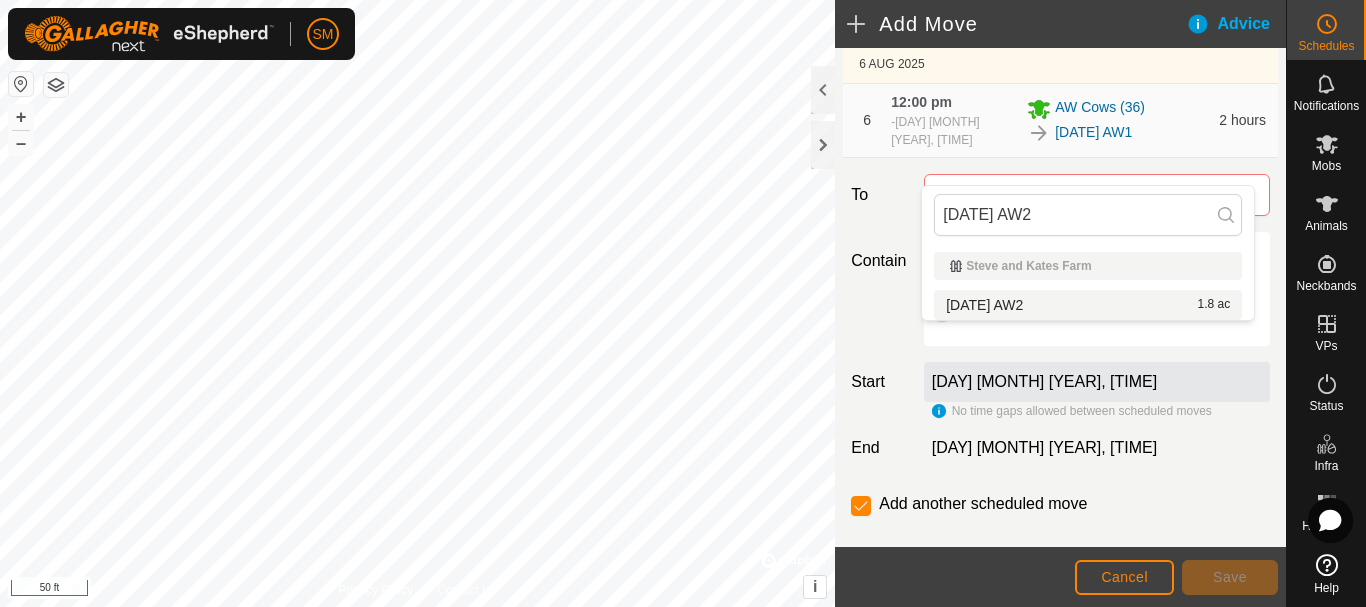 type on "[DATE] AW2" 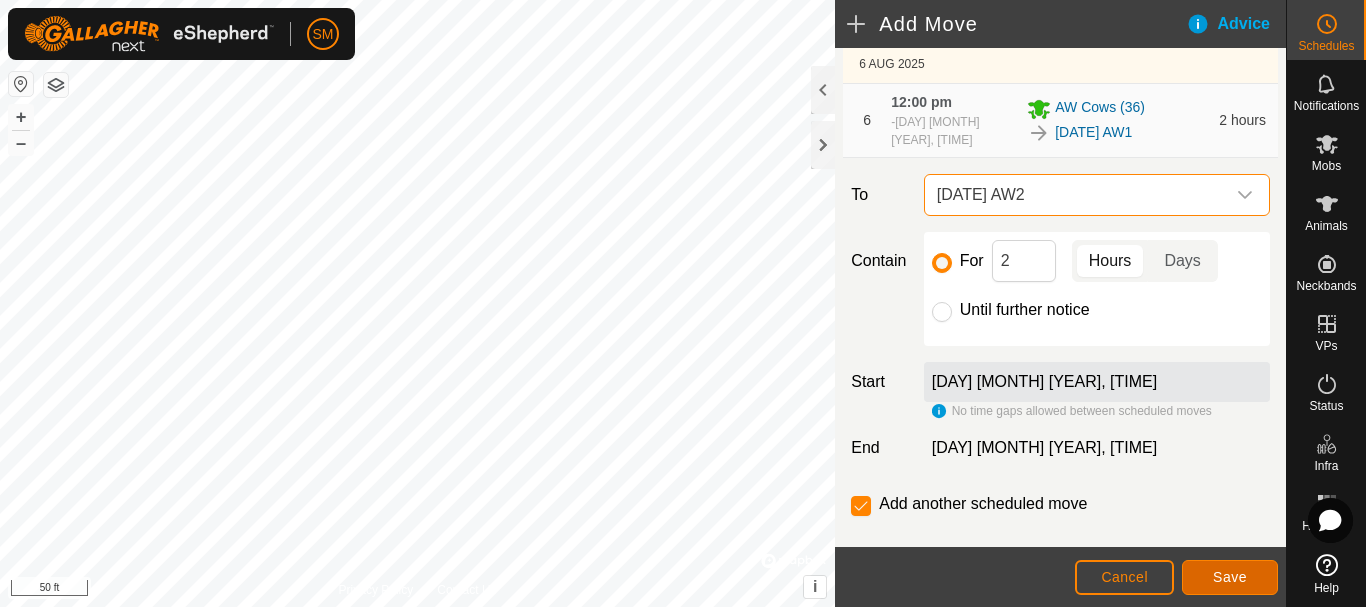 click on "Save" 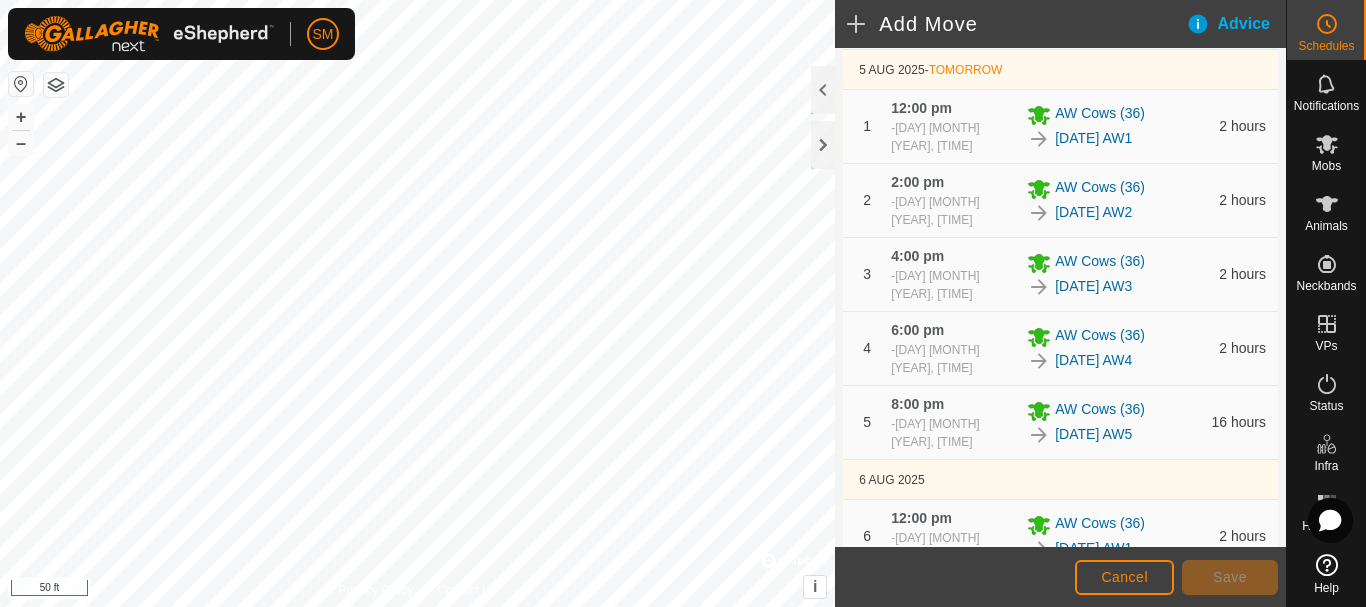 scroll, scrollTop: 683, scrollLeft: 0, axis: vertical 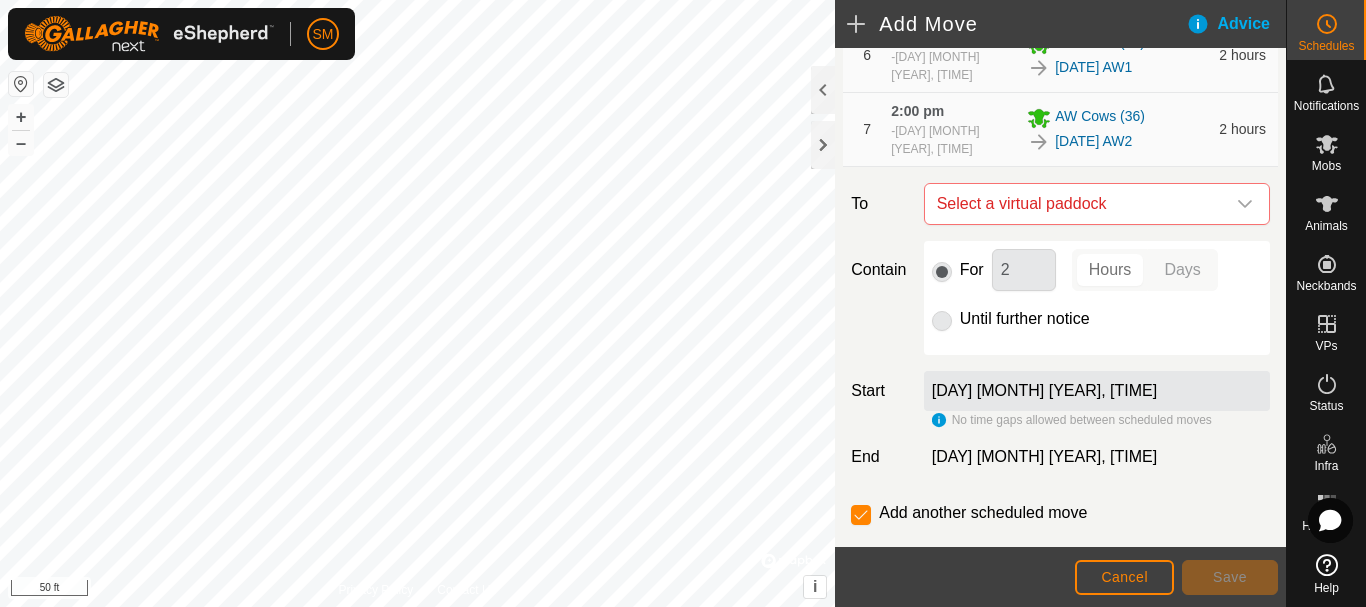 click 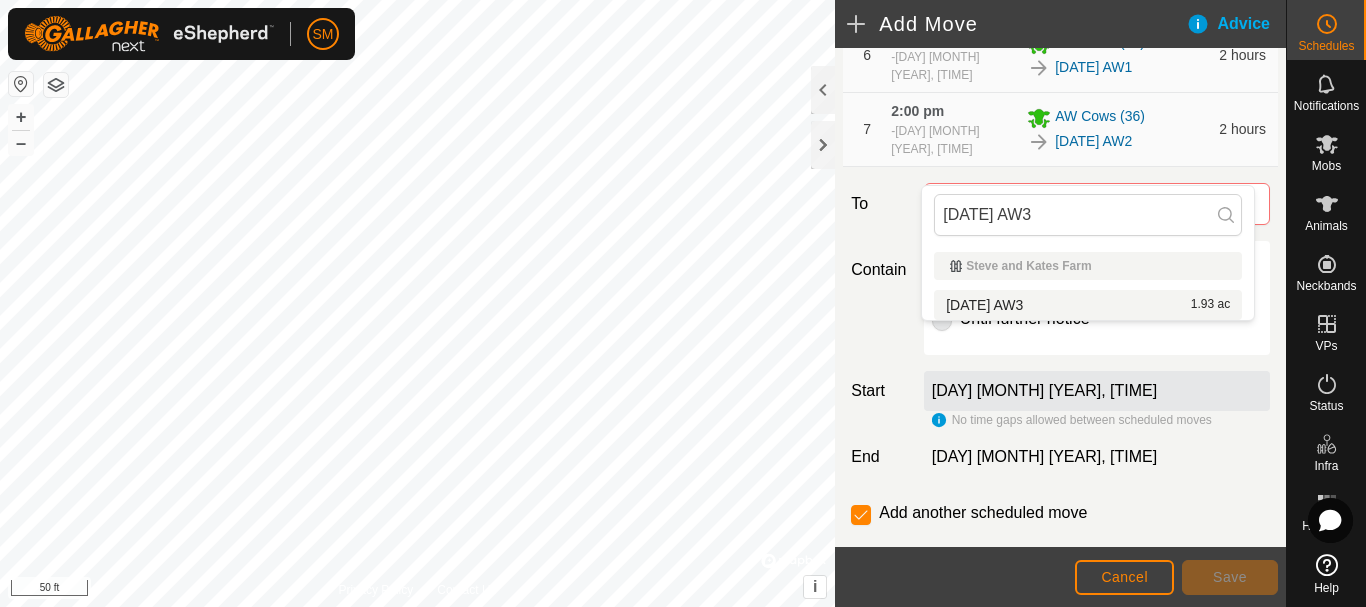 type on "[DATE] AW3" 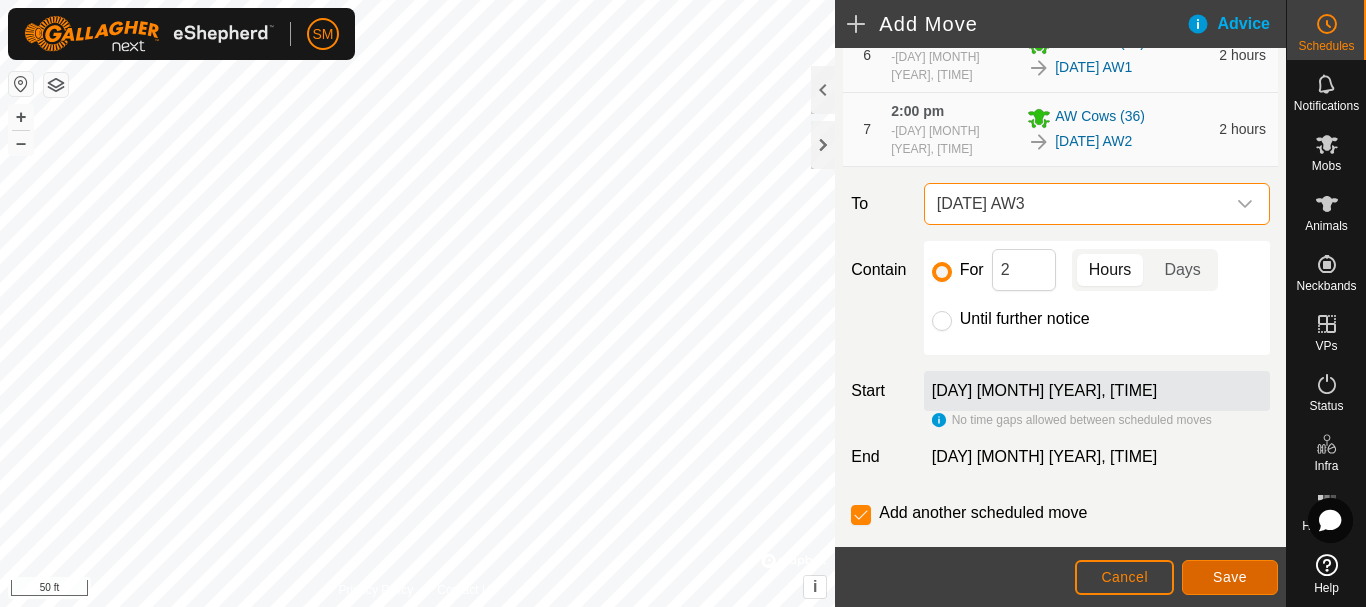 click on "Save" 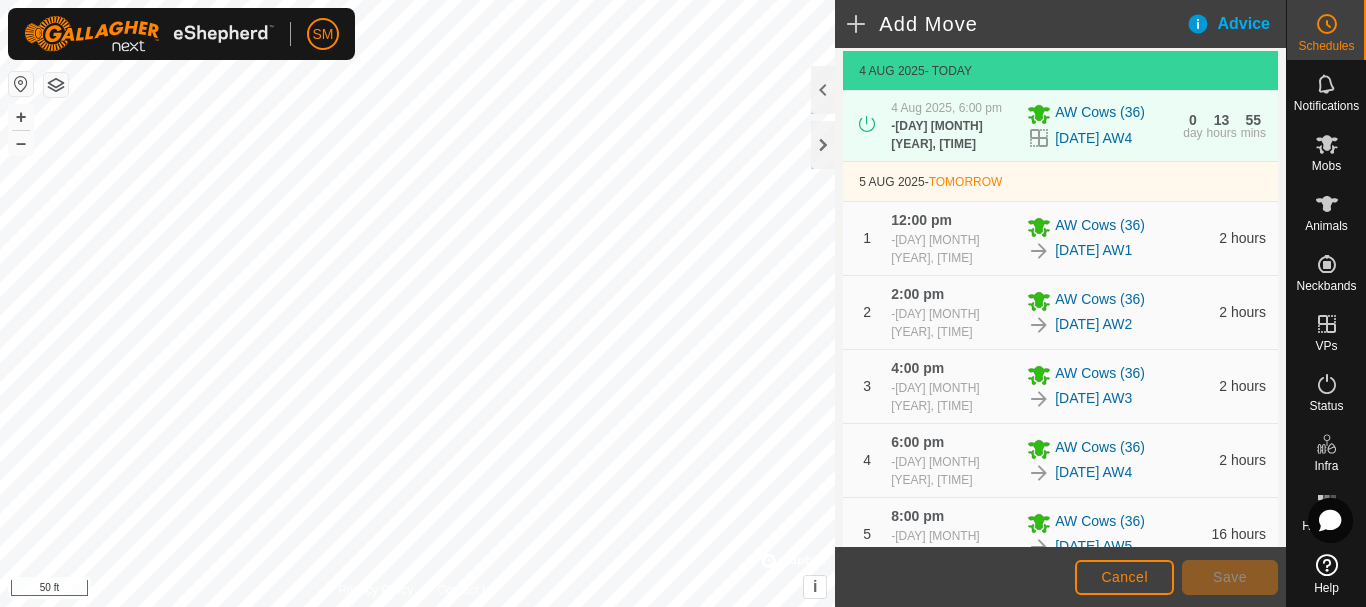 scroll, scrollTop: 748, scrollLeft: 0, axis: vertical 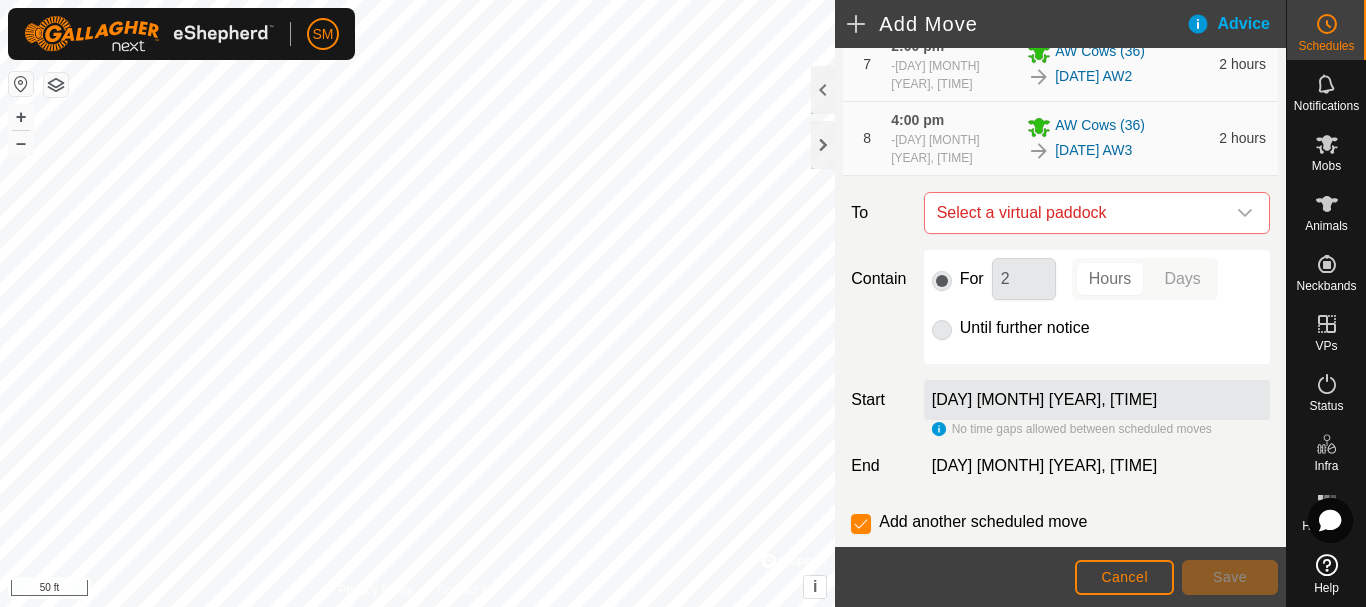 click 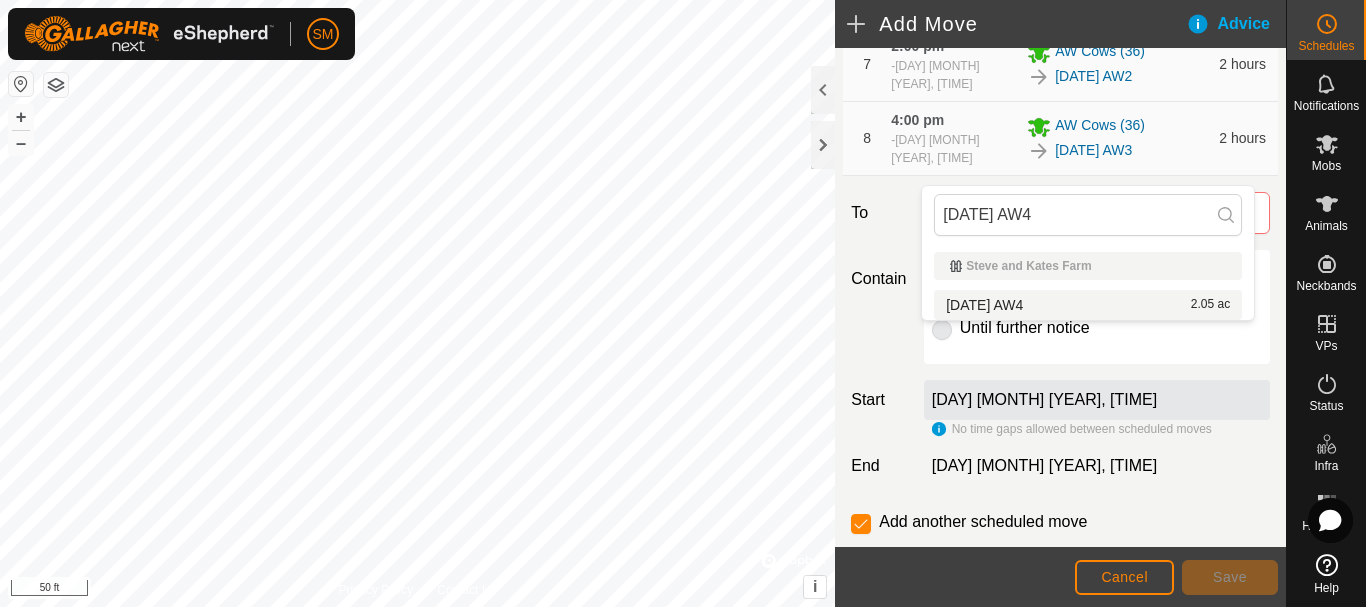 type on "[DATE] AW4" 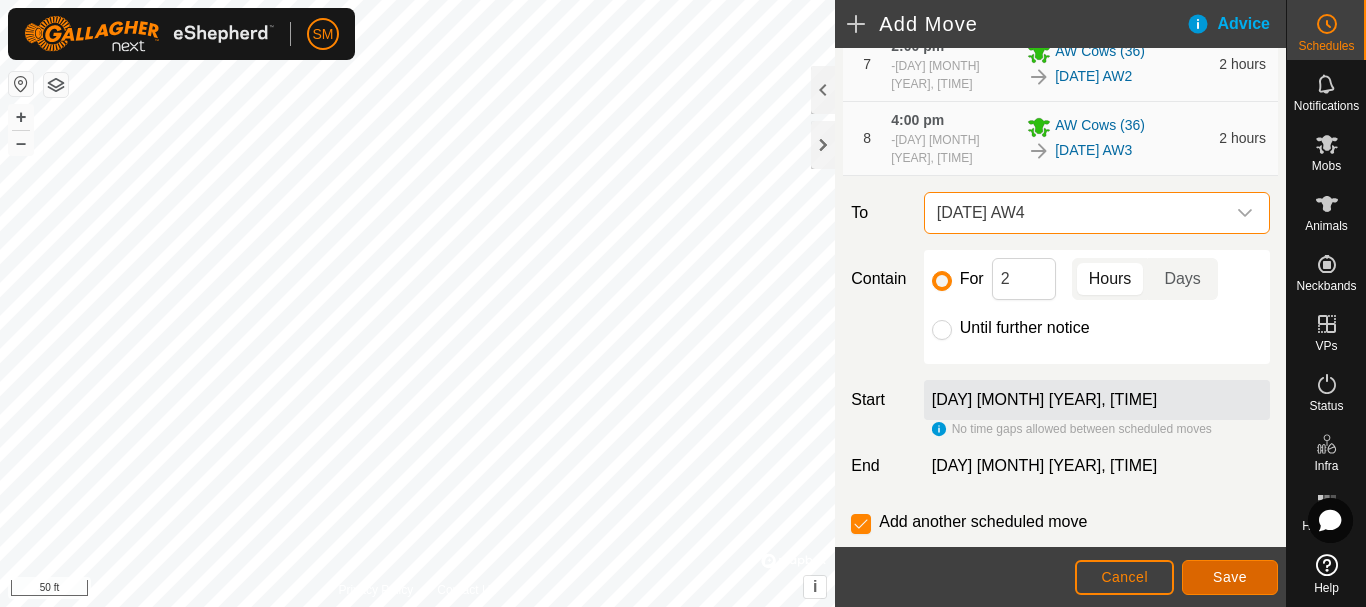 click on "Save" 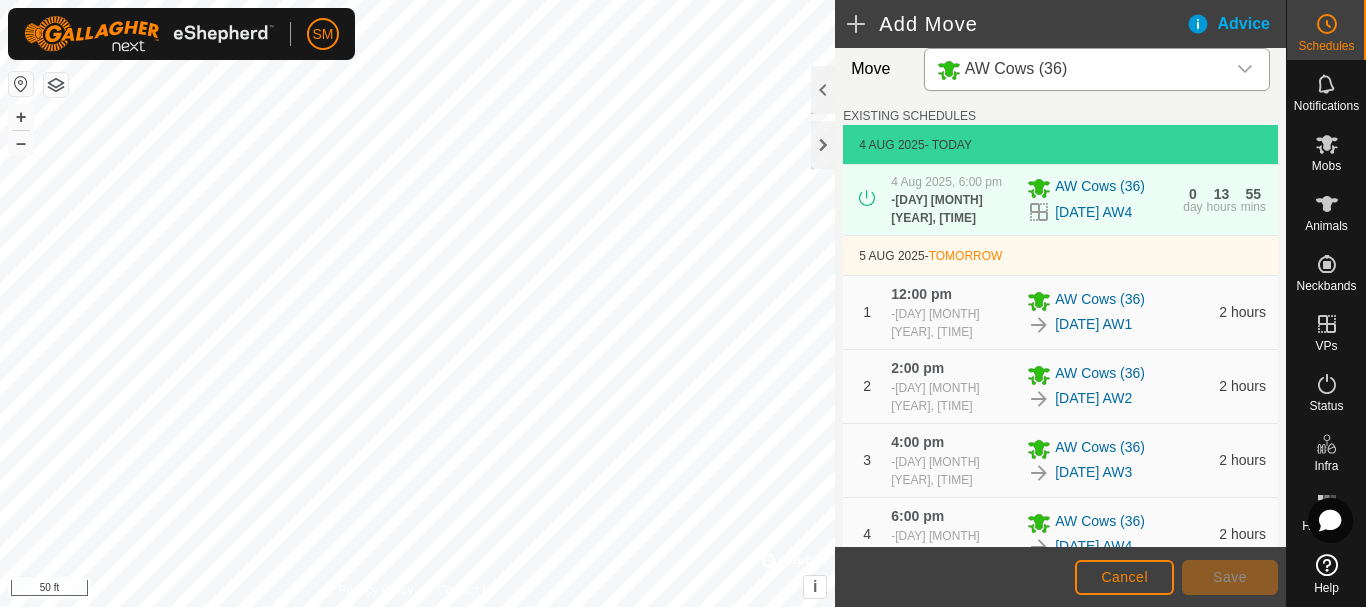 scroll, scrollTop: 813, scrollLeft: 0, axis: vertical 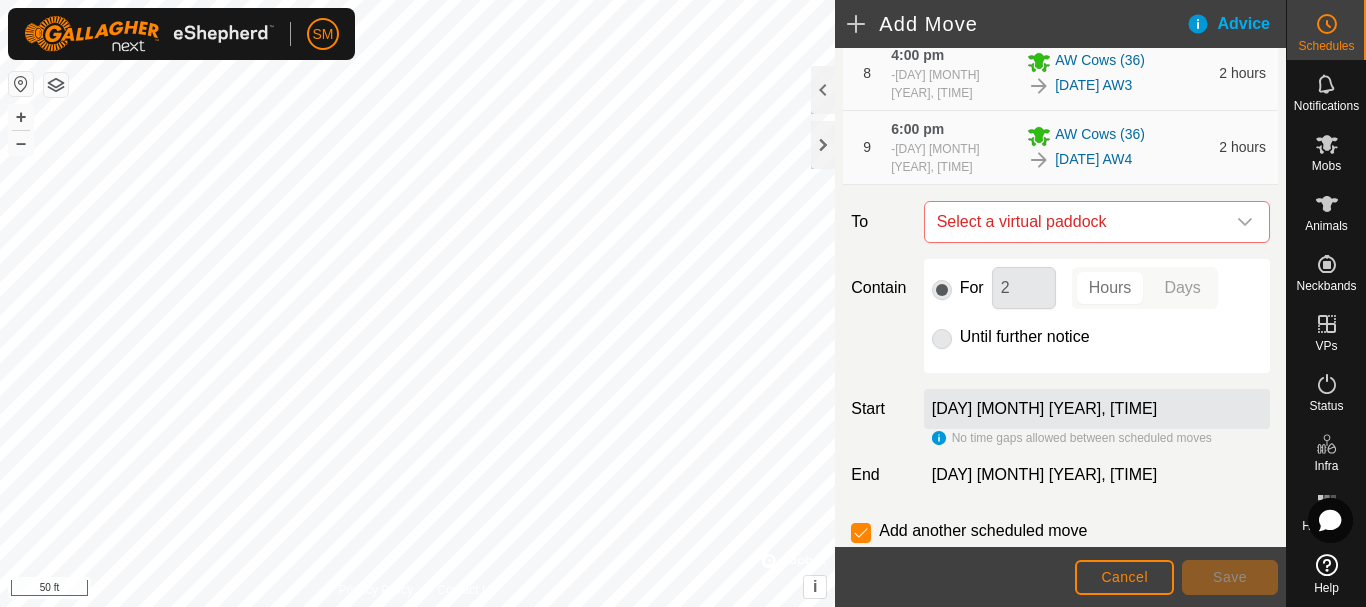 click 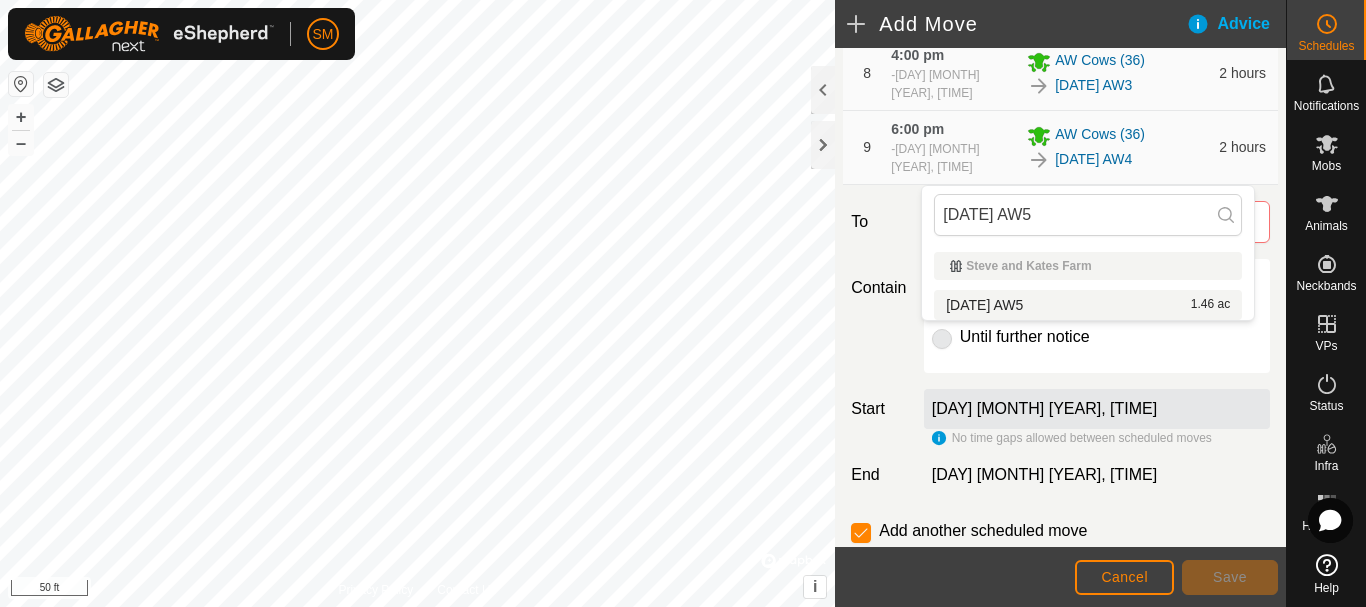 type on "[DATE] AW5" 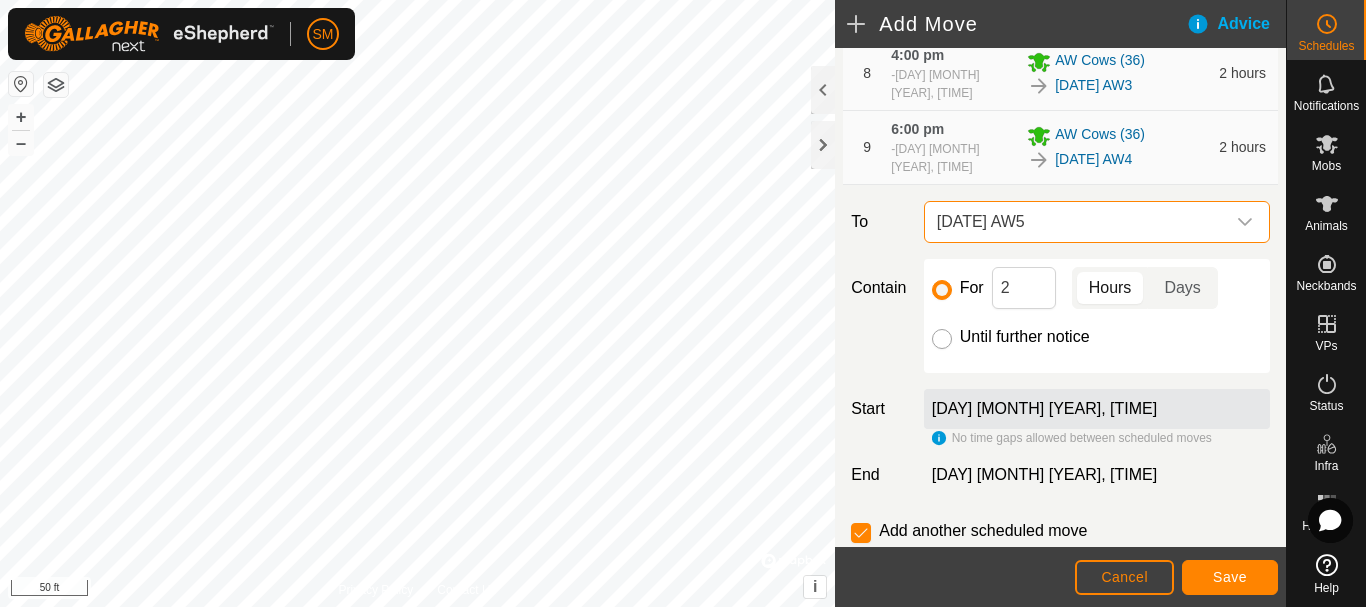 click on "Until further notice" at bounding box center (942, 339) 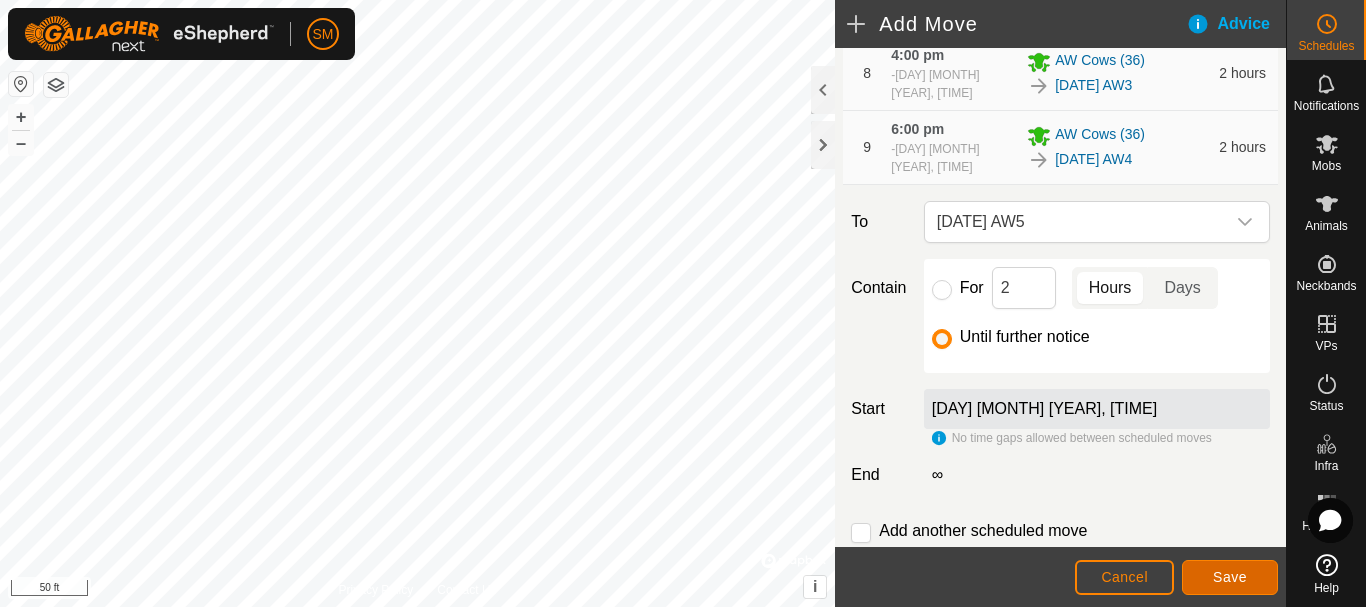 click on "Save" 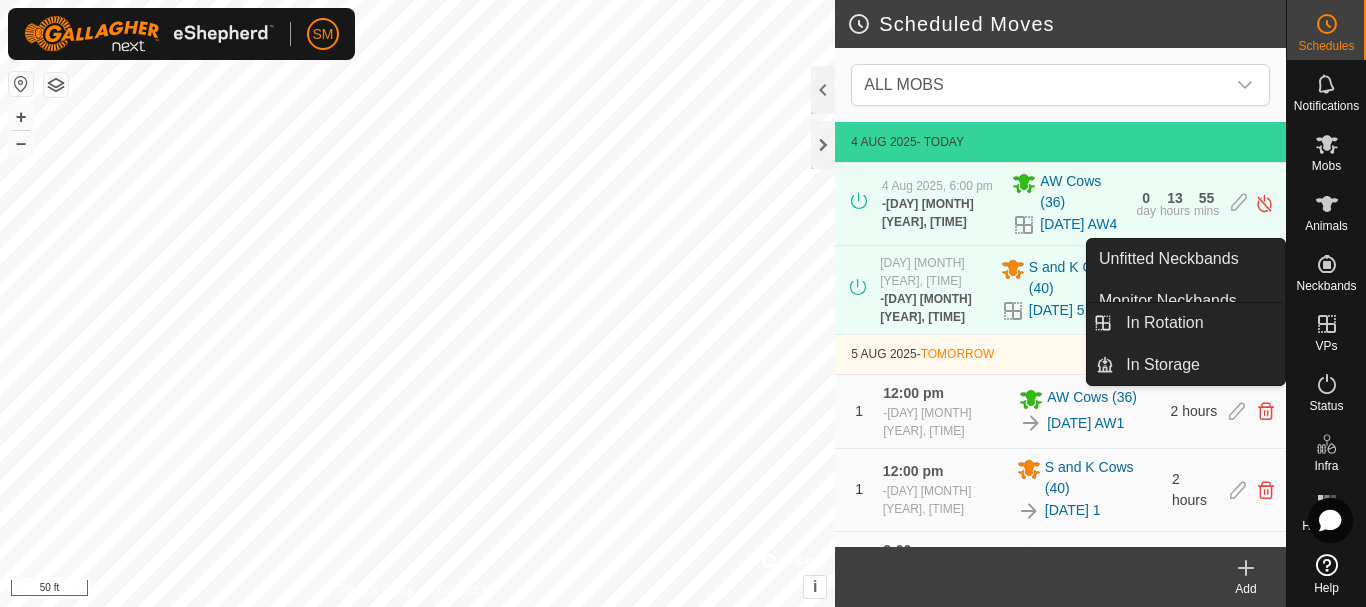 click on "VPs" at bounding box center [1326, 346] 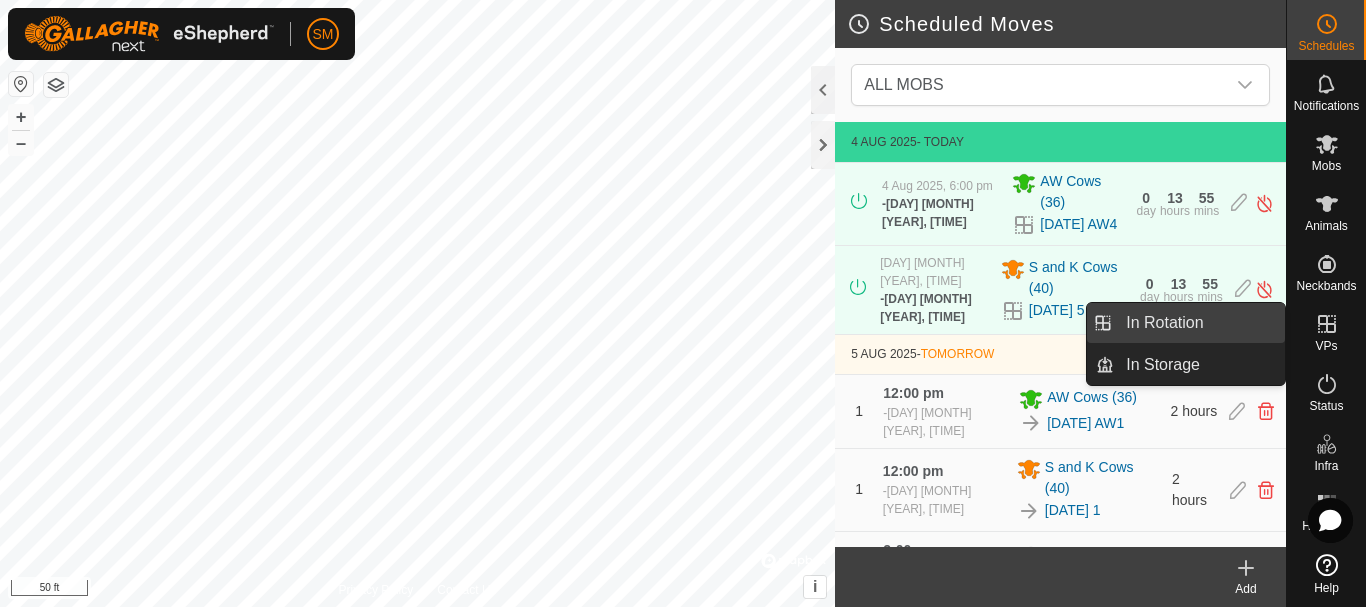 click on "In Rotation" at bounding box center (1199, 323) 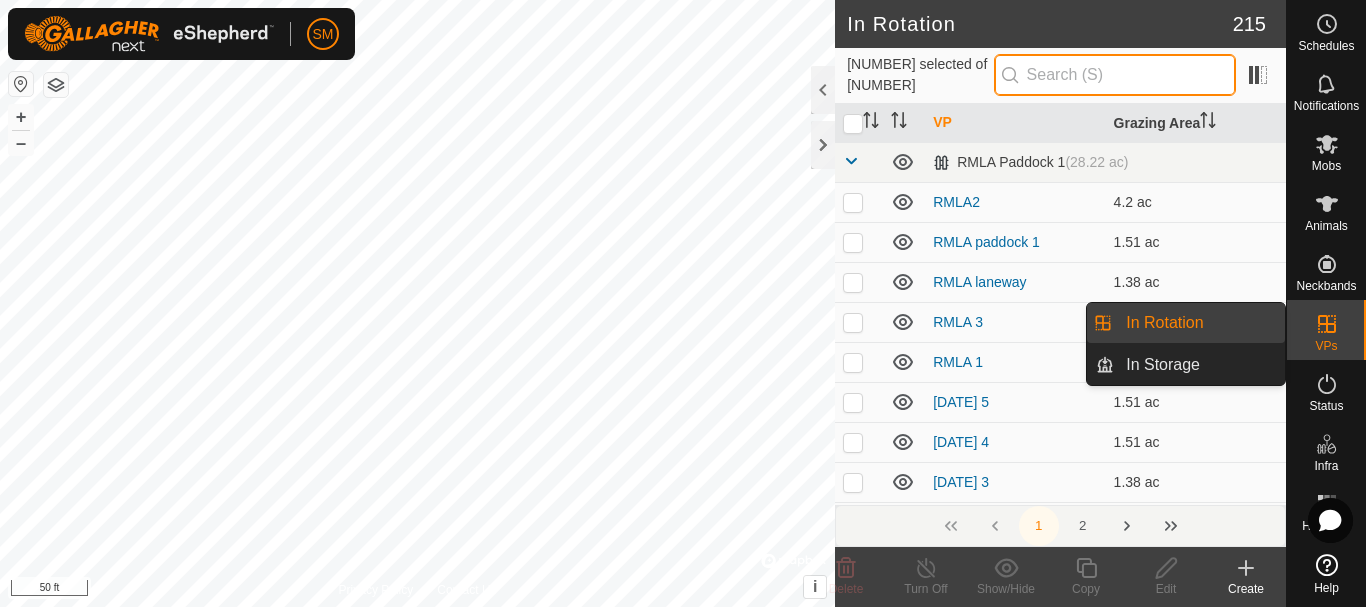 click at bounding box center (1115, 75) 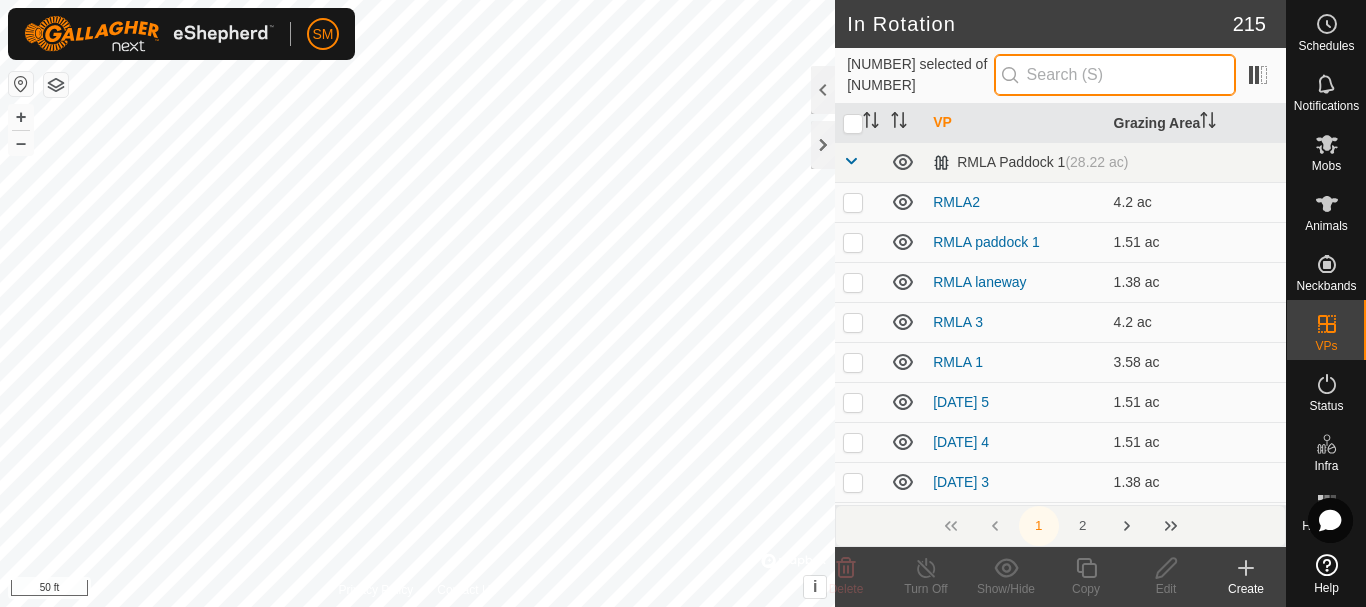 paste on "[DATE] AW" 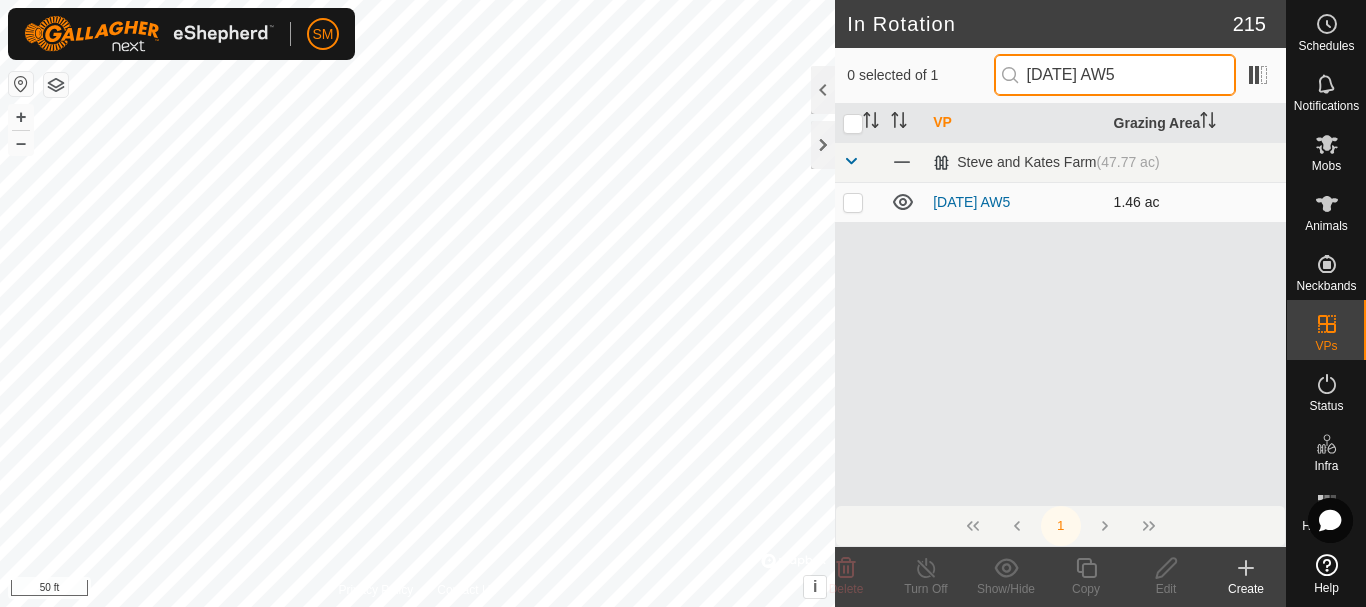type on "[DATE] AW5" 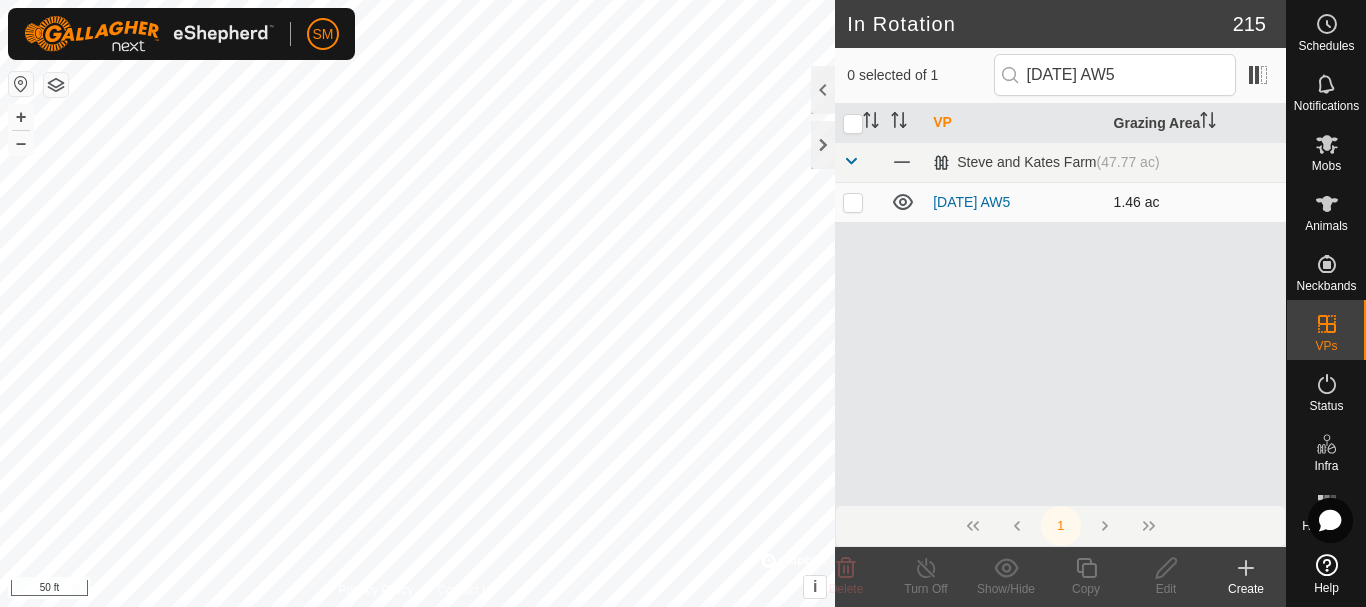 click at bounding box center (853, 202) 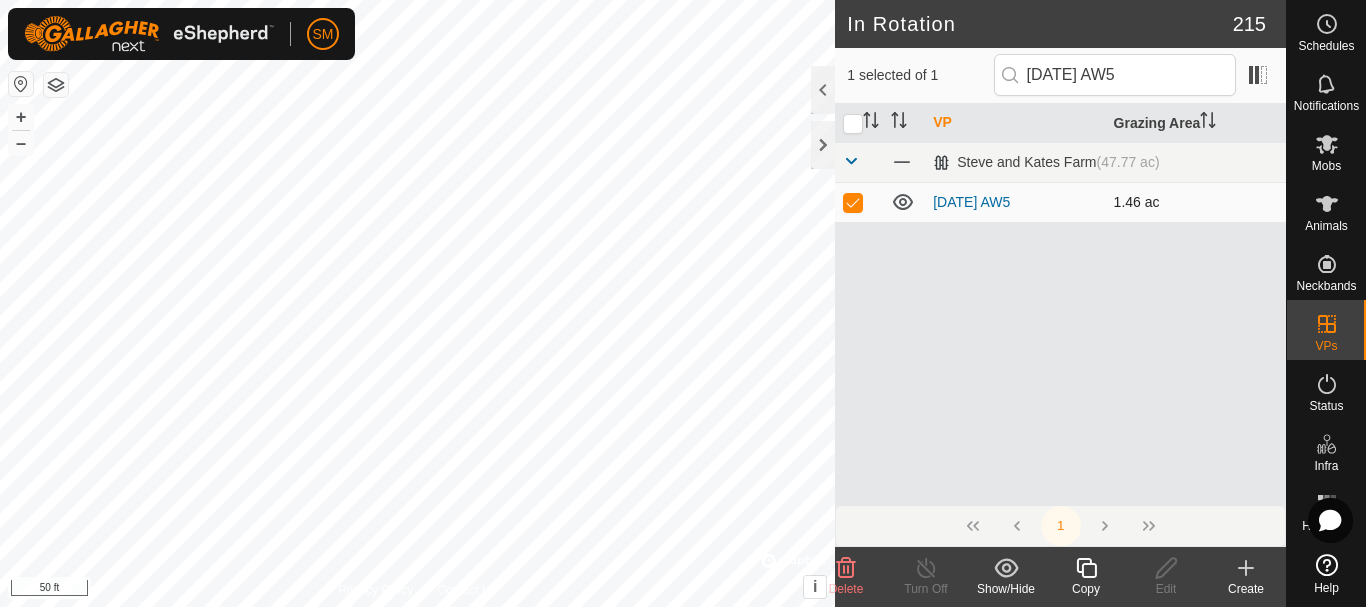 checkbox on "true" 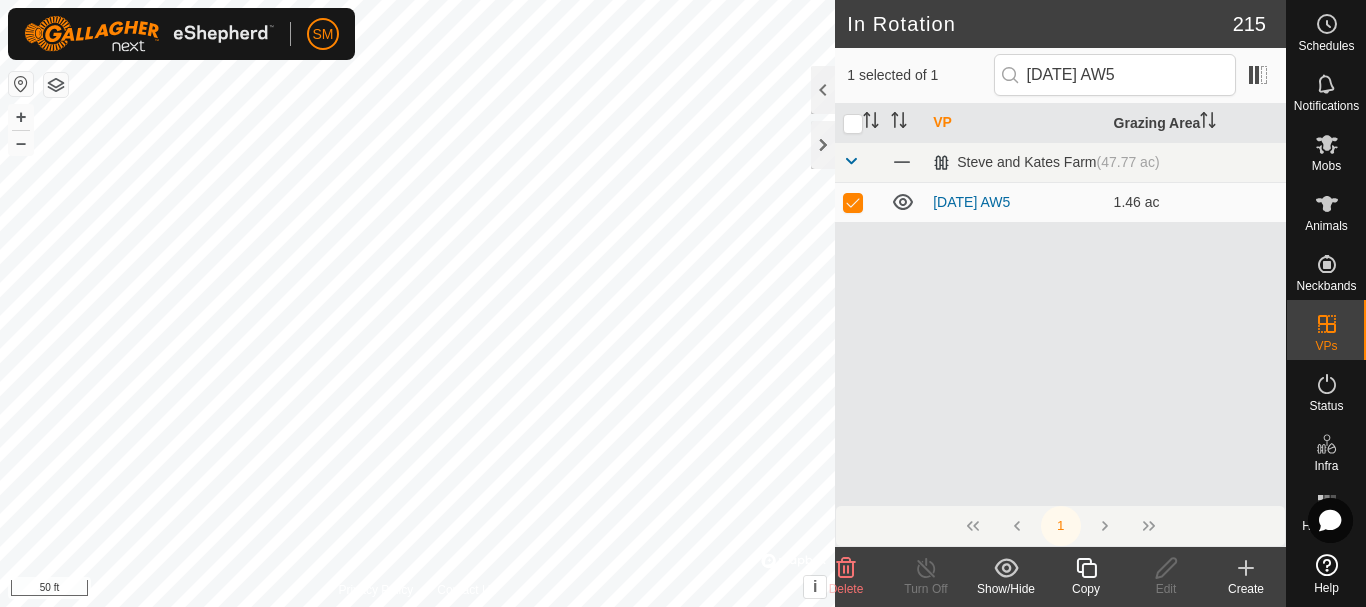 click 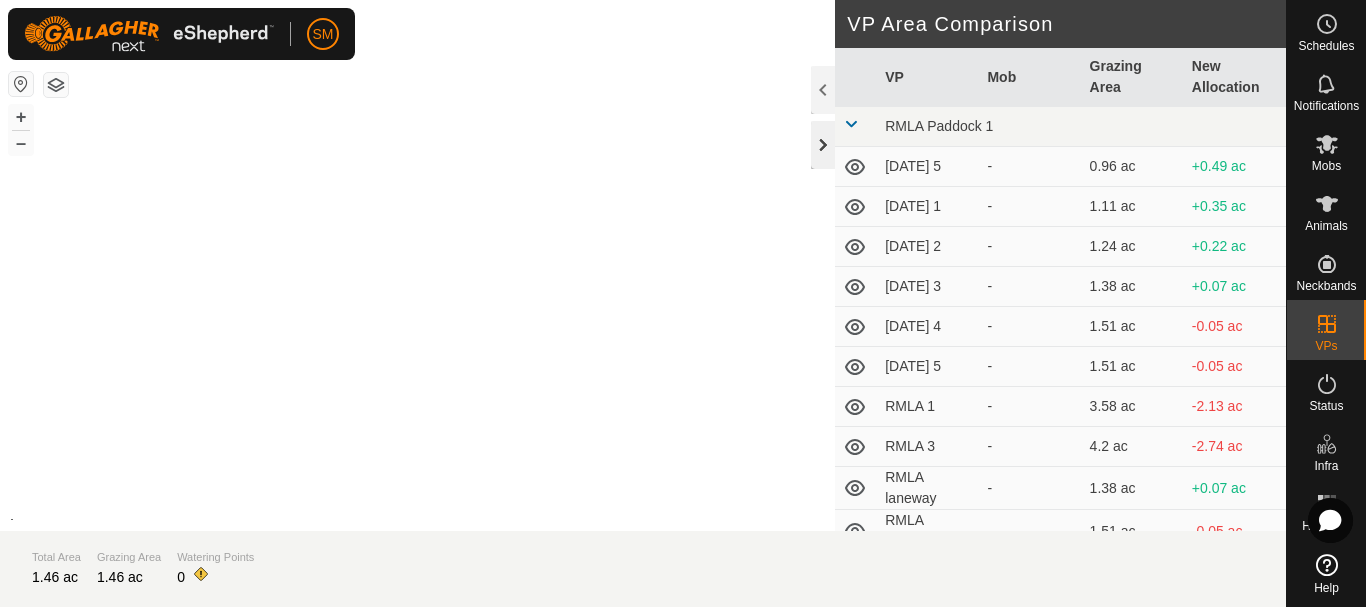 click 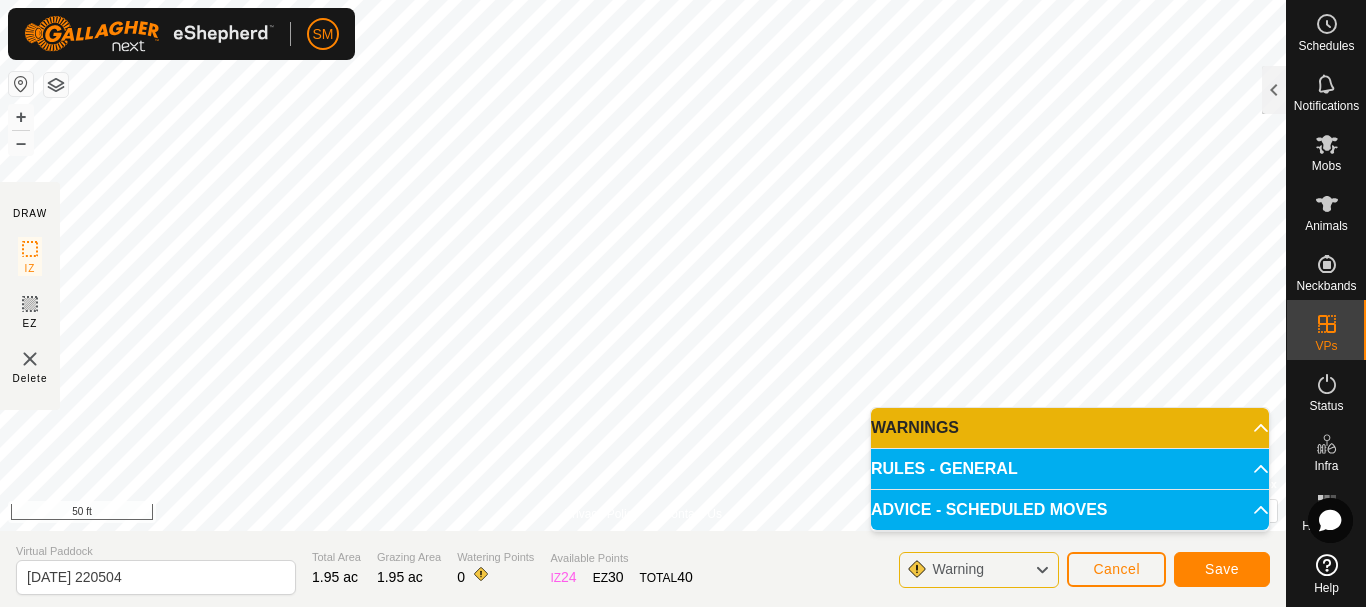 click on "DRAW IZ EZ Delete Privacy Policy Contact Us + – ⇧ i © Mapbox , © OpenStreetMap , Improve this map 50 ft VP Area Comparison VP Mob Grazing Area New Allocation RMLA Paddock 1 [DATE] 5 - 0.96 ac +0.99 ac [DATE] 1 - 1.11 ac +0.84 ac [DATE] 2 - 1.24 ac +0.72 ac [DATE] 3 - 1.38 ac +0.57 ac [DATE] 4 - 1.51 ac +0.44 ac [DATE] 5 - 1.51 ac +0.44 ac RMLA 1 - 3.58 ac -1.63 ac RMLA 3 - 4.2 ac -2.25 ac RMLA laneway - 1.38 ac +0.57 ac RMLA paddock 1 - 1.51 ac +0.44 ac RMLA2 - 4.2 ac -2.25 ac RMLA Paddock 5 [DATE] 1 - 1.98 ac -0.02 ac [DATE] 2 - 2.1 ac -0.15 ac [DATE] 3 - 2.25 ac -0.3 ac [DATE] 4 - 2.37 ac -0.42 ac [DATE] 5 - 1.85 ac +0.1 ac [DATE] 1 - 1.98 ac -0.02 ac [DATE] 2 - 2.1 ac -0.15 ac [DATE] 3 - 2.22 ac -0.27 ac [DATE] 4 - 2.35 ac -0.4 ac [DATE] 5 - 1.51 ac +0.44 ac [DATE] - 1.98 ac -0.02 ac [DATE] 1 - 1.63 ac +0.32 ac [DATE] 2" 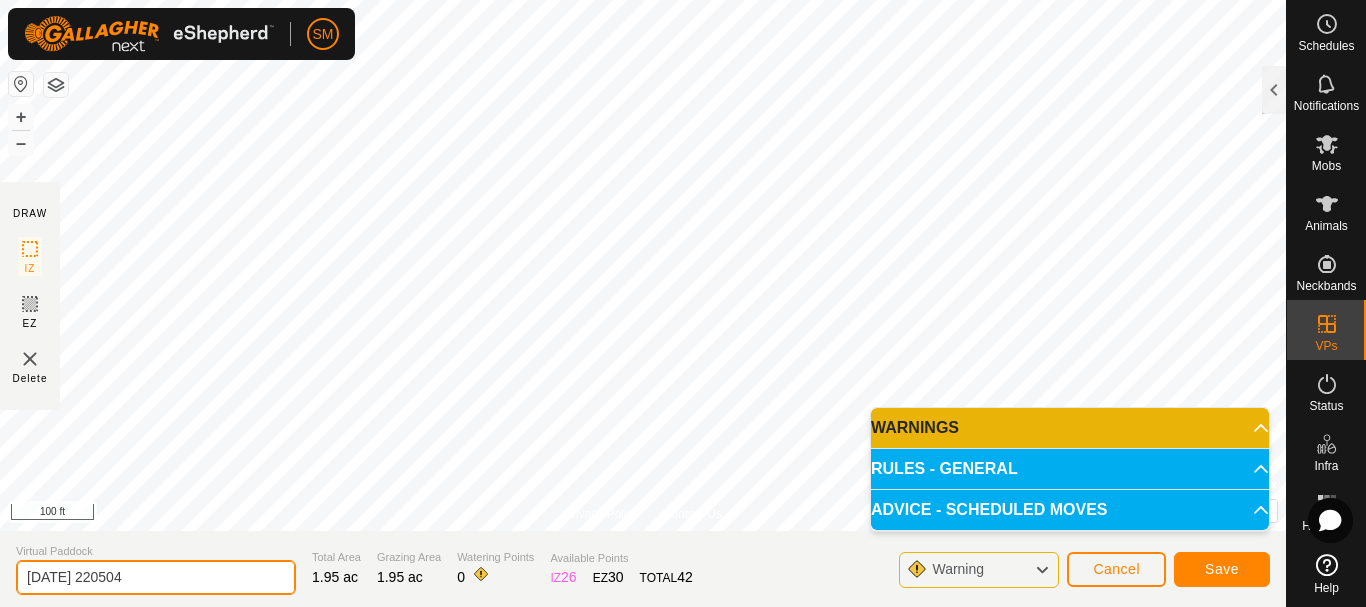 drag, startPoint x: 206, startPoint y: 585, endPoint x: 0, endPoint y: 571, distance: 206.47517 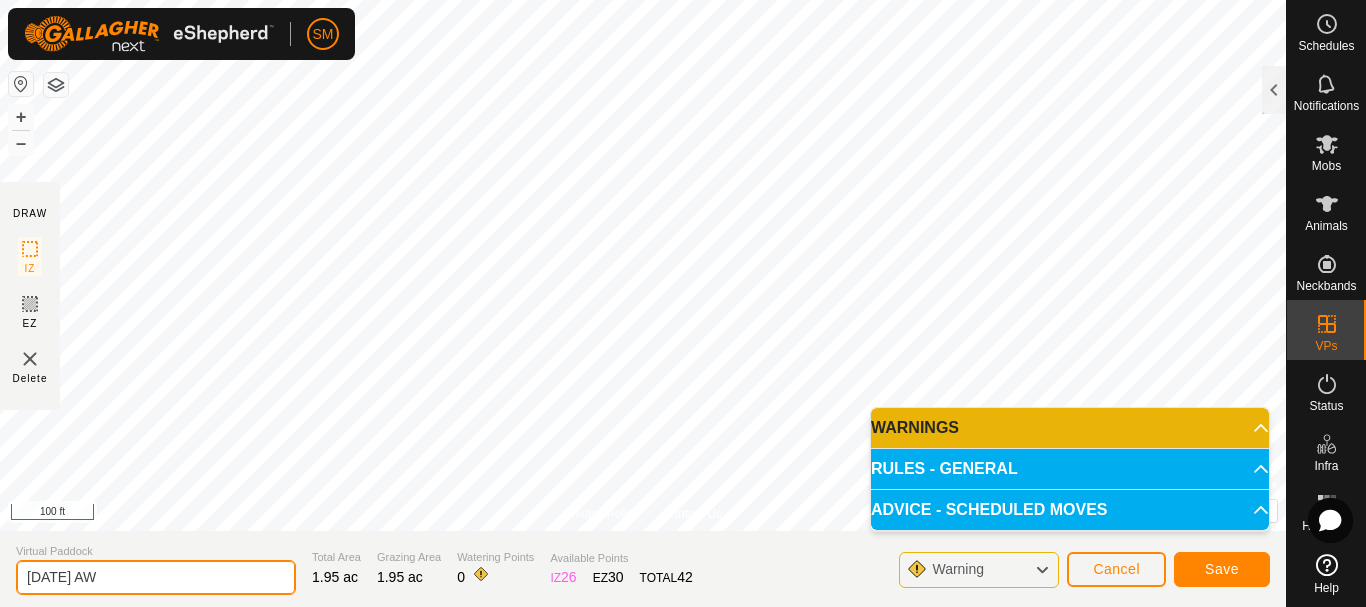 click on "[DATE] AW" 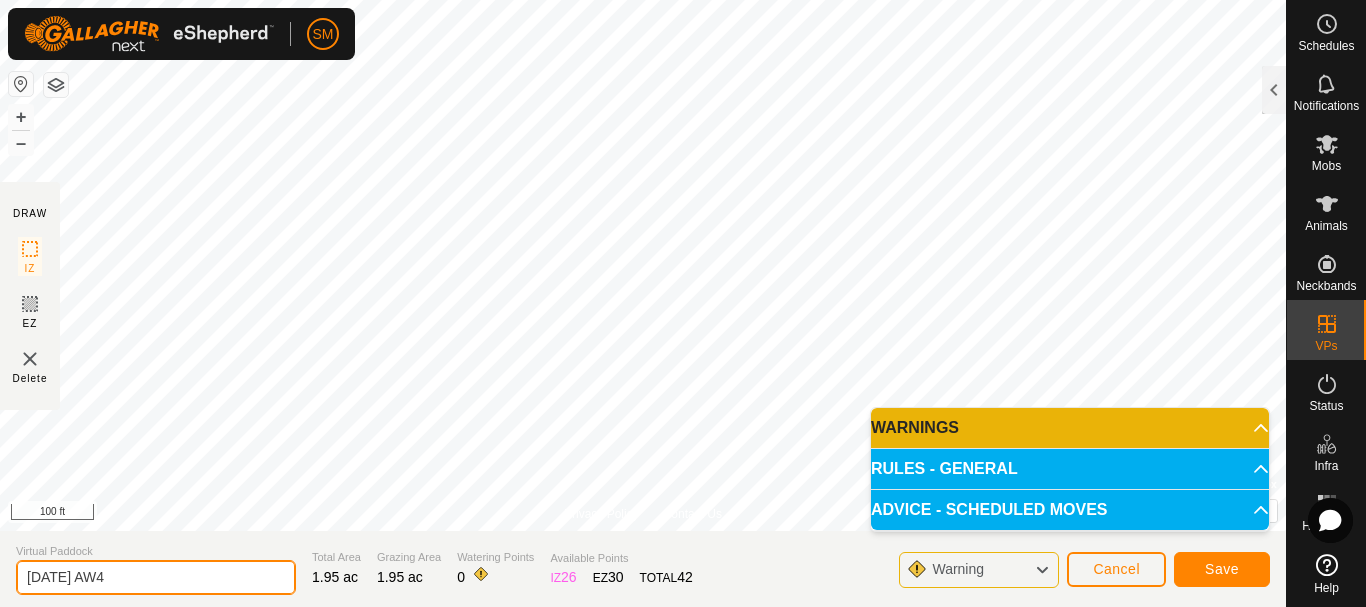 type on "[DATE] AW4" 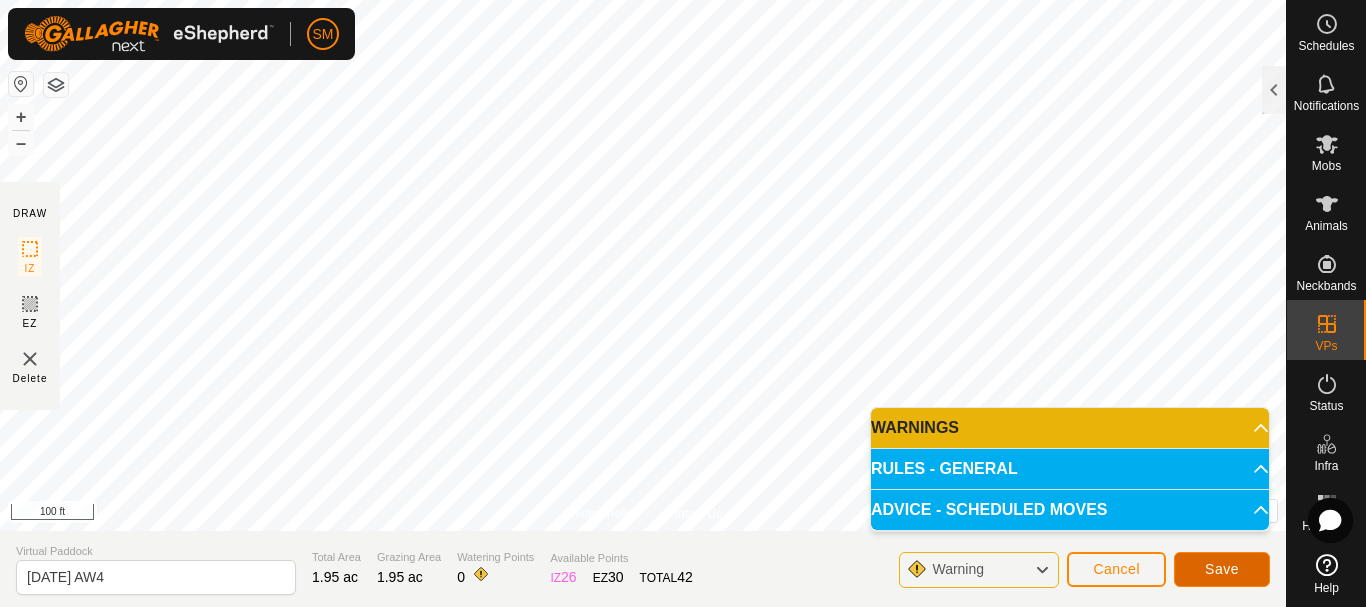 click on "Save" 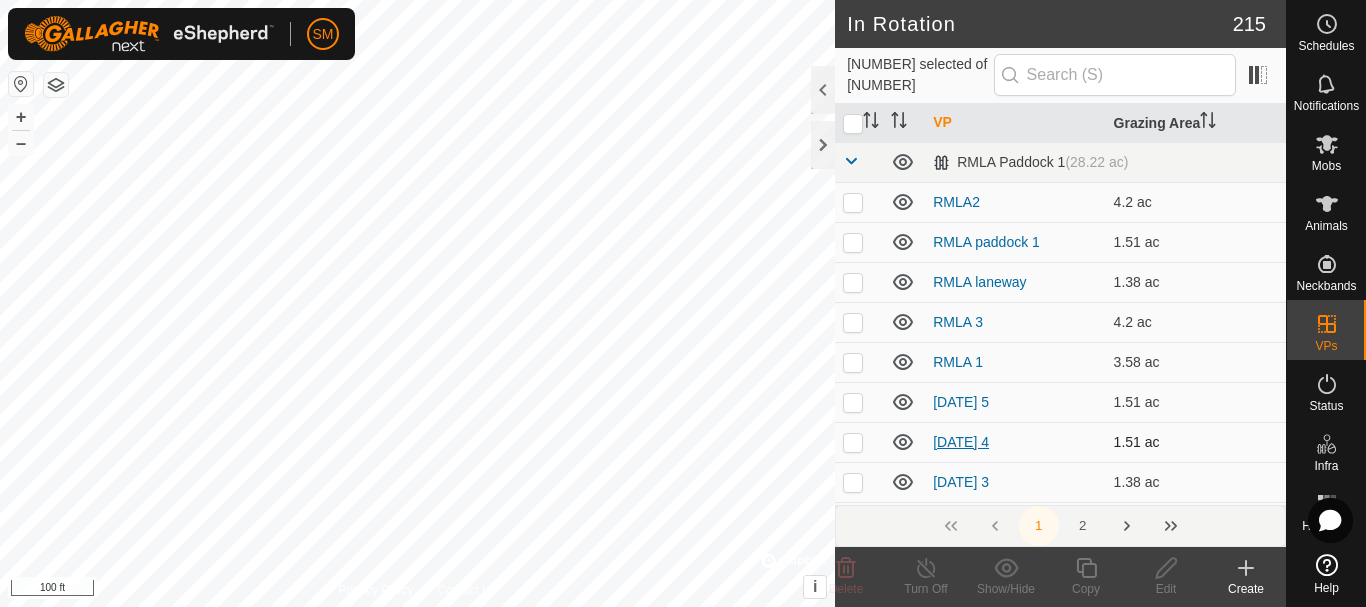 checkbox on "true" 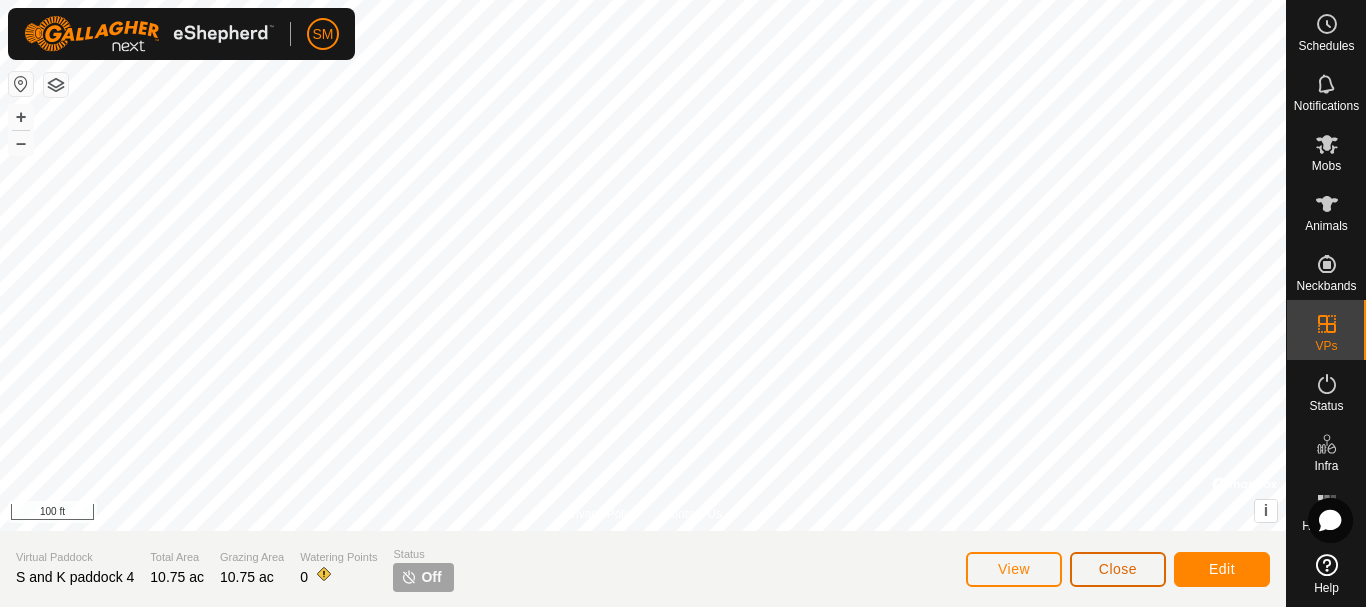 click on "Close" 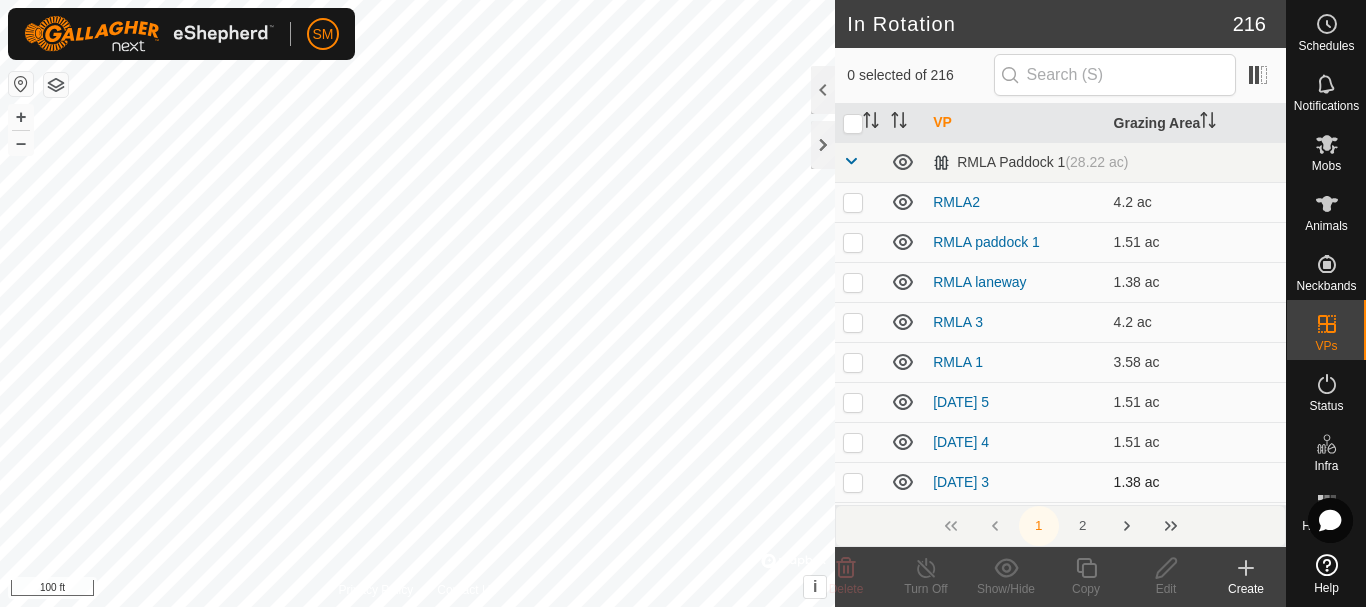 checkbox on "true" 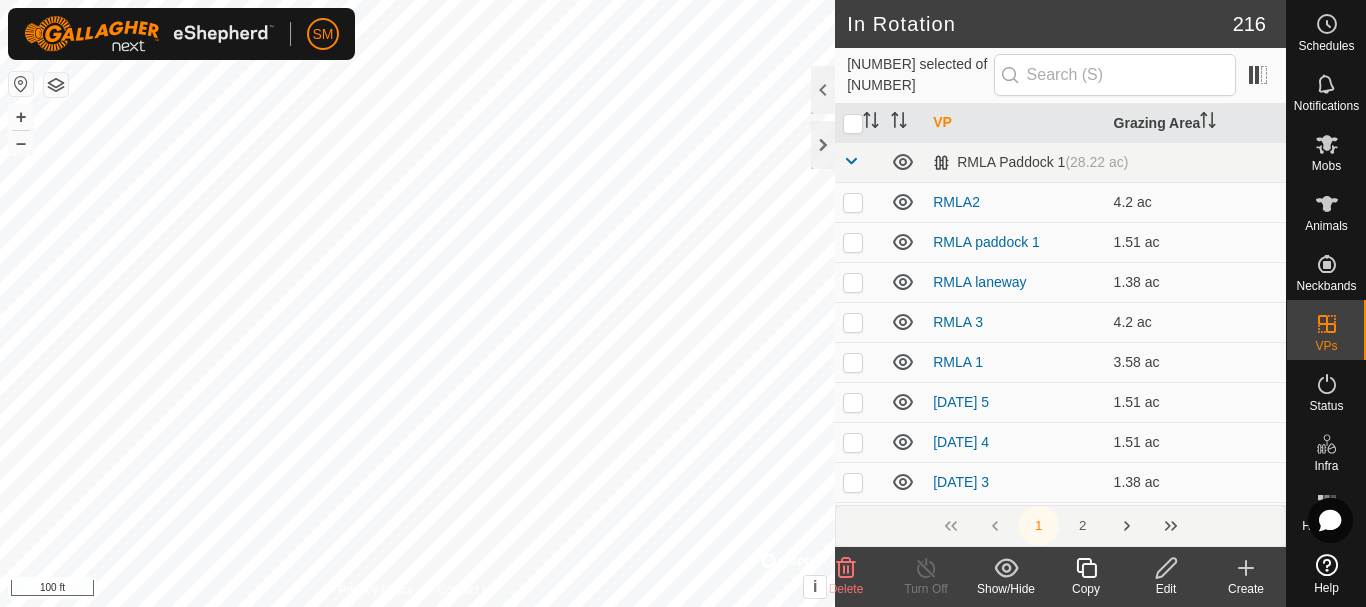 click on "Copy" 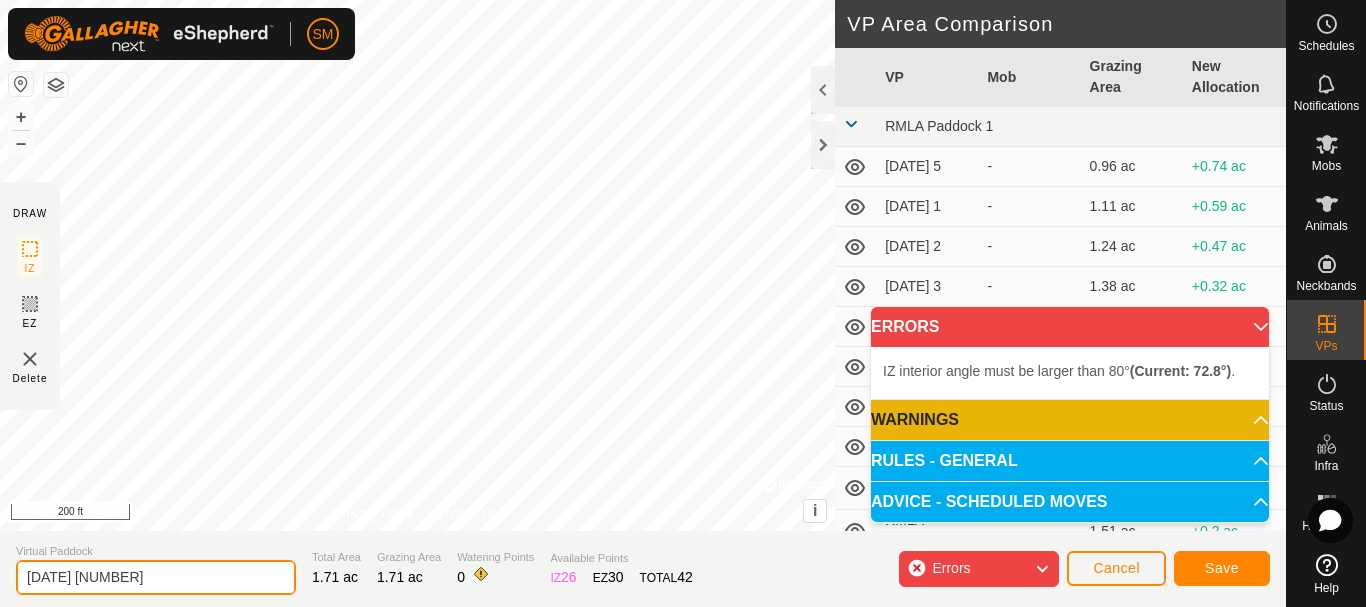 drag, startPoint x: 188, startPoint y: 572, endPoint x: 11, endPoint y: 573, distance: 177.00282 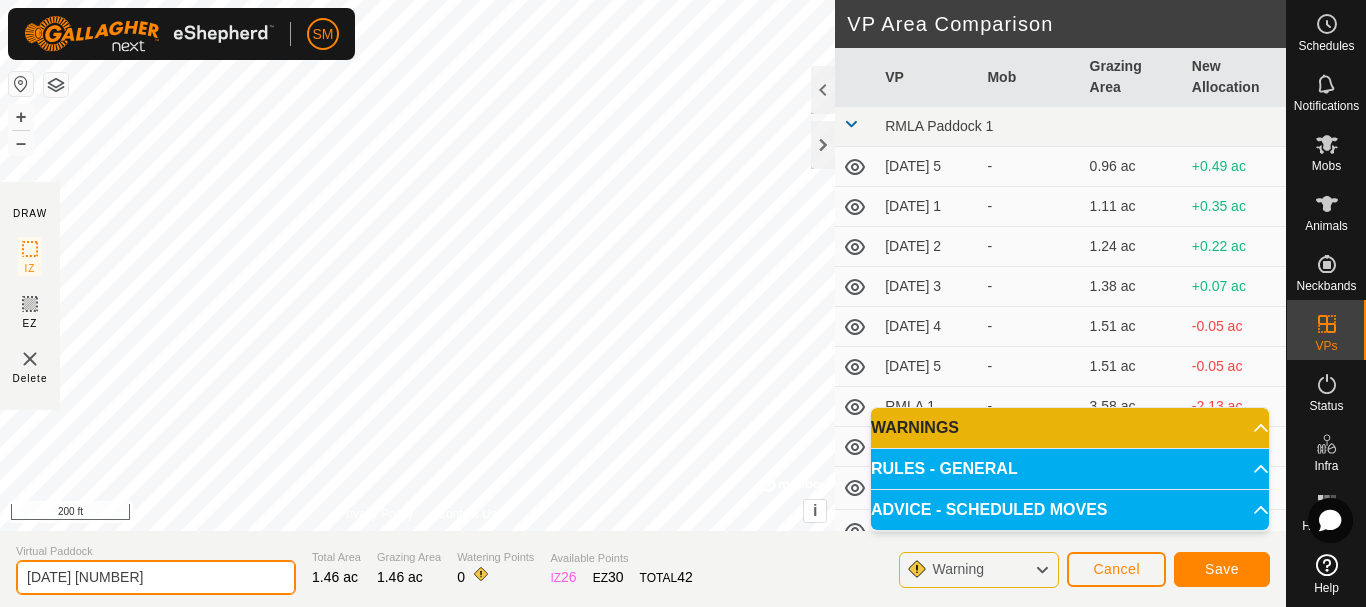 paste on "[NUMBER] AW" 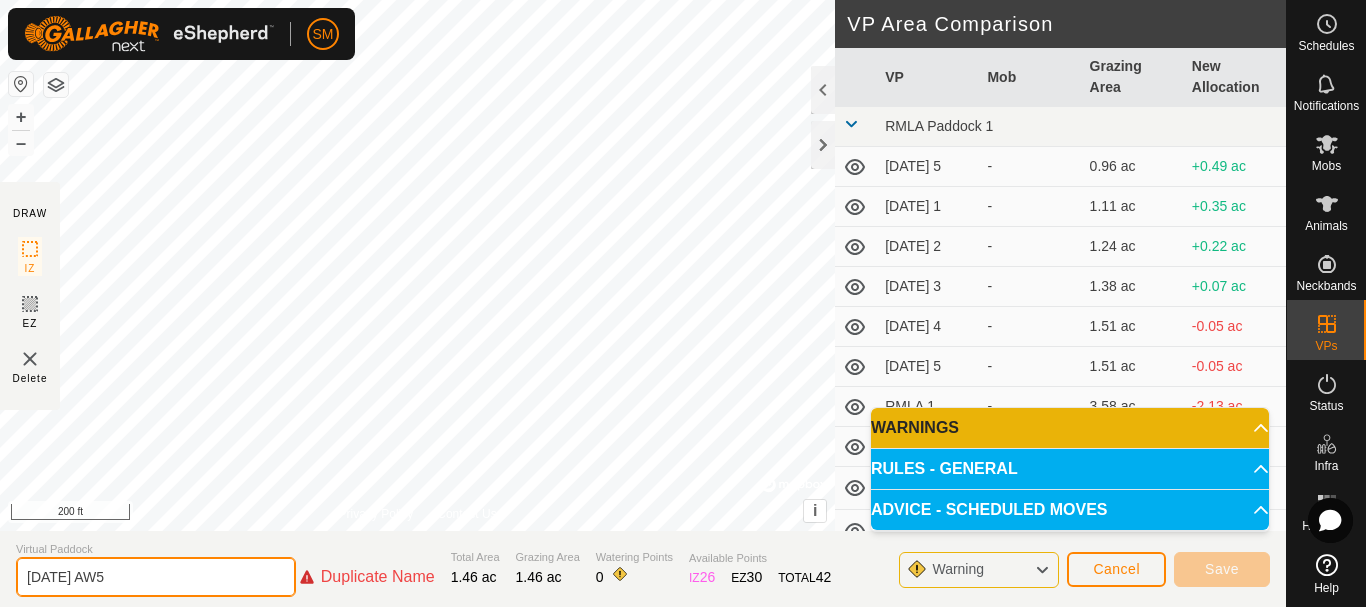 click on "[DATE] AW5" 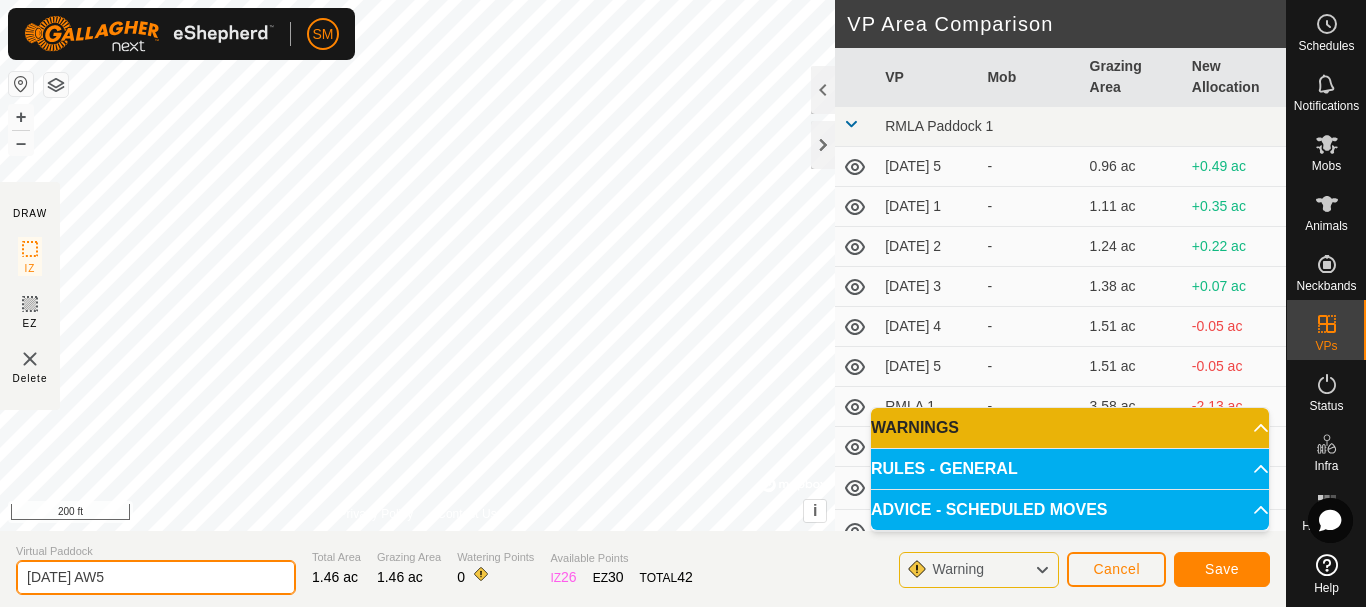 drag, startPoint x: 122, startPoint y: 577, endPoint x: 47, endPoint y: 579, distance: 75.026665 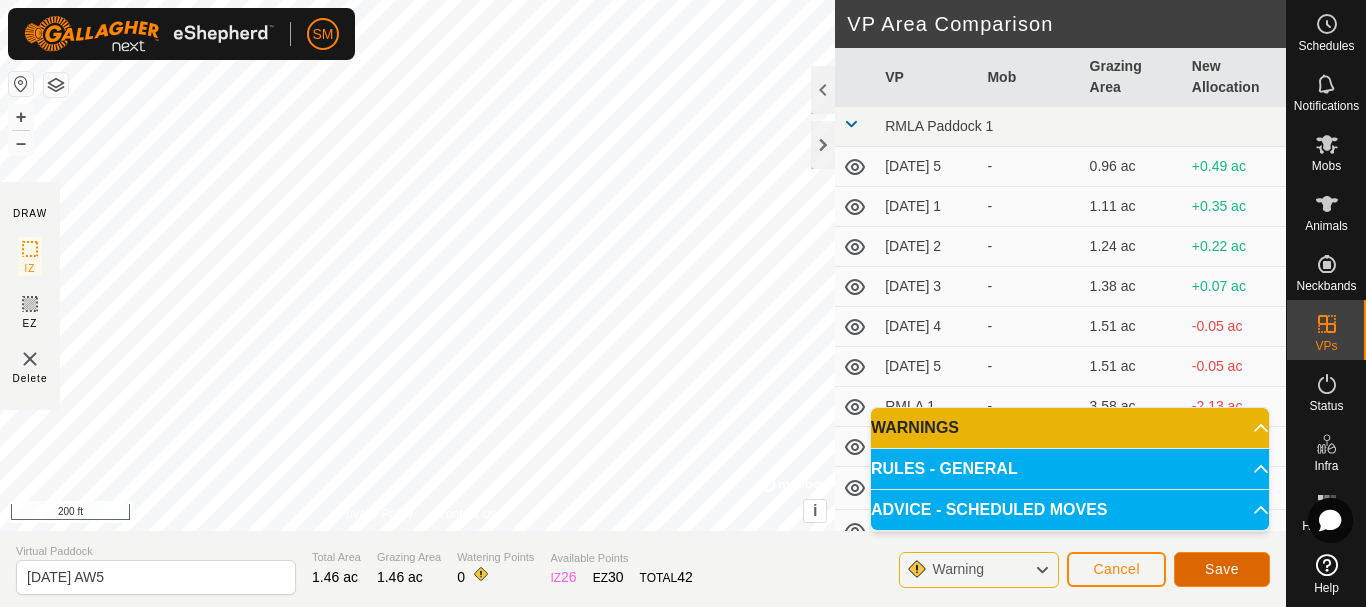 click on "Save" 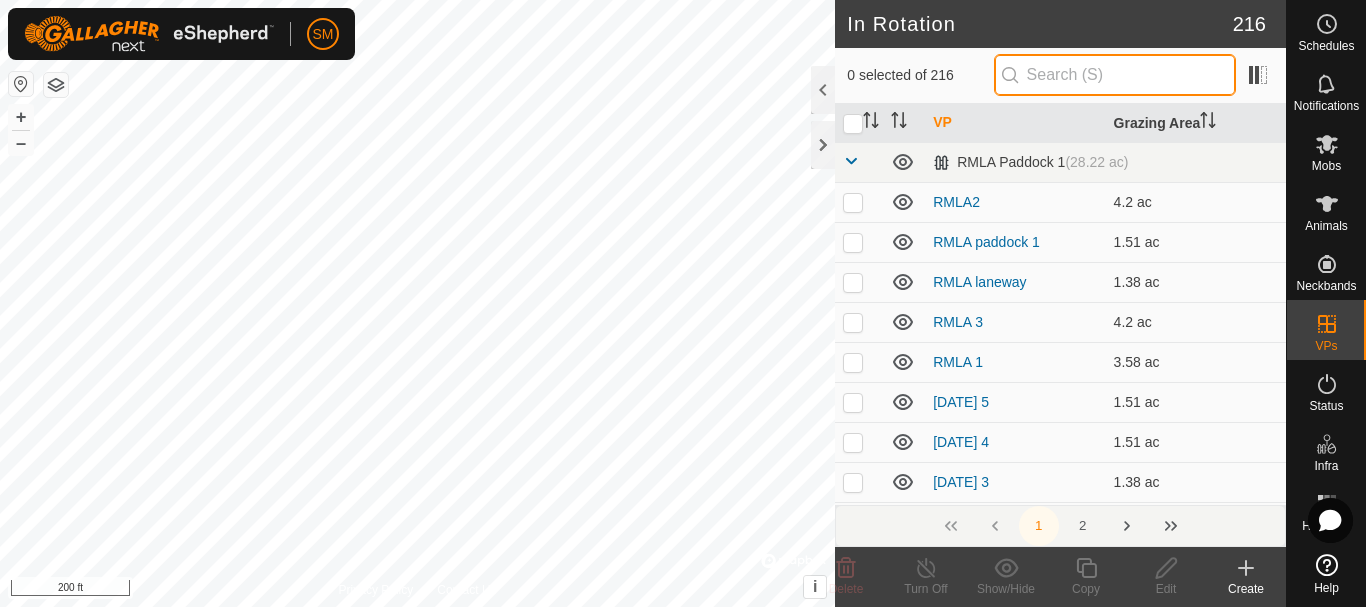 click at bounding box center (1115, 75) 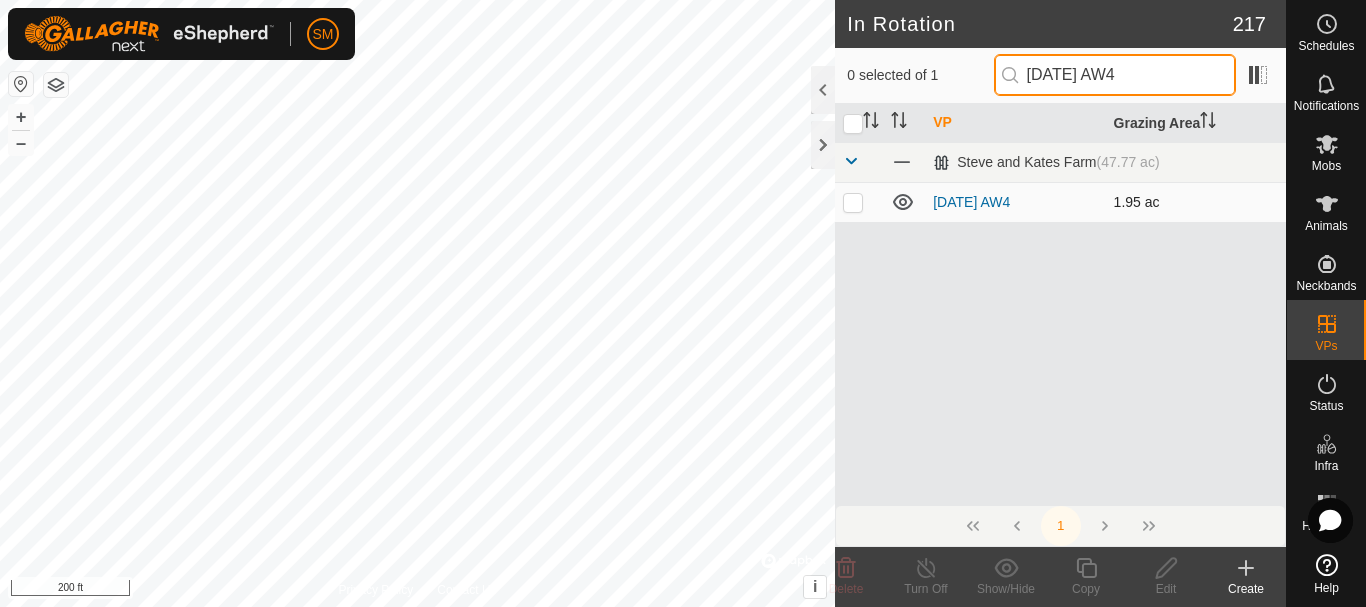 type on "[DATE] AW4" 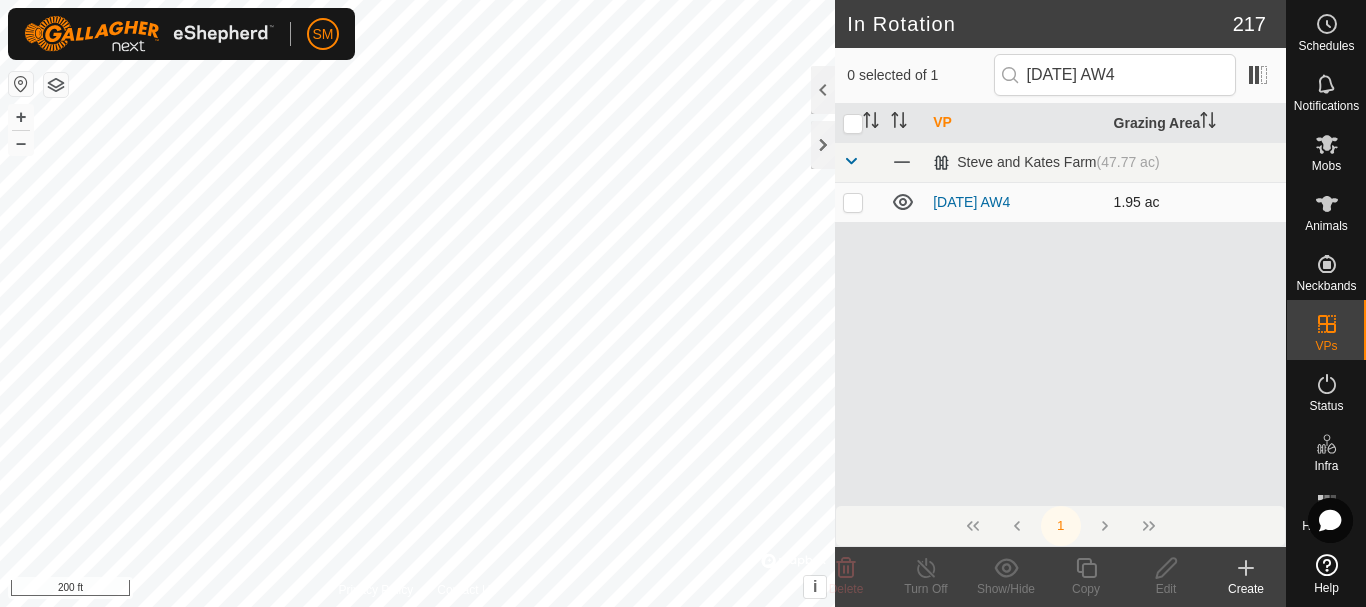 click at bounding box center (853, 202) 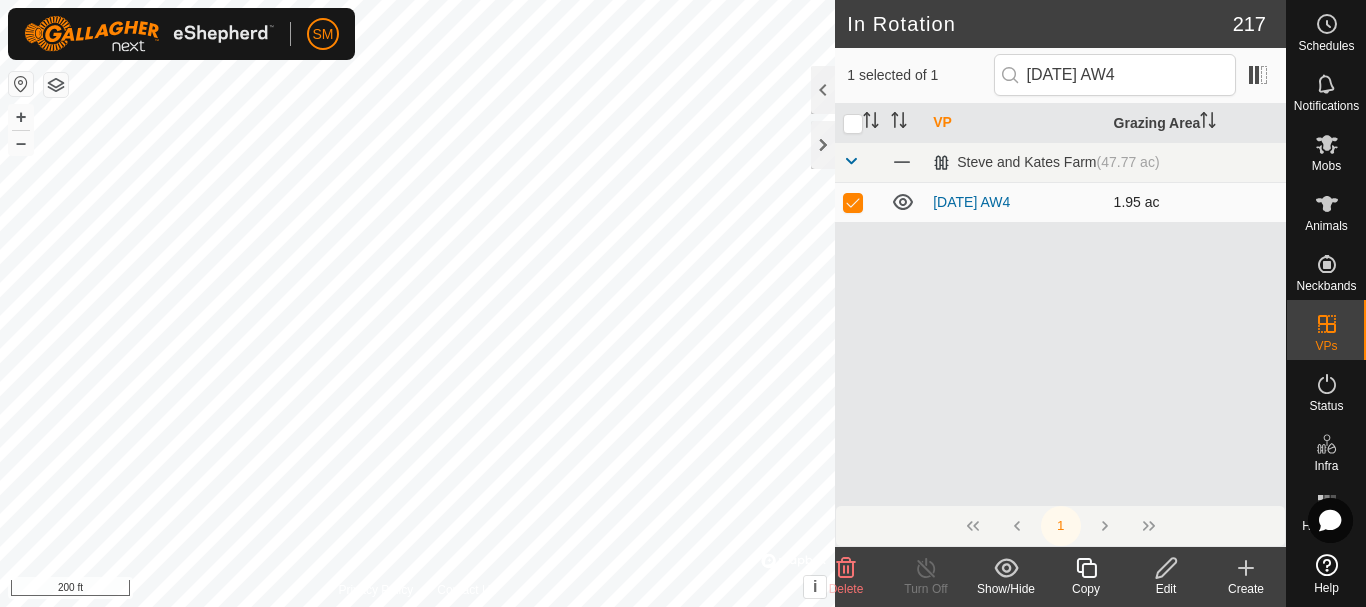 checkbox on "true" 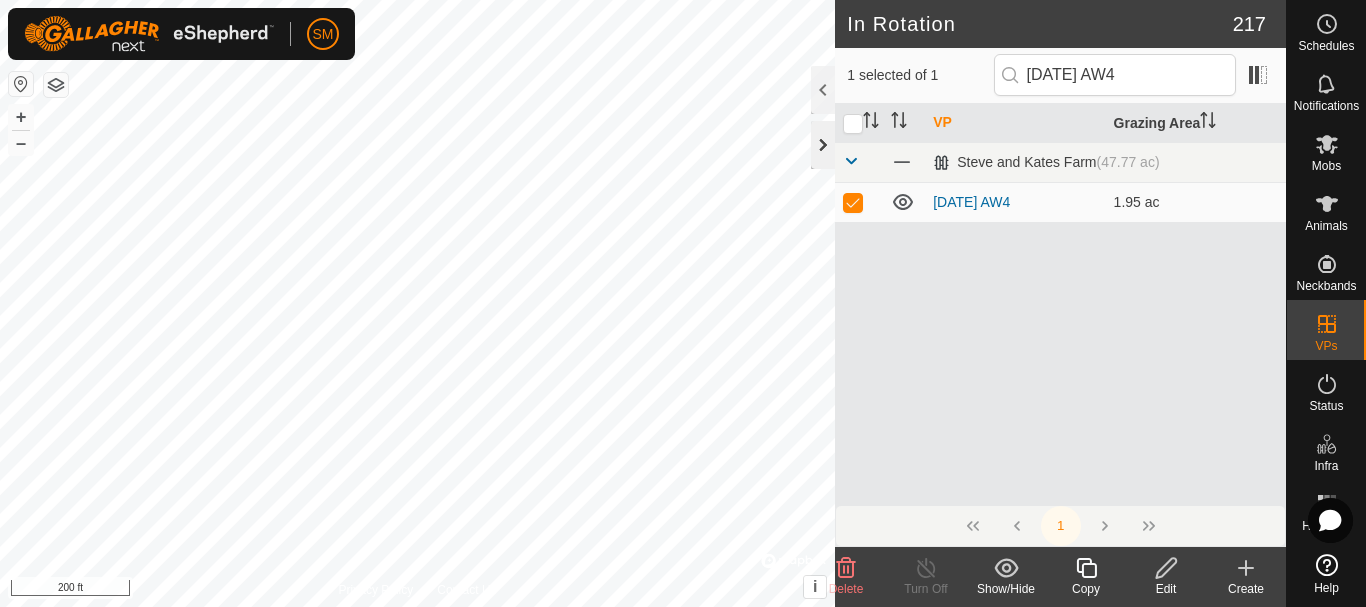 click 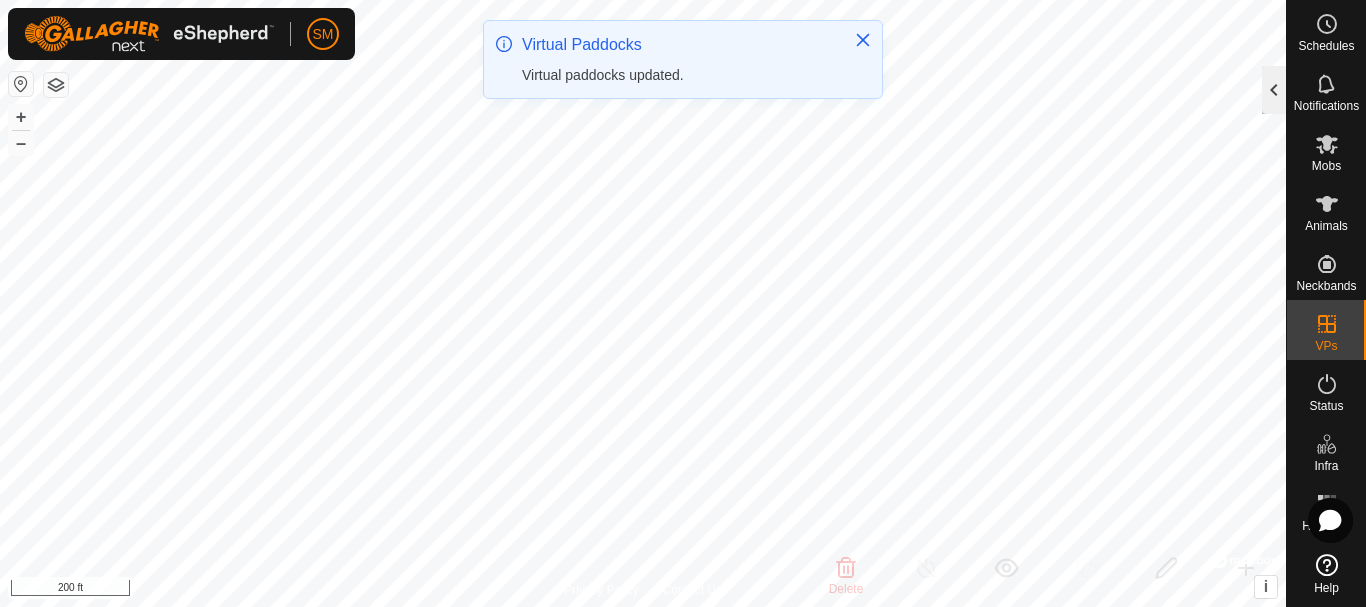 click 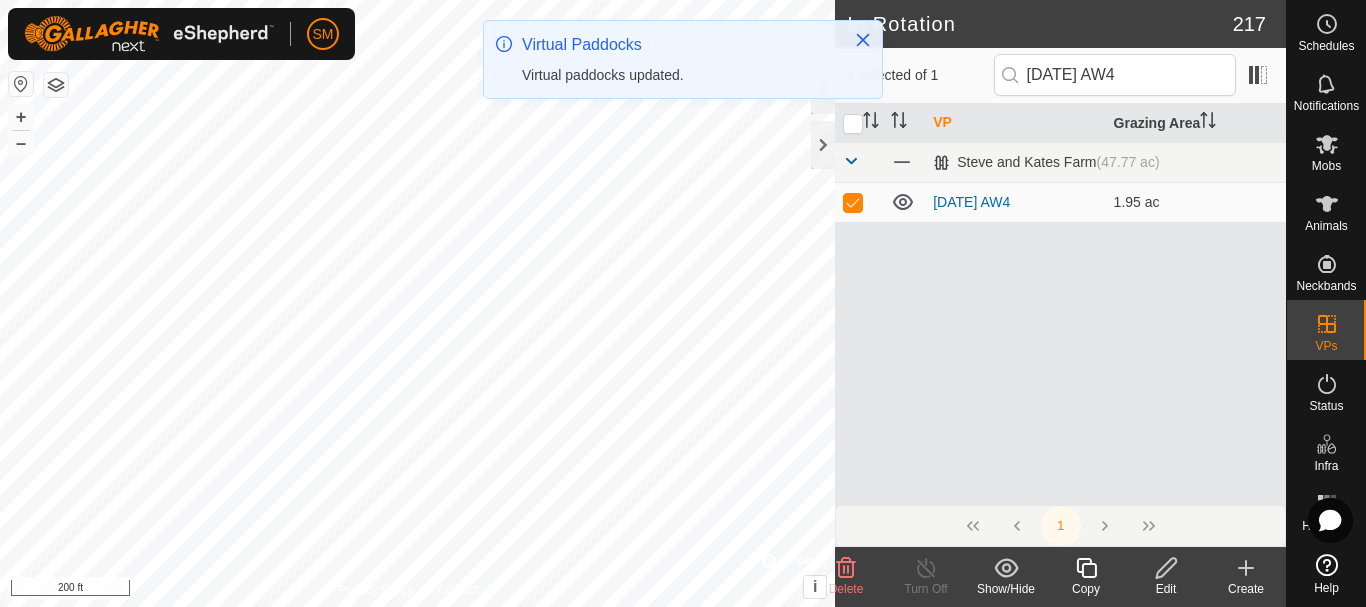 click on "Copy" 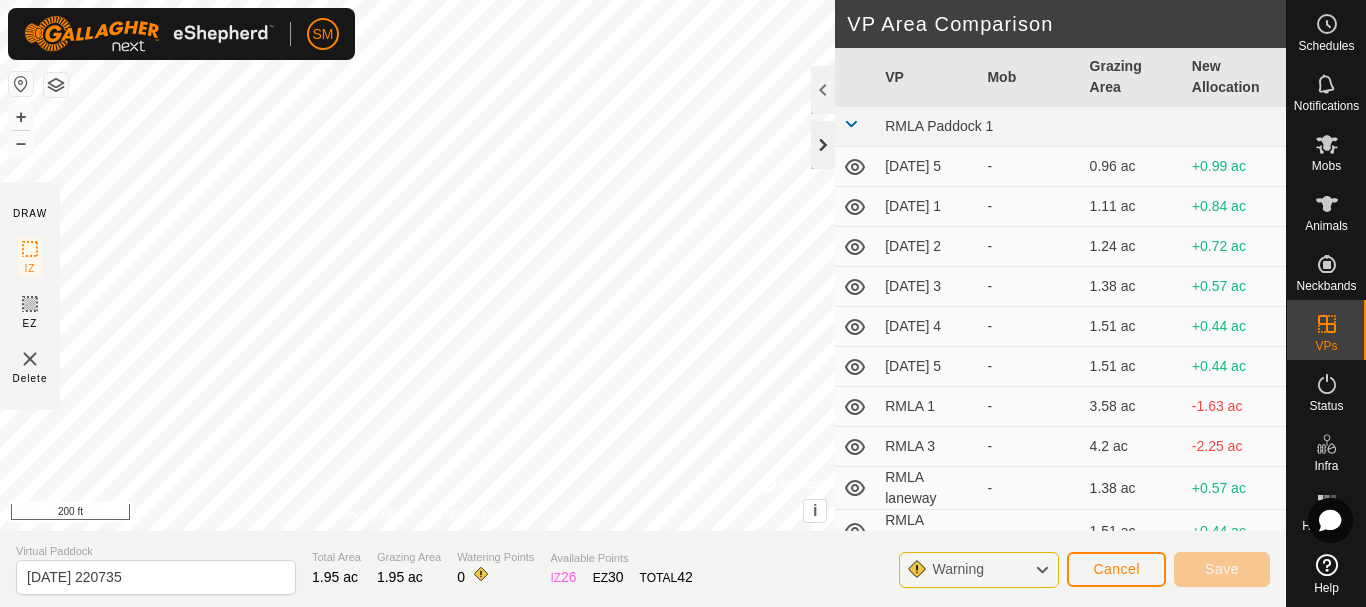 click 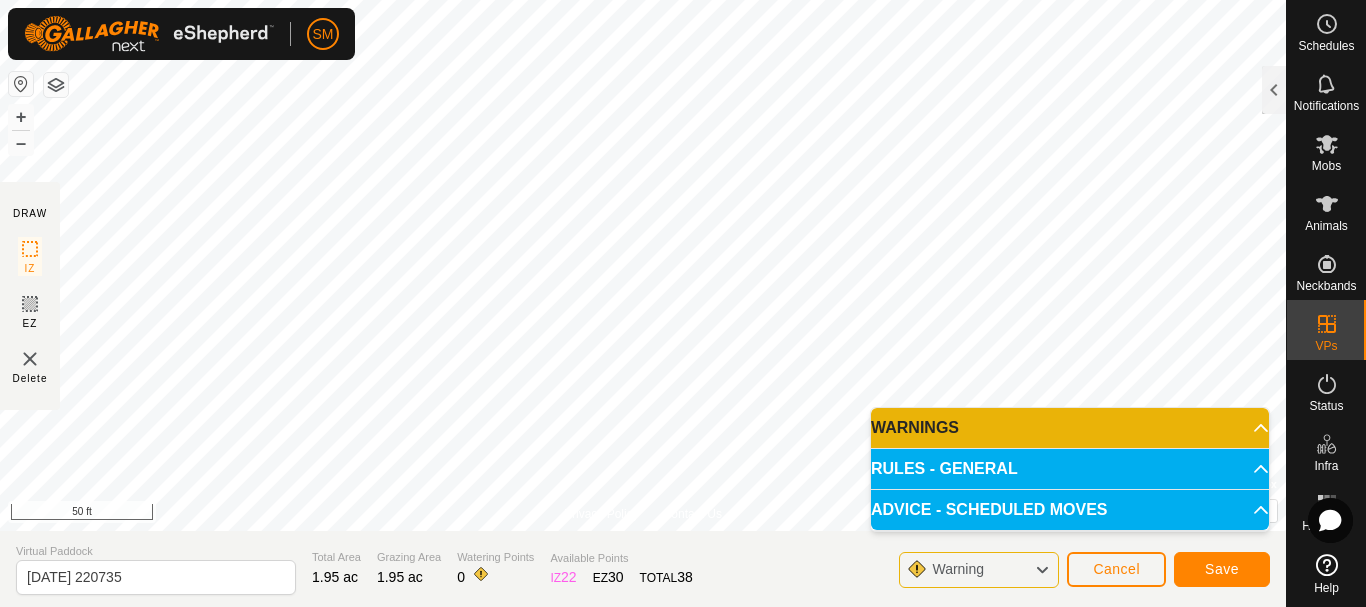 click on "SM Schedules Notifications Mobs Animals Neckbands VPs Status Infra Heatmap Help DRAW IZ EZ Delete Privacy Policy Contact Us + – ⇧ i © Mapbox , © OpenStreetMap , Improve this map 50 ft VP Area Comparison VP Mob Grazing Area New Allocation RMLA Paddock 1 [DATE] 5 - 0.96 ac +0.99 ac [DATE] 1 - 1.11 ac +0.84 ac [DATE] 2 - 1.24 ac +0.72 ac [DATE] 3 - 1.38 ac +0.57 ac [DATE] 4 - 1.51 ac +0.44 ac [DATE] 5 - 1.51 ac +0.44 ac RMLA 1 - 3.58 ac -1.63 ac RMLA 3 - 4.2 ac -2.25 ac RMLA laneway - 1.38 ac +0.57 ac RMLA paddock 1 - 1.51 ac +0.44 ac RMLA2 - 4.2 ac -2.25 ac RMLA Paddock 5 [DATE] 1 - 1.98 ac -0.02 ac [DATE] 2 - 2.1 ac -0.15 ac [DATE] 3 - 2.25 ac -0.3 ac [DATE] 4 - 2.37 ac -0.42 ac [DATE] 5 - 1.85 ac +0.1 ac [DATE] 1 - 1.98 ac -0.02 ac [DATE] 2 - 2.1 ac -0.15 ac [DATE] 3 - 2.22 ac -0.27 ac [DATE] 4 - 2.35 ac -0.4 ac [DATE] 5 - 1.51 ac +0.44 ac [DATE] - 1.98 ac -0.02 ac [DATE] 1 - 1.63 ac +0.32 ac [DATE] 2" at bounding box center (683, 303) 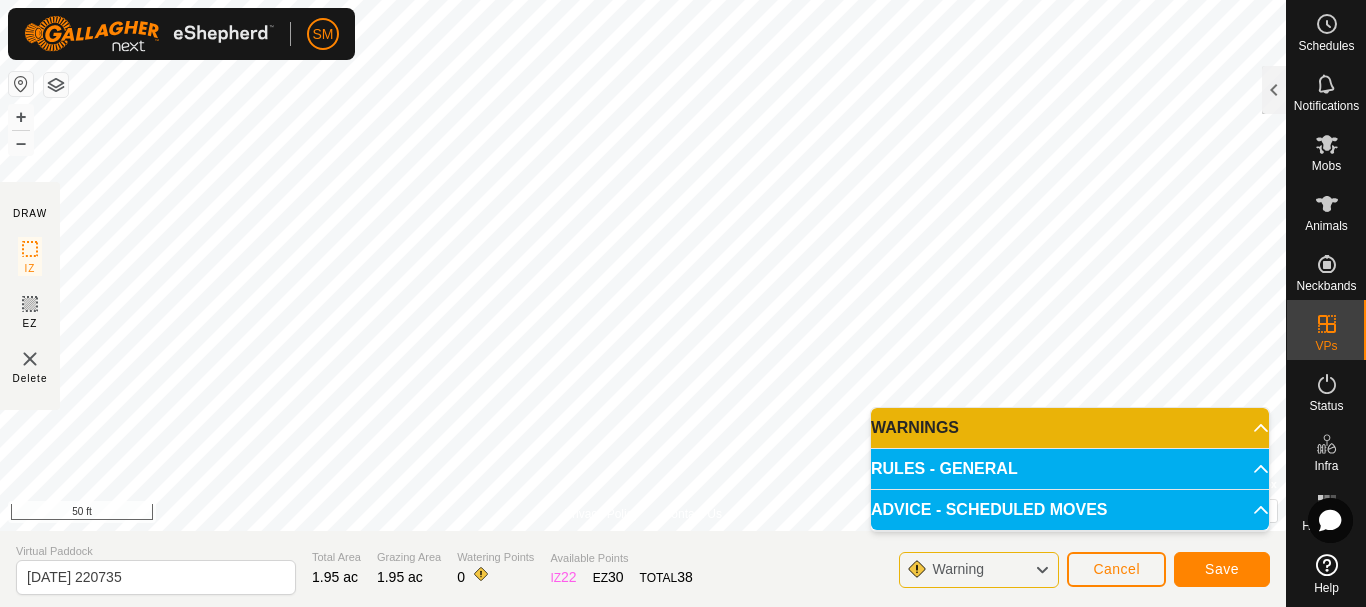 click on "SM Schedules Notifications Mobs Animals Neckbands VPs Status Infra Heatmap Help DRAW IZ EZ Delete Privacy Policy Contact Us + – ⇧ i © Mapbox , © OpenStreetMap , Improve this map 50 ft VP Area Comparison VP Mob Grazing Area New Allocation RMLA Paddock 1 [DATE] 5 - 0.96 ac +0.99 ac [DATE] 1 - 1.11 ac +0.84 ac [DATE] 2 - 1.24 ac +0.72 ac [DATE] 3 - 1.38 ac +0.57 ac [DATE] 4 - 1.51 ac +0.44 ac [DATE] 5 - 1.51 ac +0.44 ac RMLA 1 - 3.58 ac -1.63 ac RMLA 3 - 4.2 ac -2.25 ac RMLA laneway - 1.38 ac +0.57 ac RMLA paddock 1 - 1.51 ac +0.44 ac RMLA2 - 4.2 ac -2.25 ac RMLA Paddock 5 [DATE] 1 - 1.98 ac -0.02 ac [DATE] 2 - 2.1 ac -0.15 ac [DATE] 3 - 2.25 ac -0.3 ac [DATE] 4 - 2.37 ac -0.42 ac [DATE] 5 - 1.85 ac +0.1 ac [DATE] 1 - 1.98 ac -0.02 ac [DATE] 2 - 2.1 ac -0.15 ac [DATE] 3 - 2.22 ac -0.27 ac [DATE] 4 - 2.35 ac -0.4 ac [DATE] 5 - 1.51 ac +0.44 ac [DATE] - 1.98 ac -0.02 ac [DATE] 1 - 1.63 ac +0.32 ac [DATE] 2" at bounding box center [683, 303] 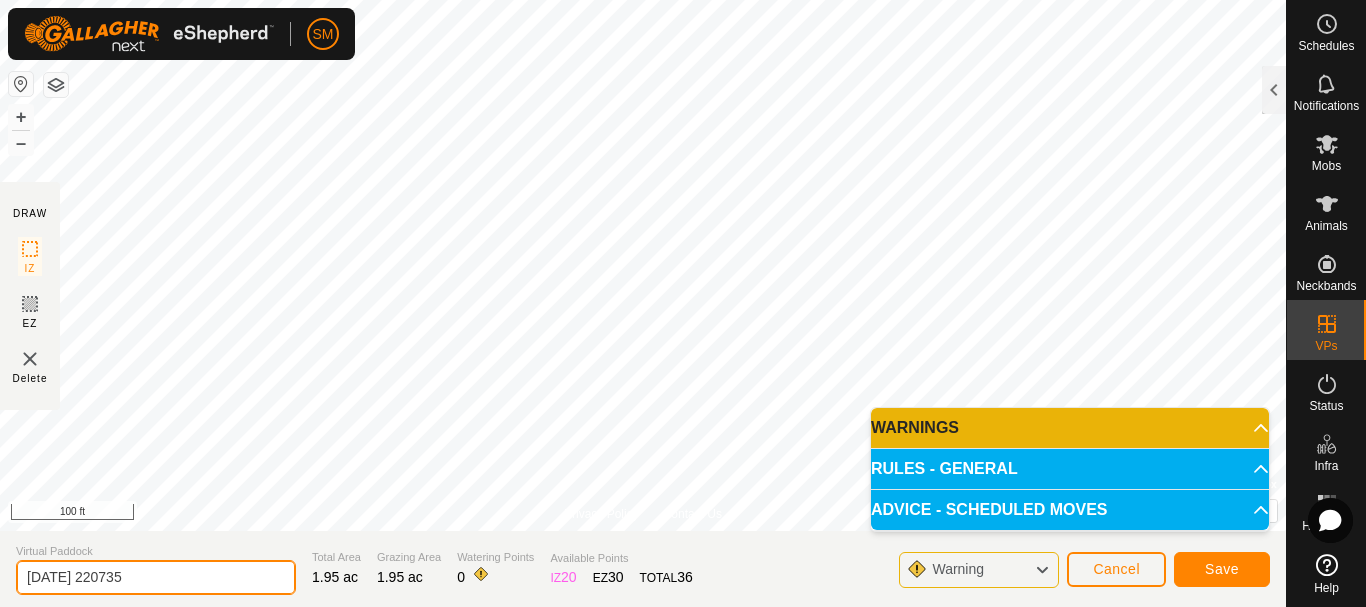 click on "[DATE] 220735" 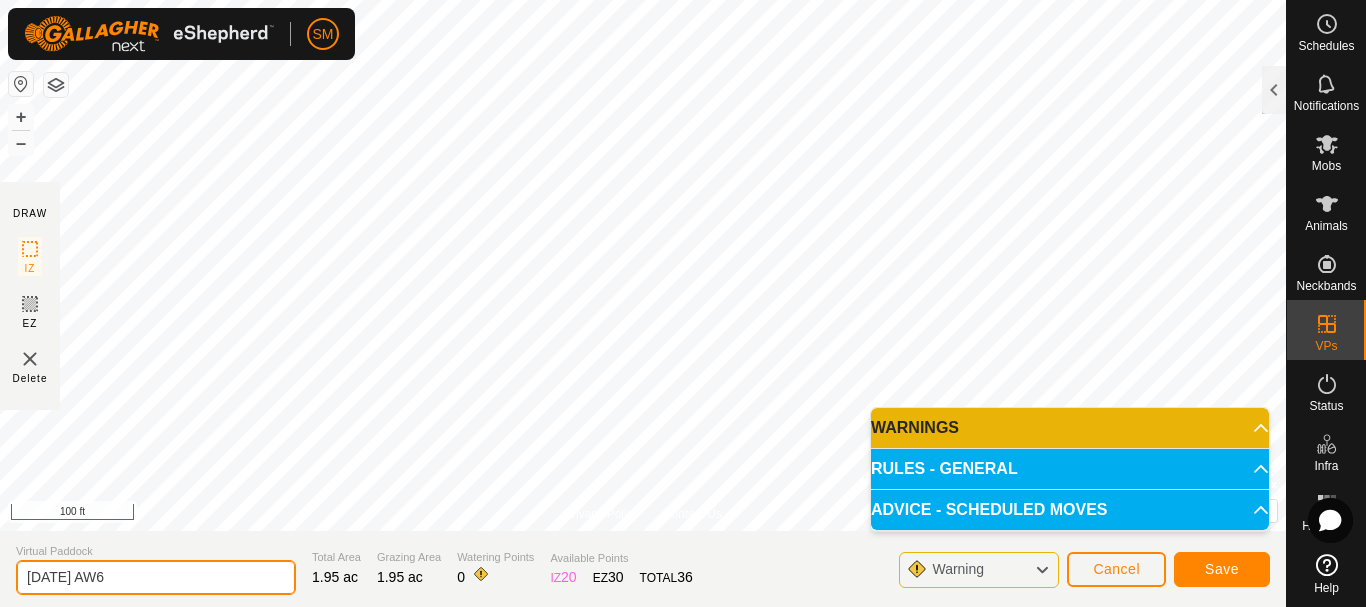 type on "[DATE] AW6" 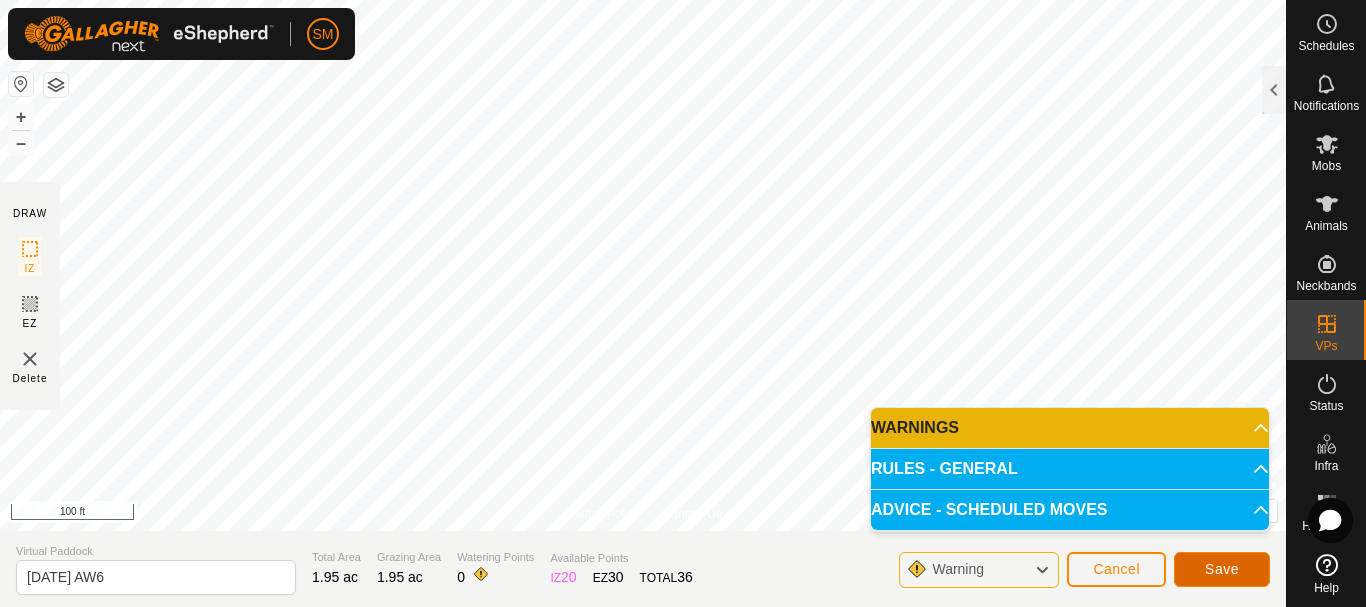 click on "Save" 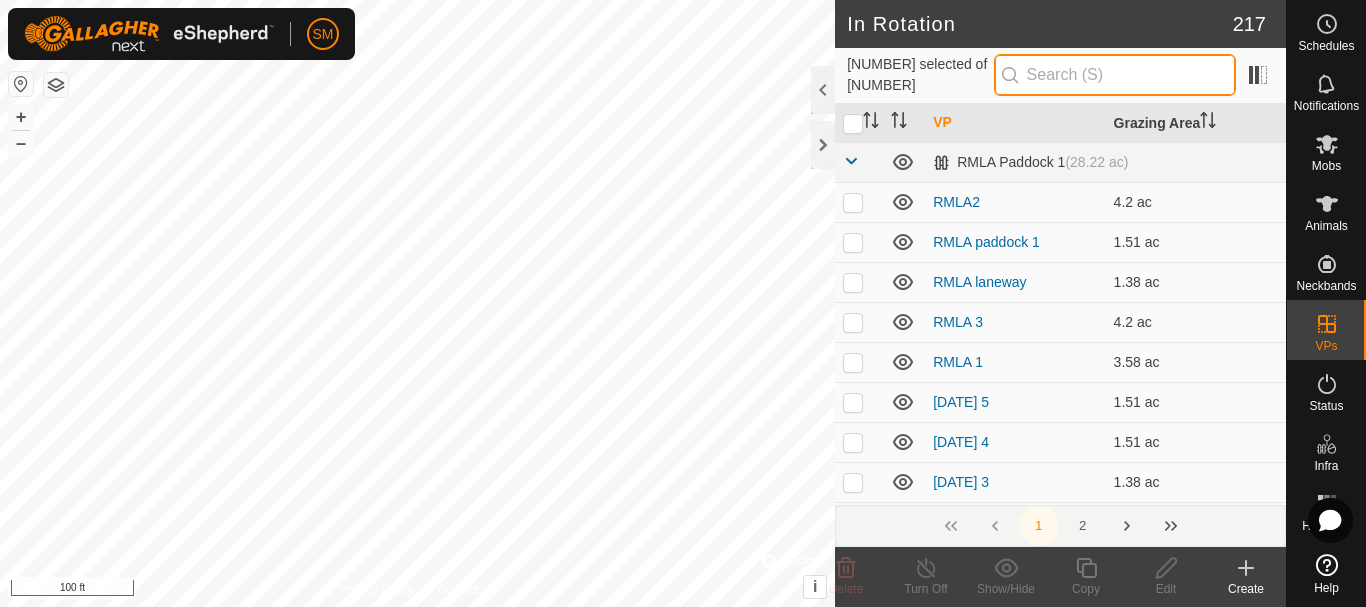 click at bounding box center (1115, 75) 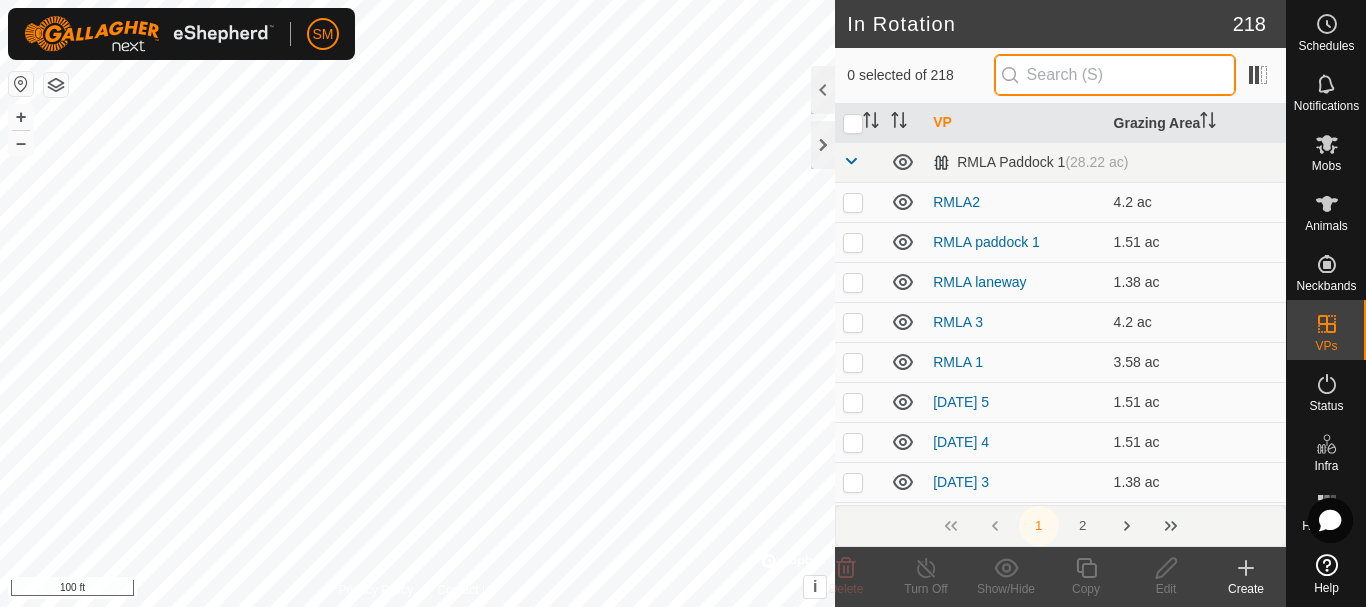 paste on "[DATE] AW" 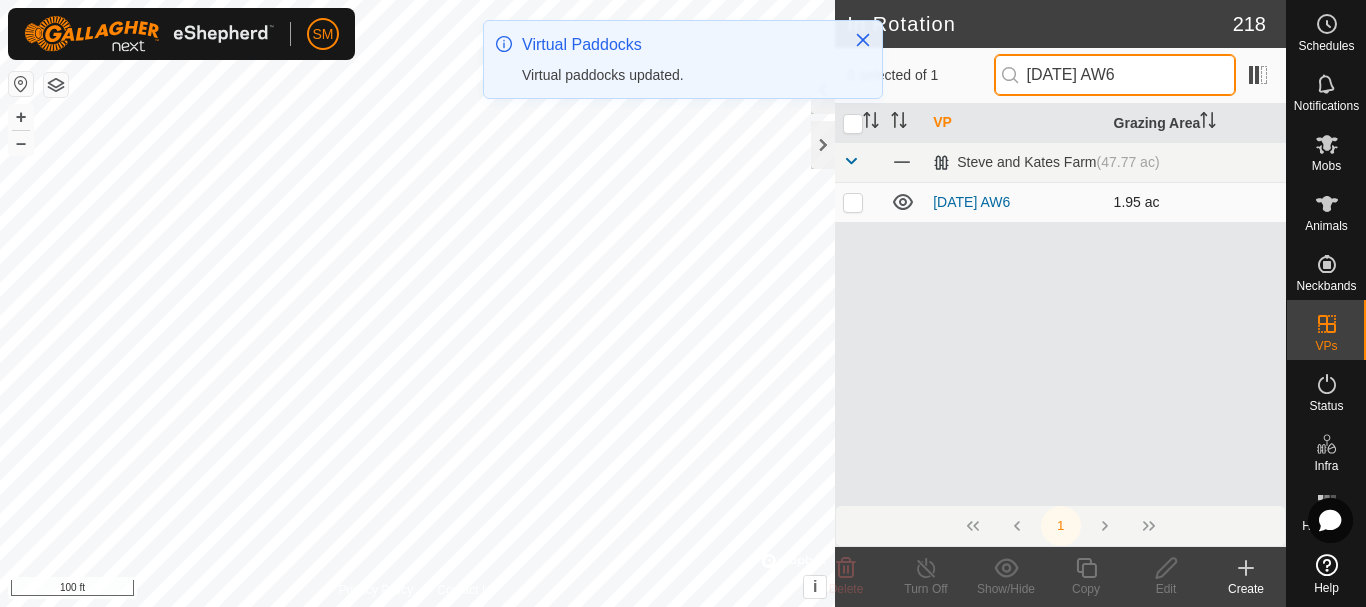 type on "[DATE] AW6" 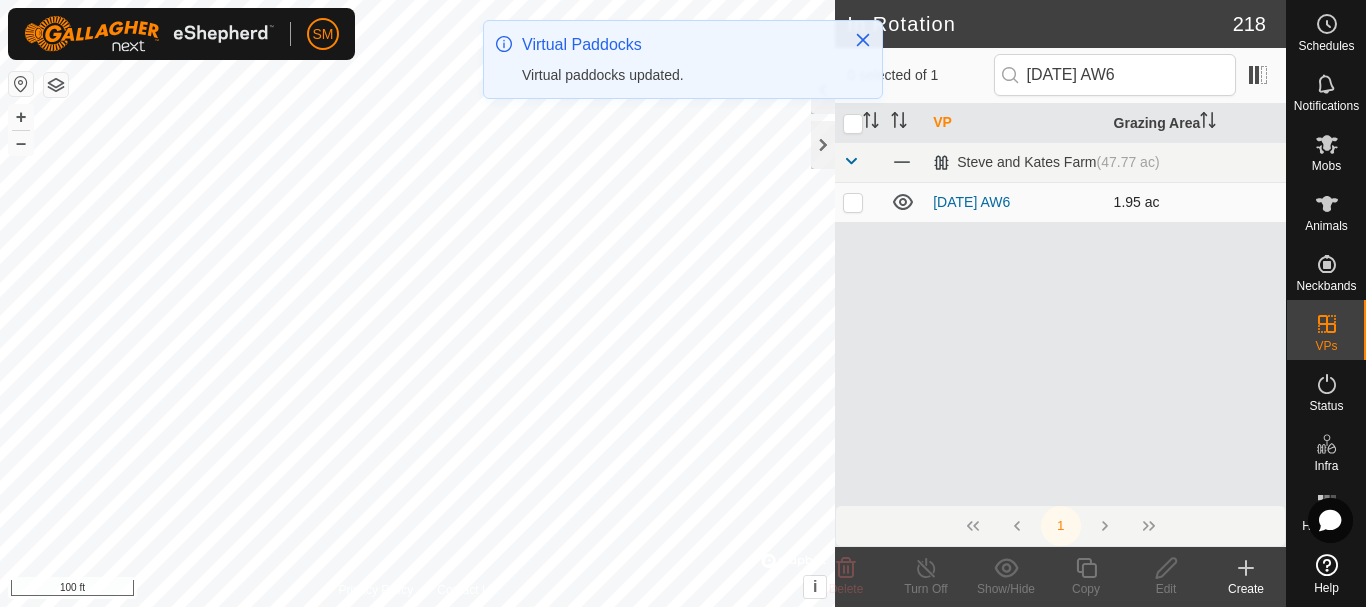 click at bounding box center [853, 202] 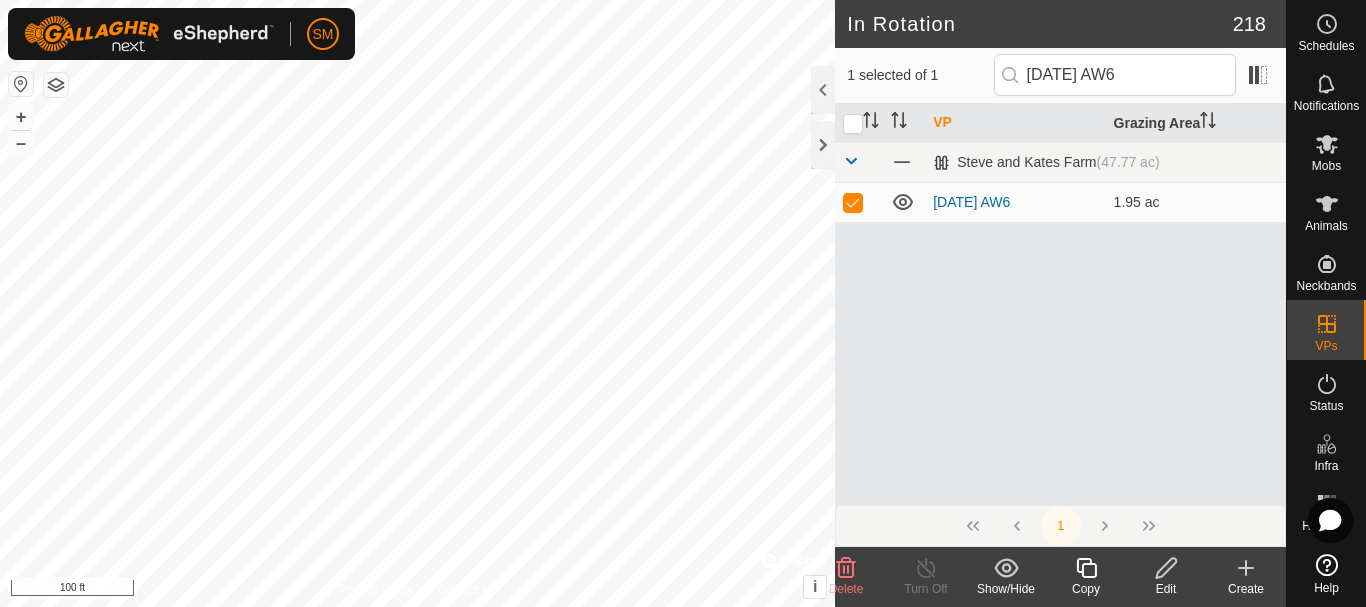 click 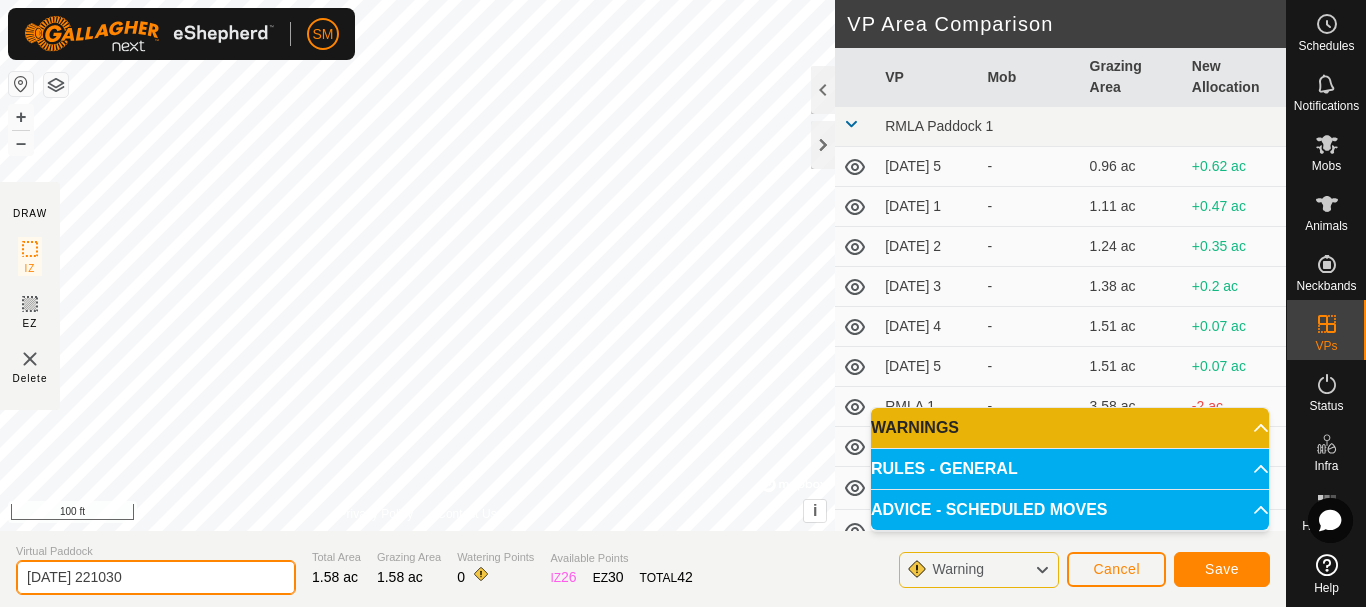 click on "[DATE] 221030" 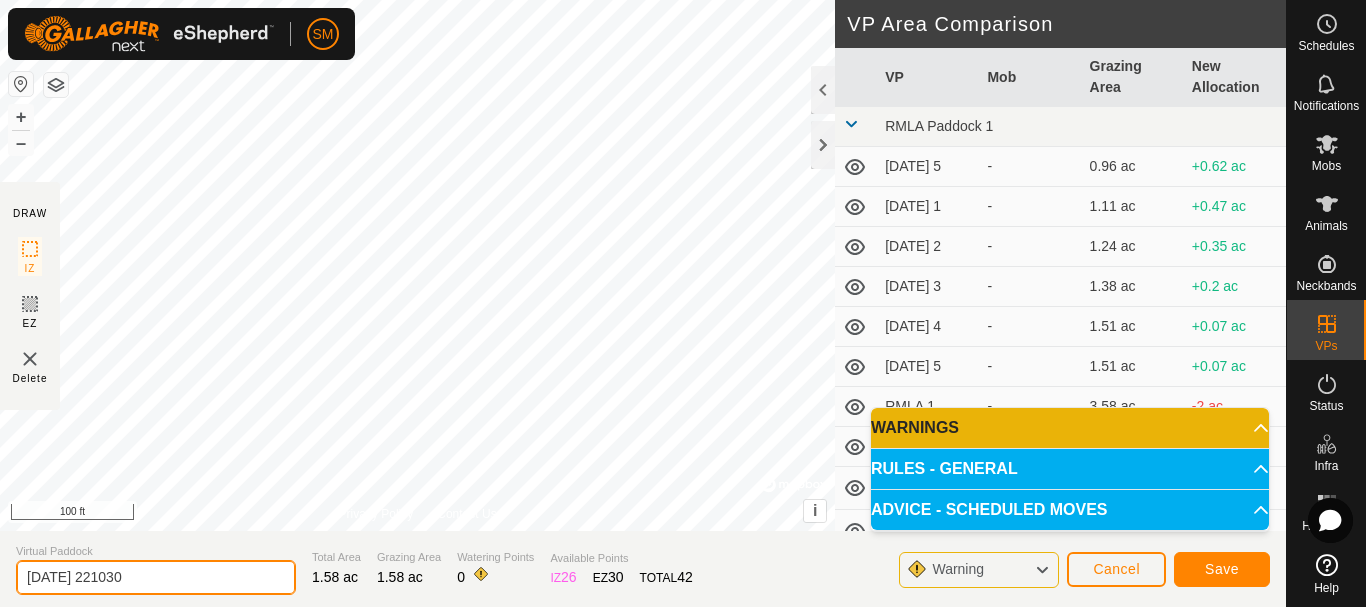 click on "[DATE] 221030" 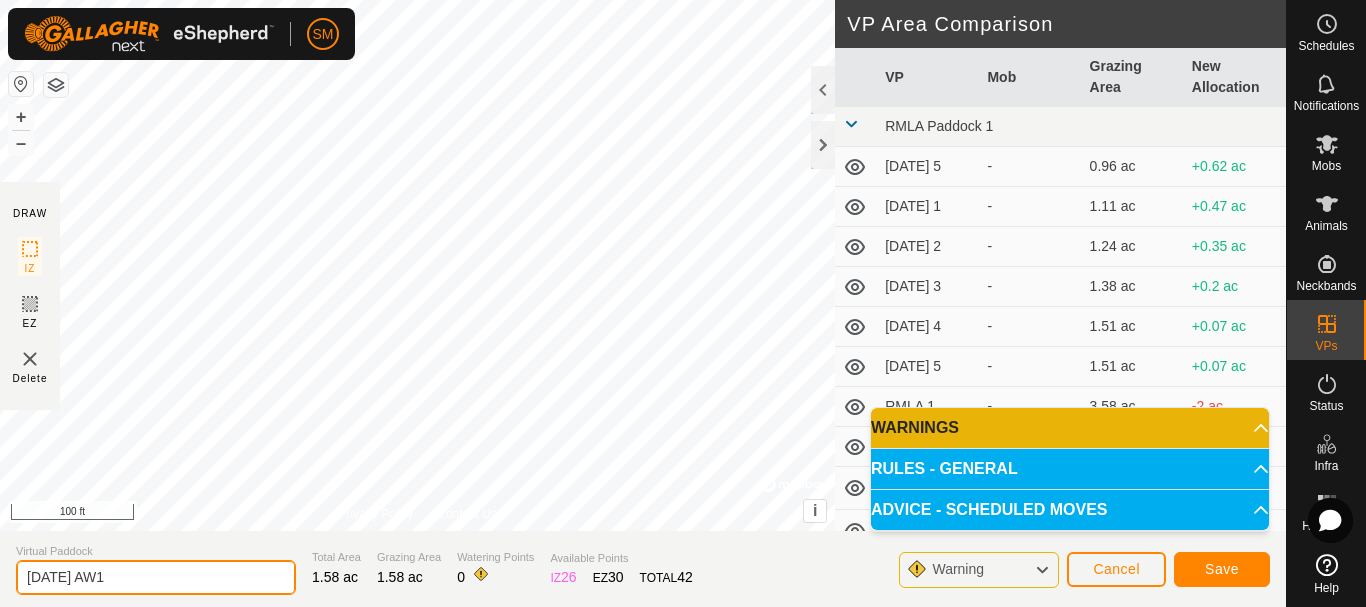 type on "[DATE] AW1" 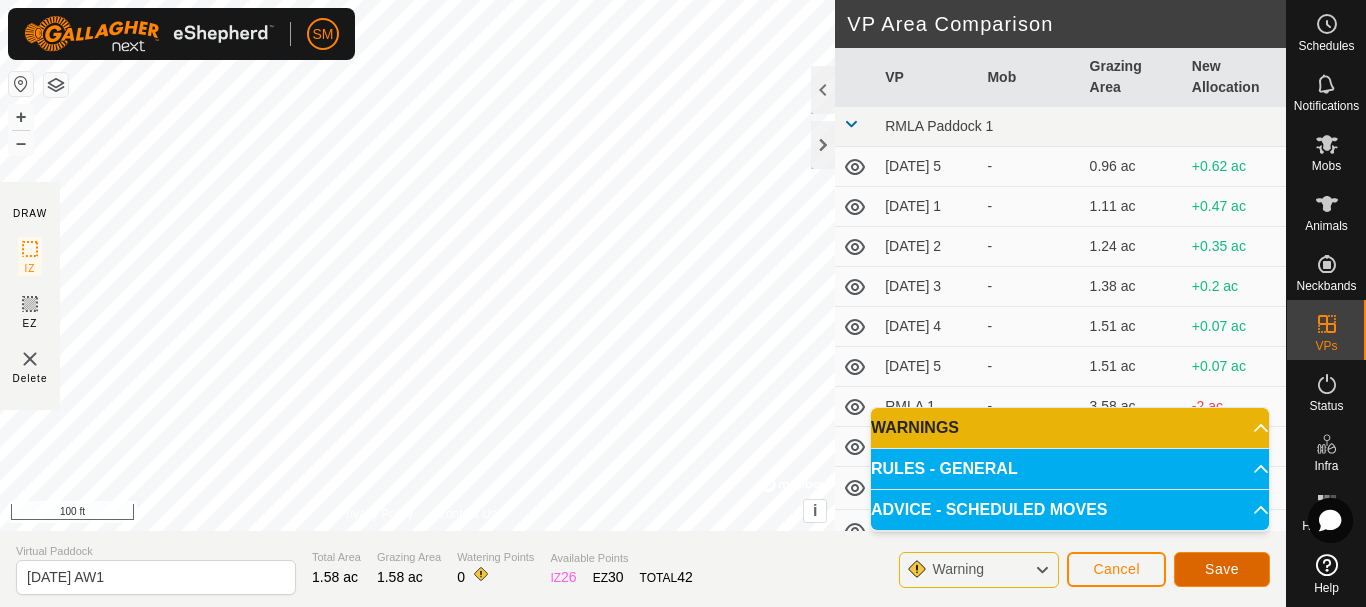 click on "Save" 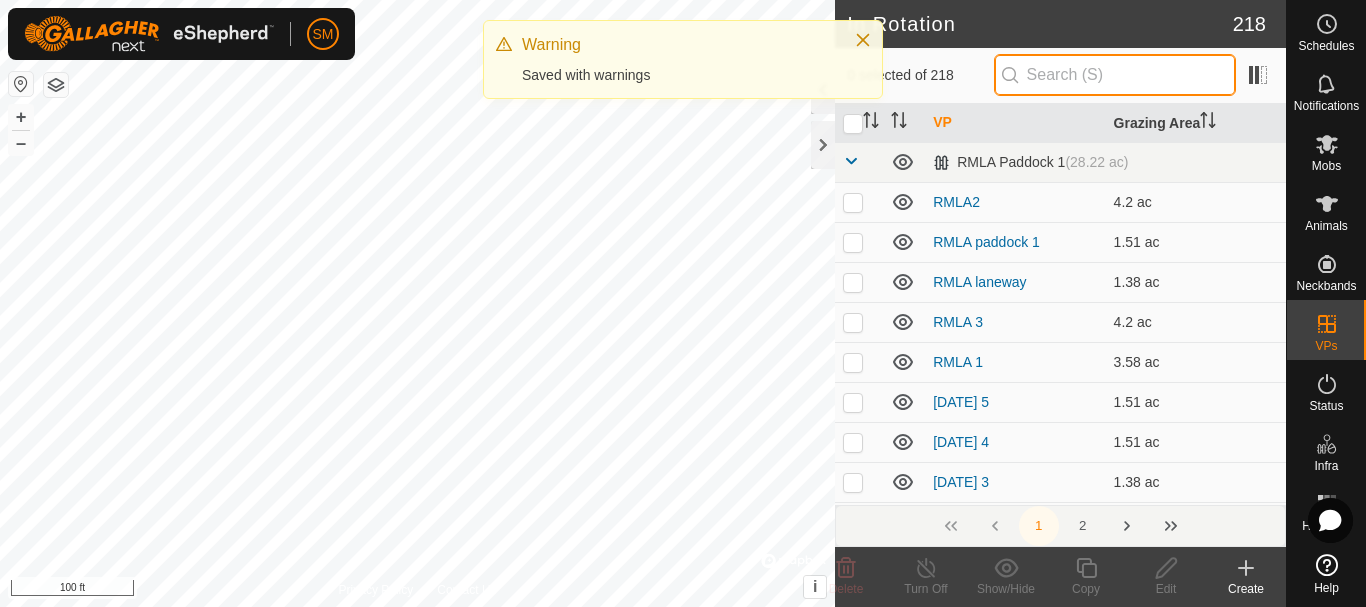 click at bounding box center [1115, 75] 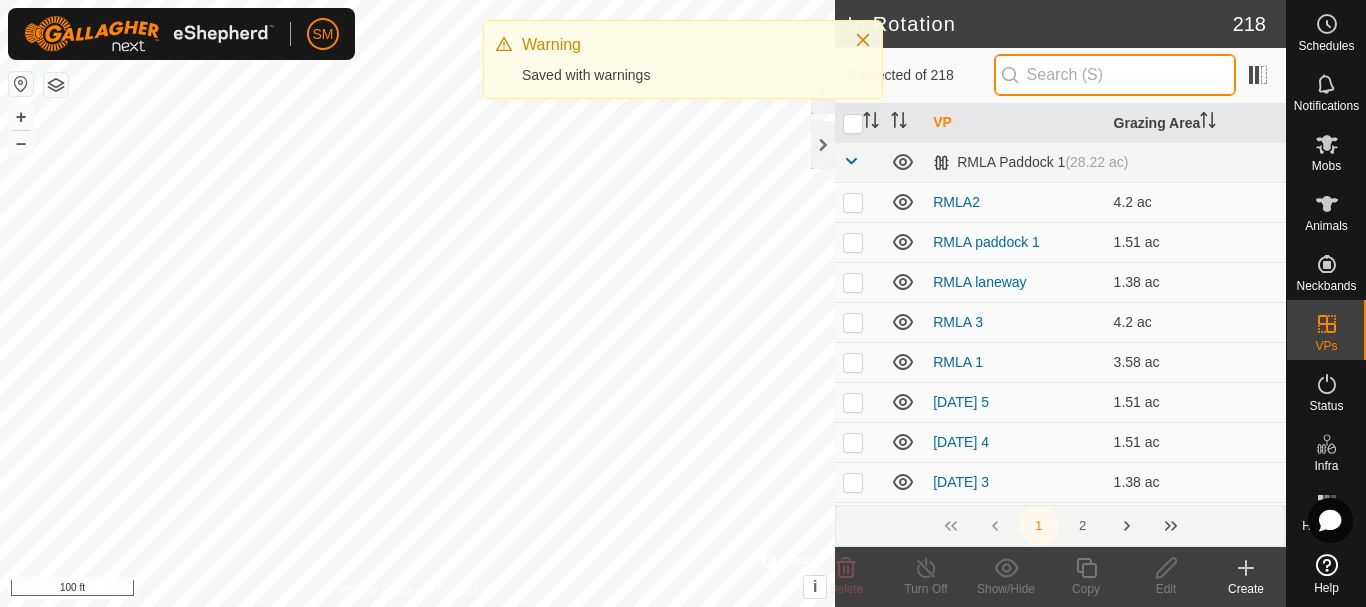 paste on "[DATE] AW" 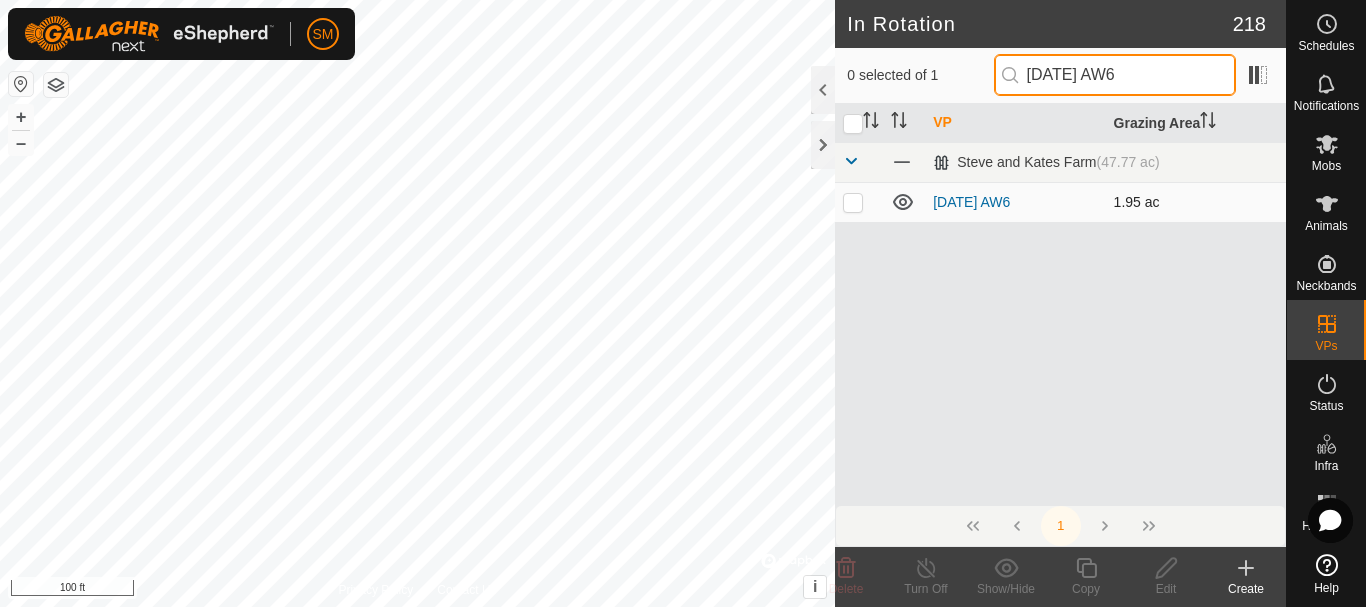 type on "[DATE] AW6" 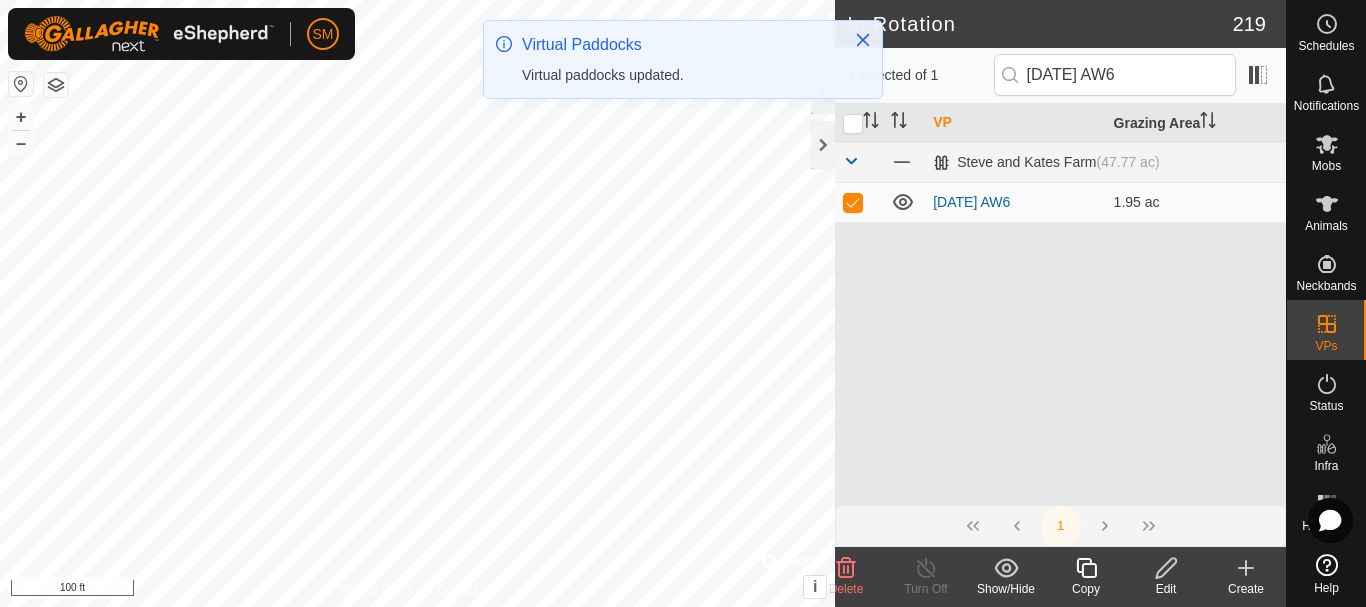 click on "Copy" 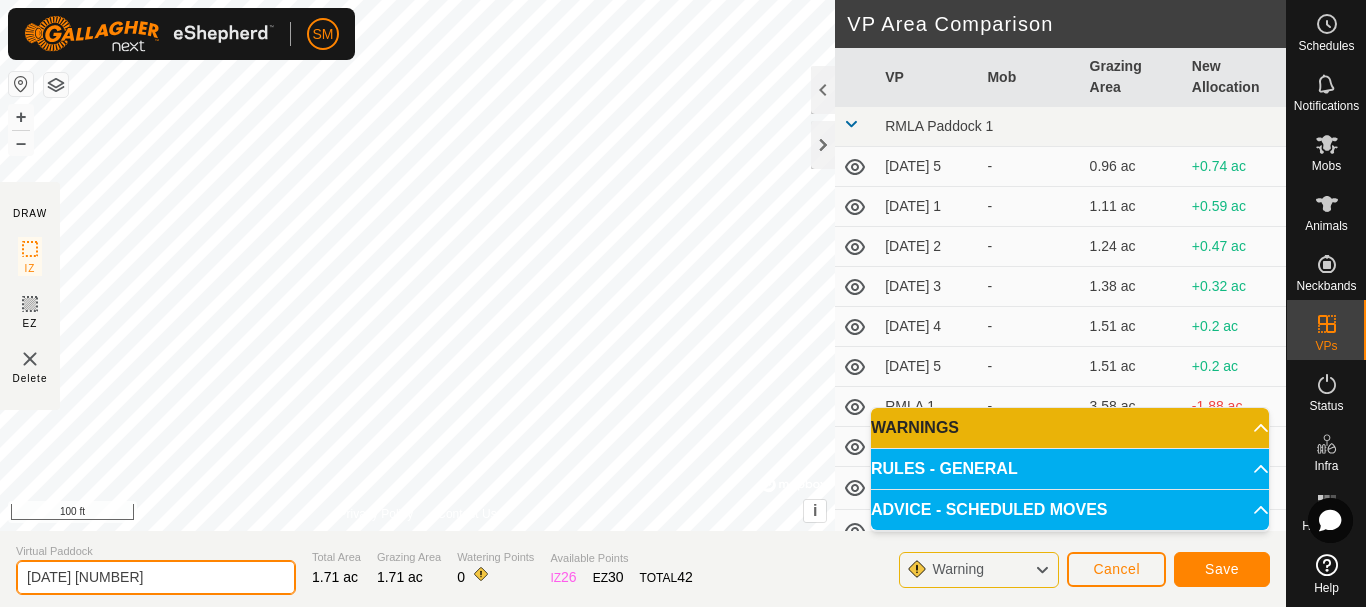 click on "[DATE] [NUMBER]" 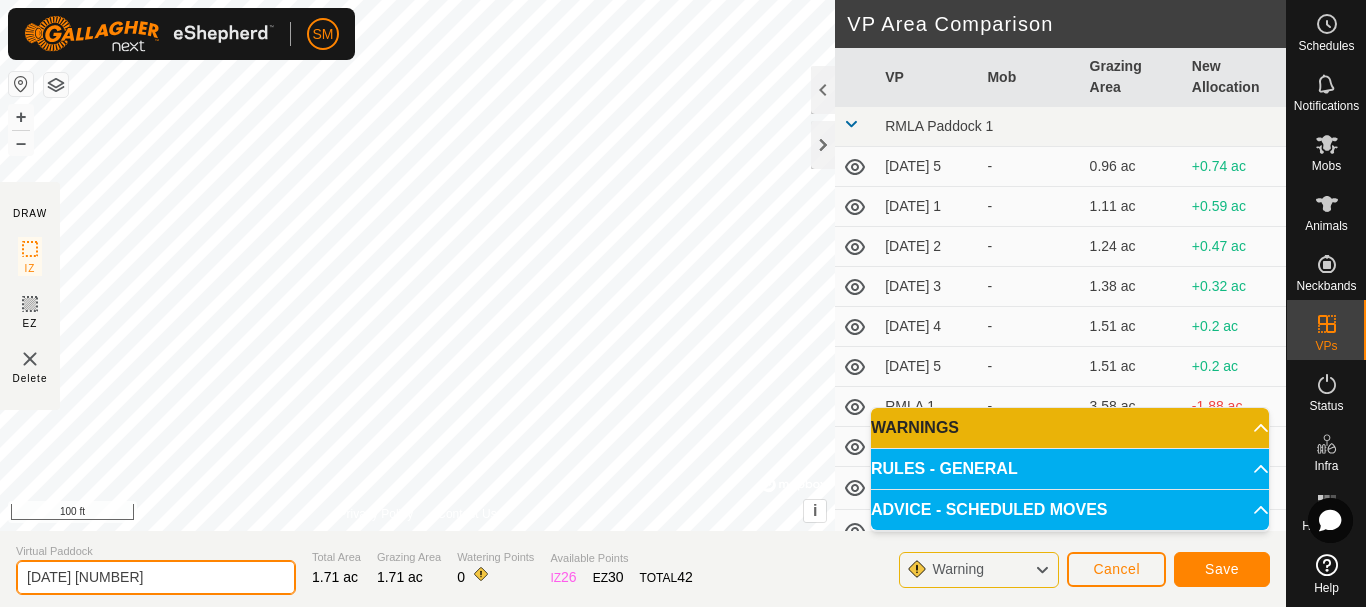 paste on "[NUMBER] AW" 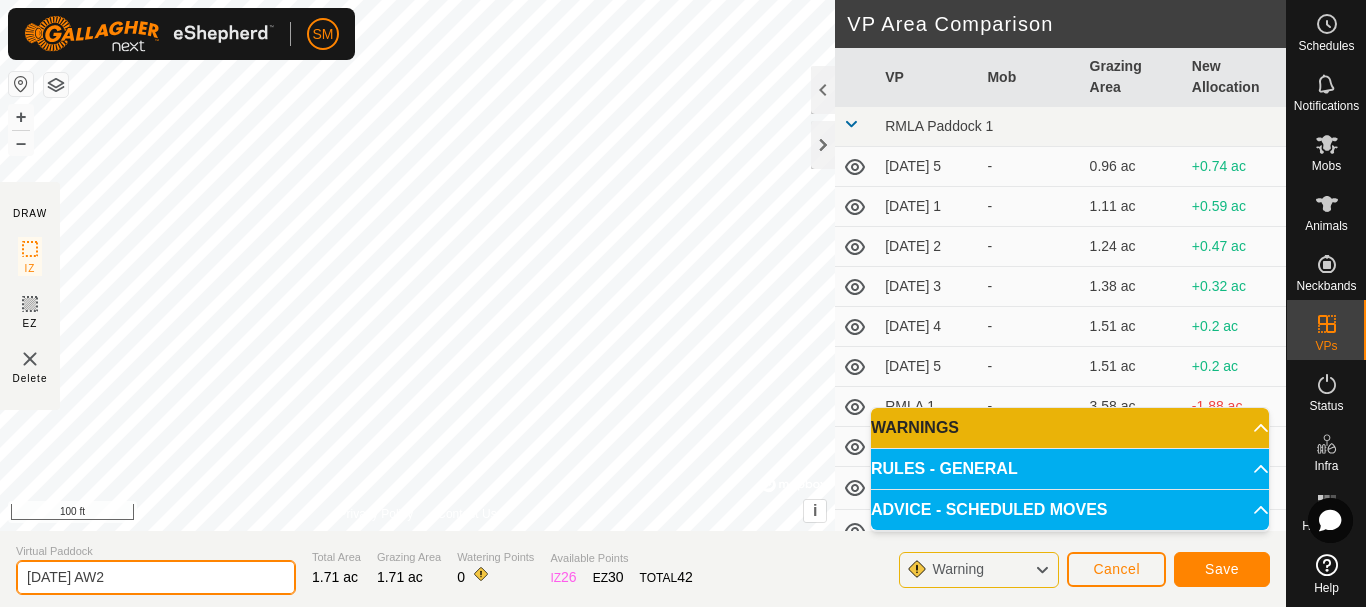 type on "[DATE] AW2" 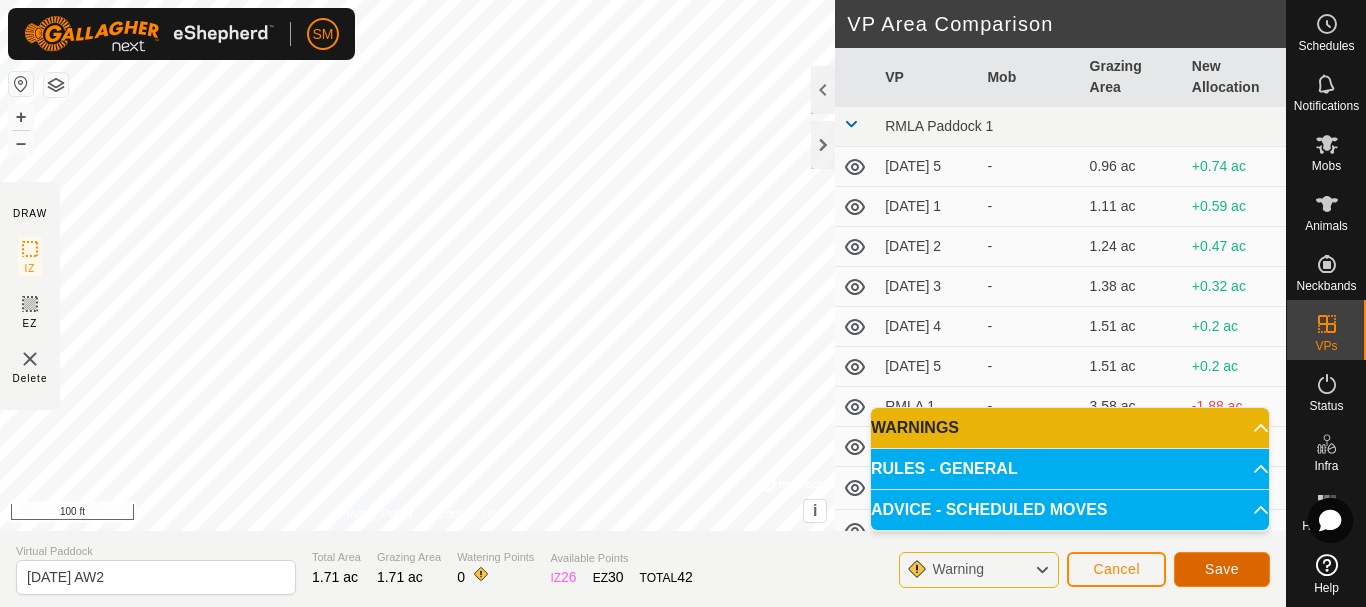 click on "Save" 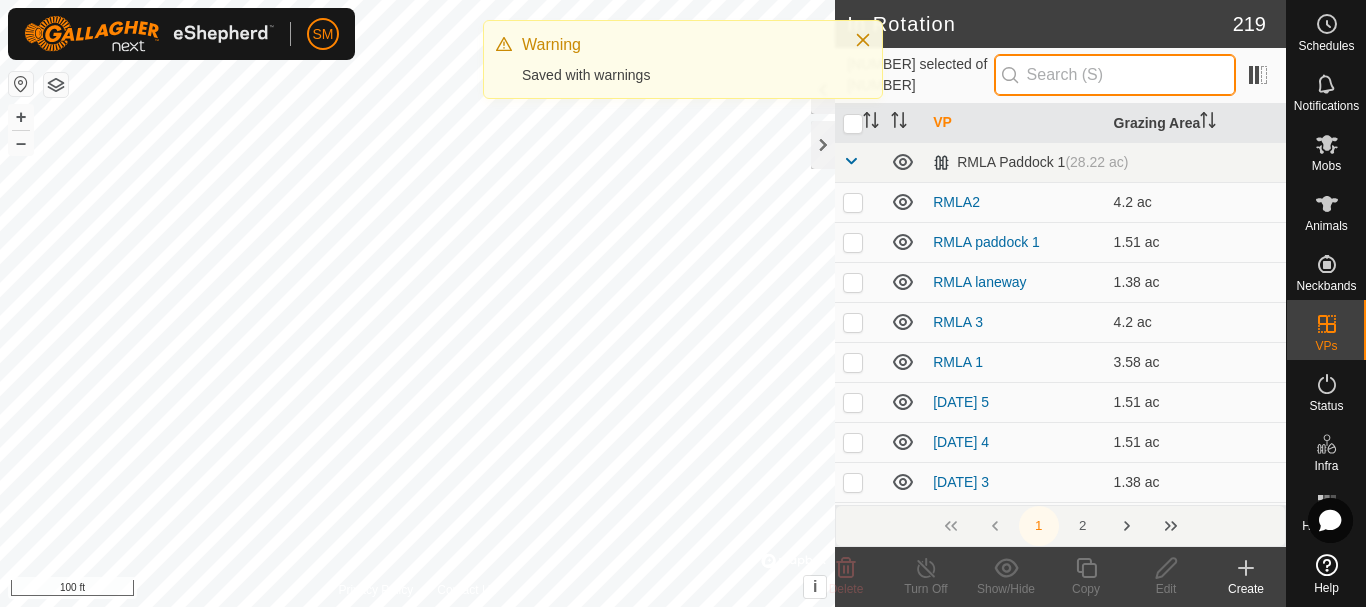click at bounding box center (1115, 75) 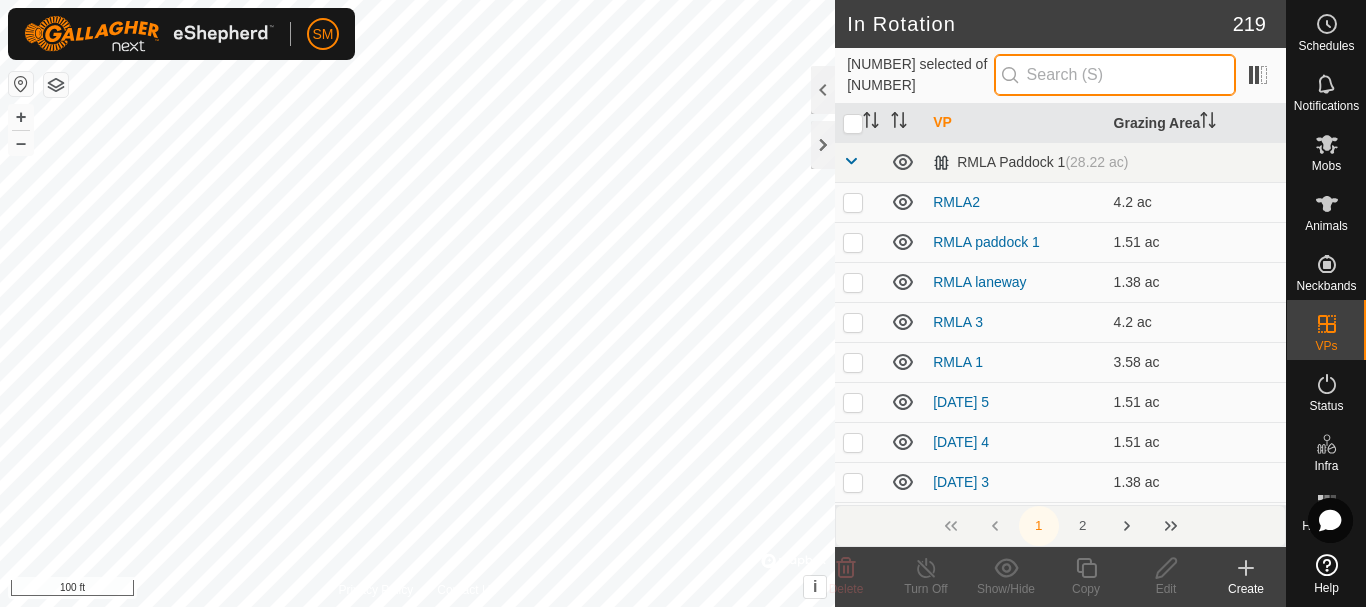paste on "[DATE] AW" 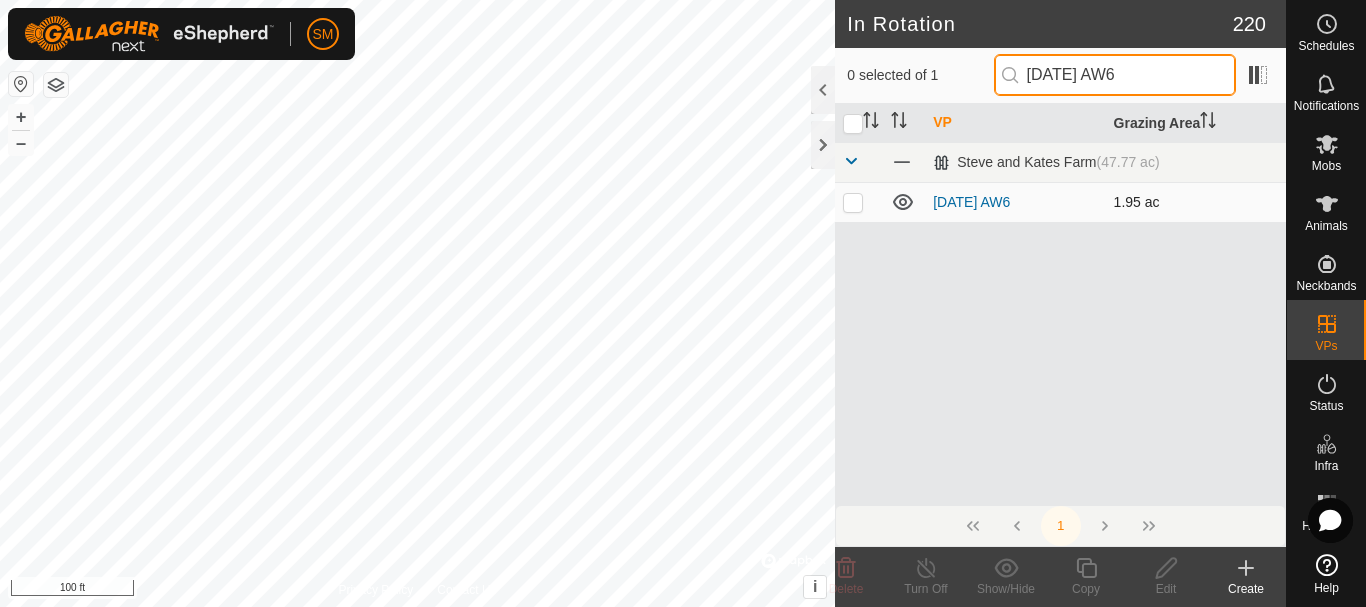 type on "[DATE] AW6" 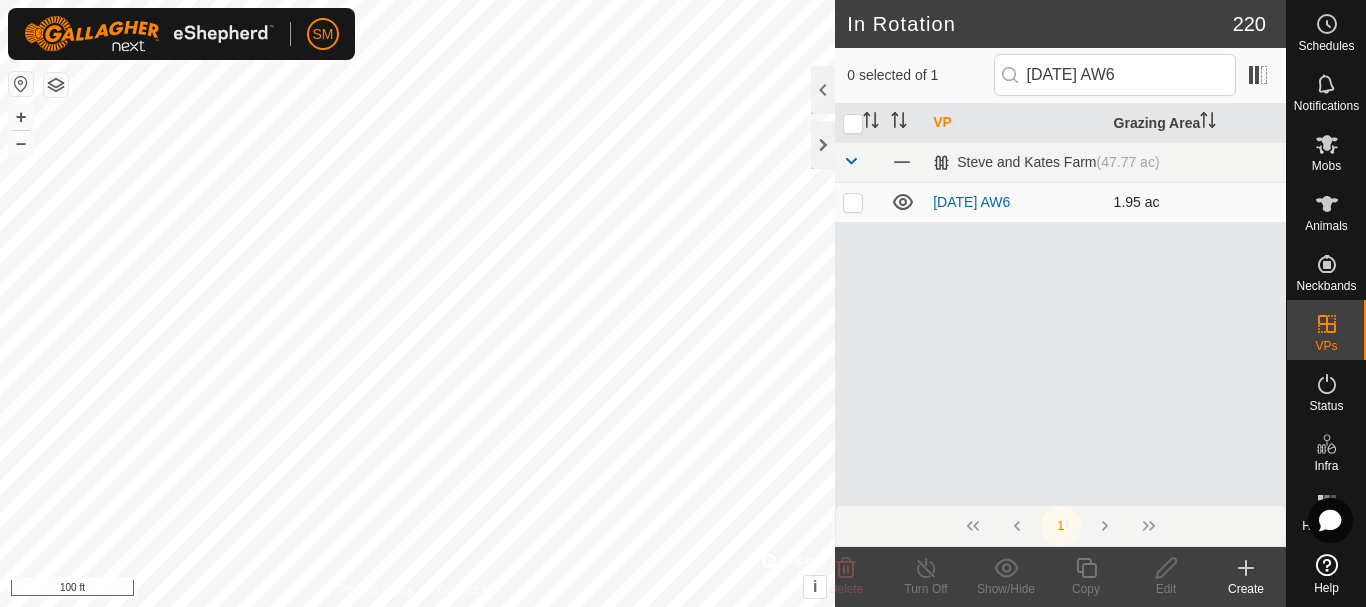 click at bounding box center (853, 202) 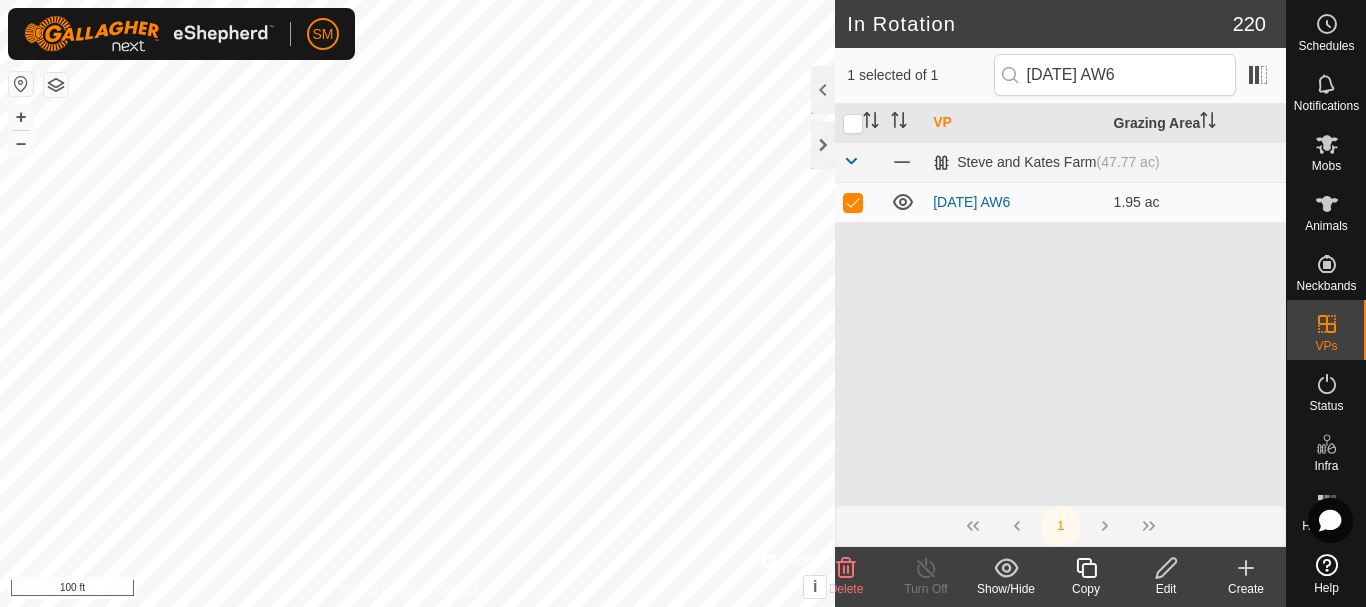 click 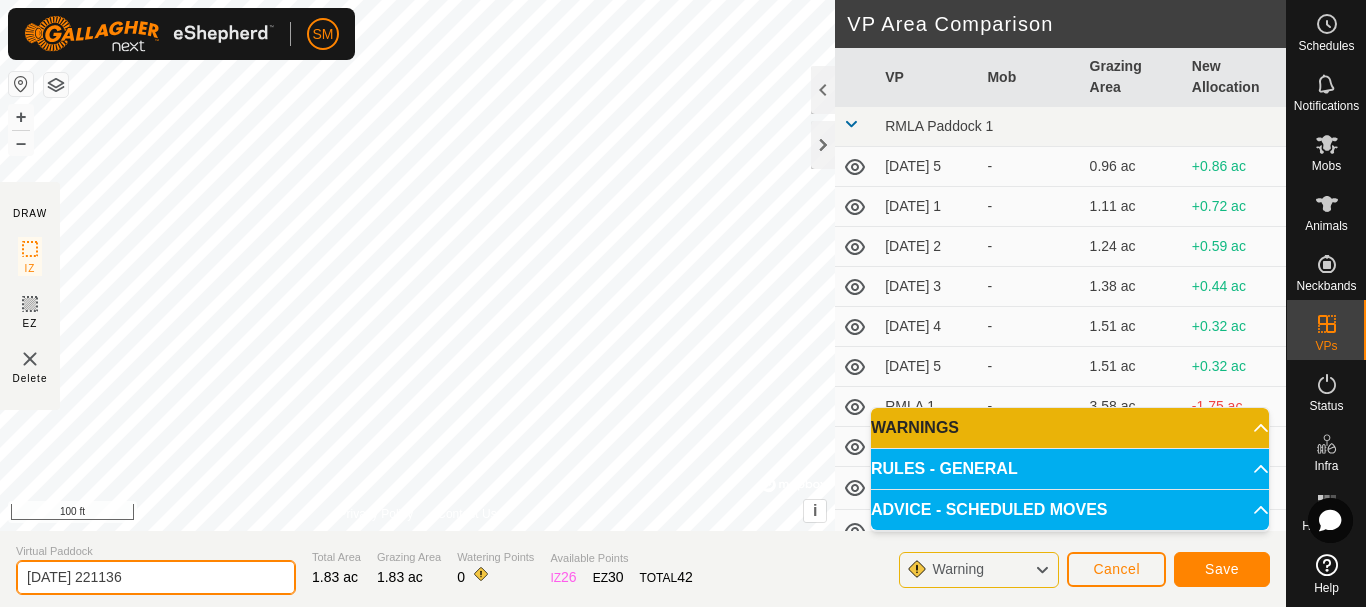 click on "[DATE] 221136" 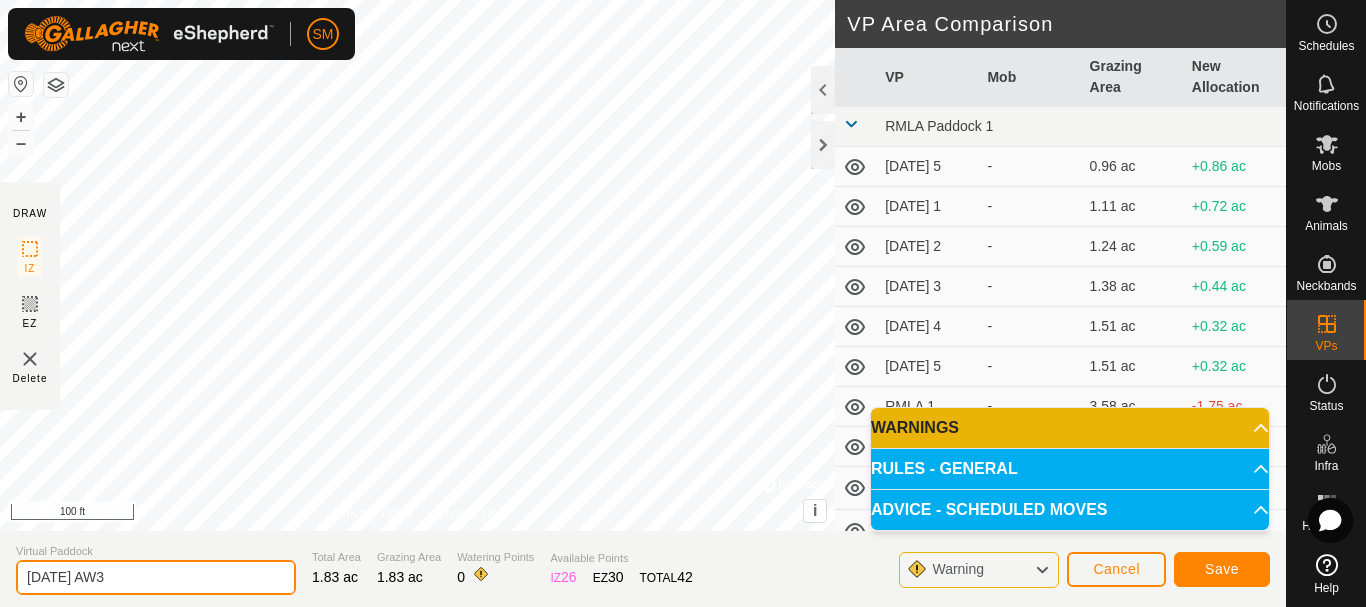 type on "[DATE] AW3" 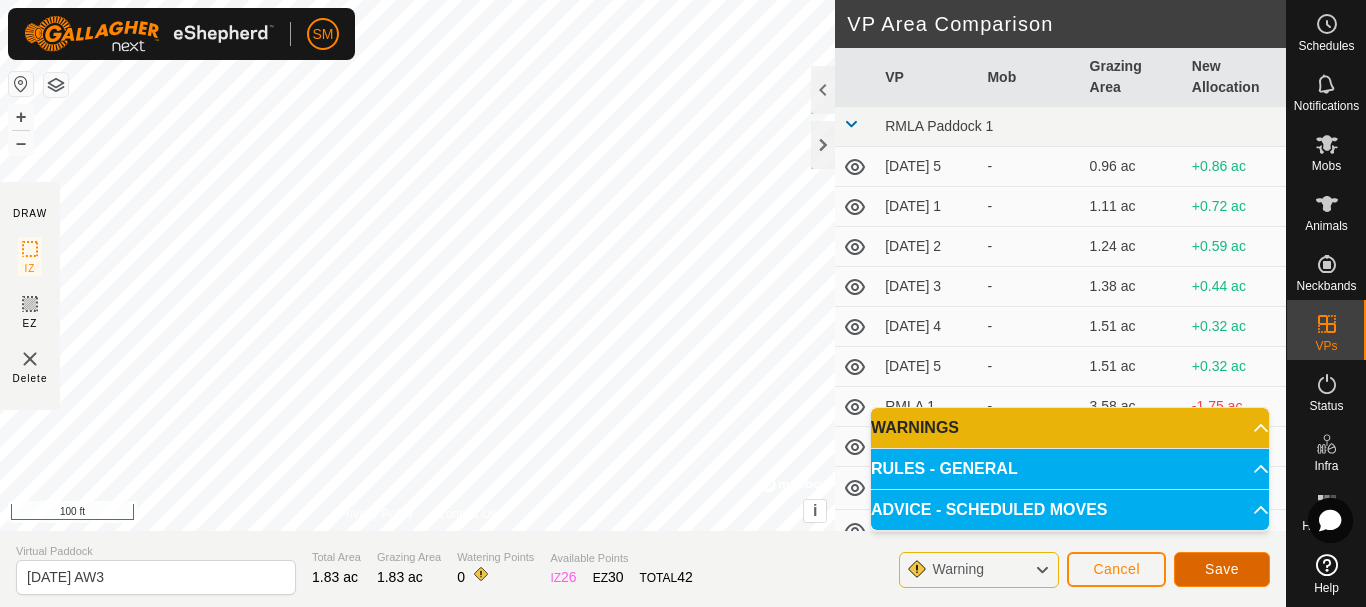 click on "Save" 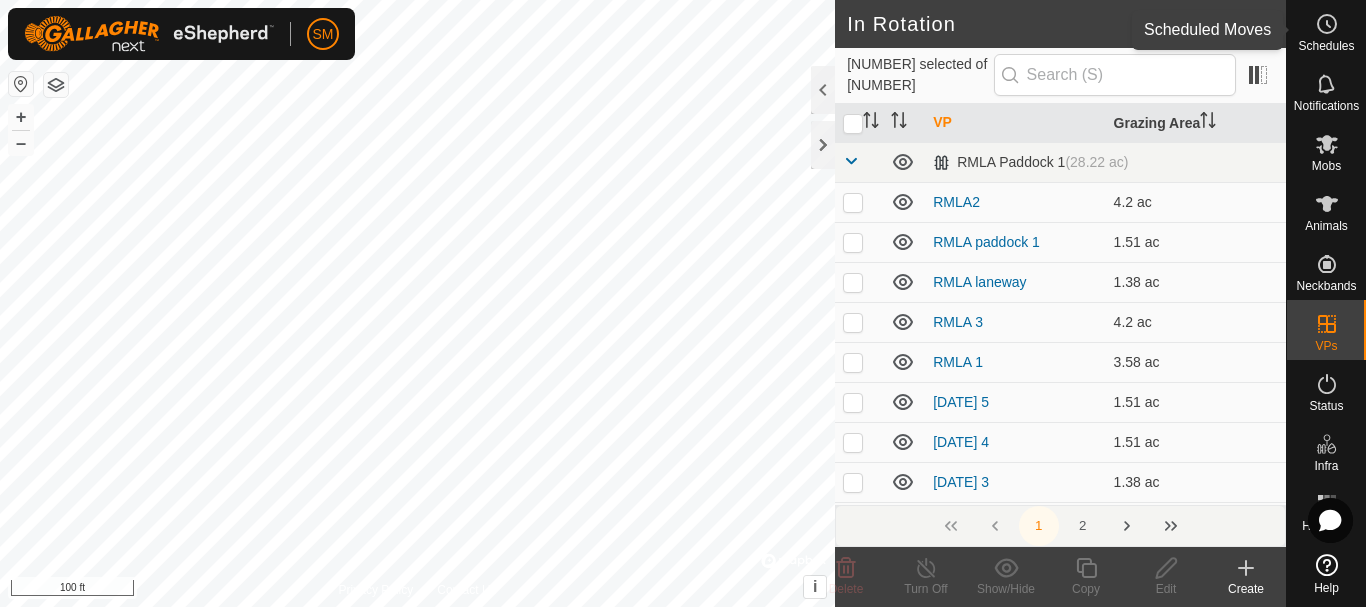 click 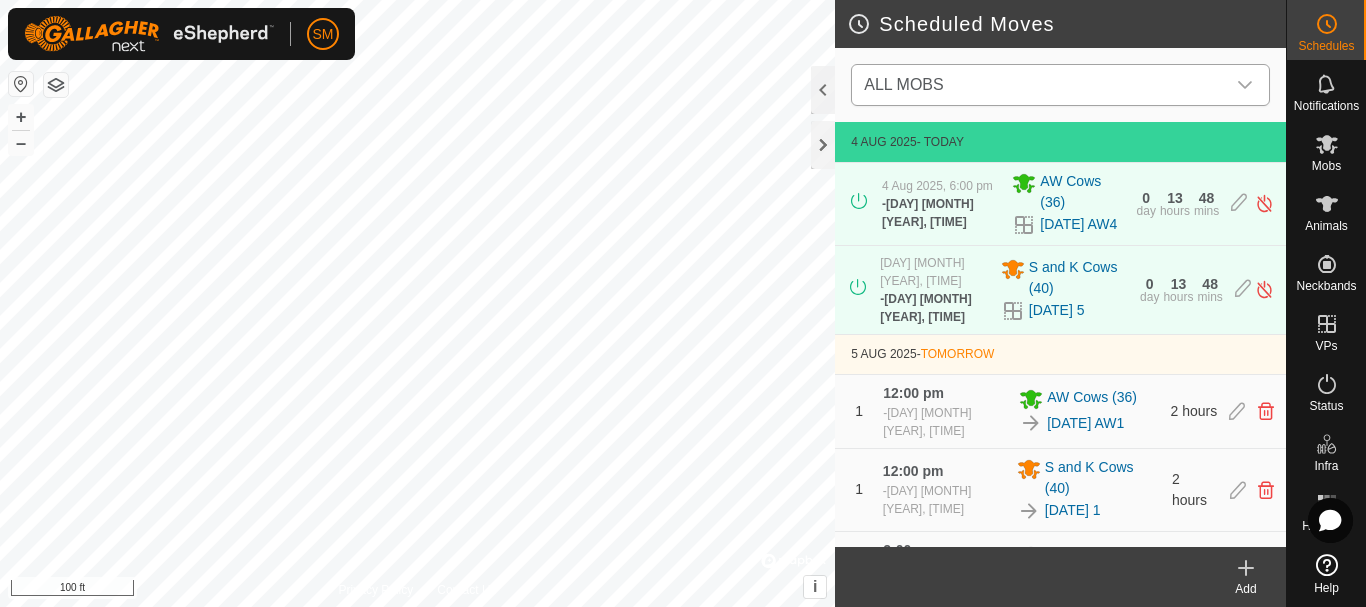 click at bounding box center (1245, 85) 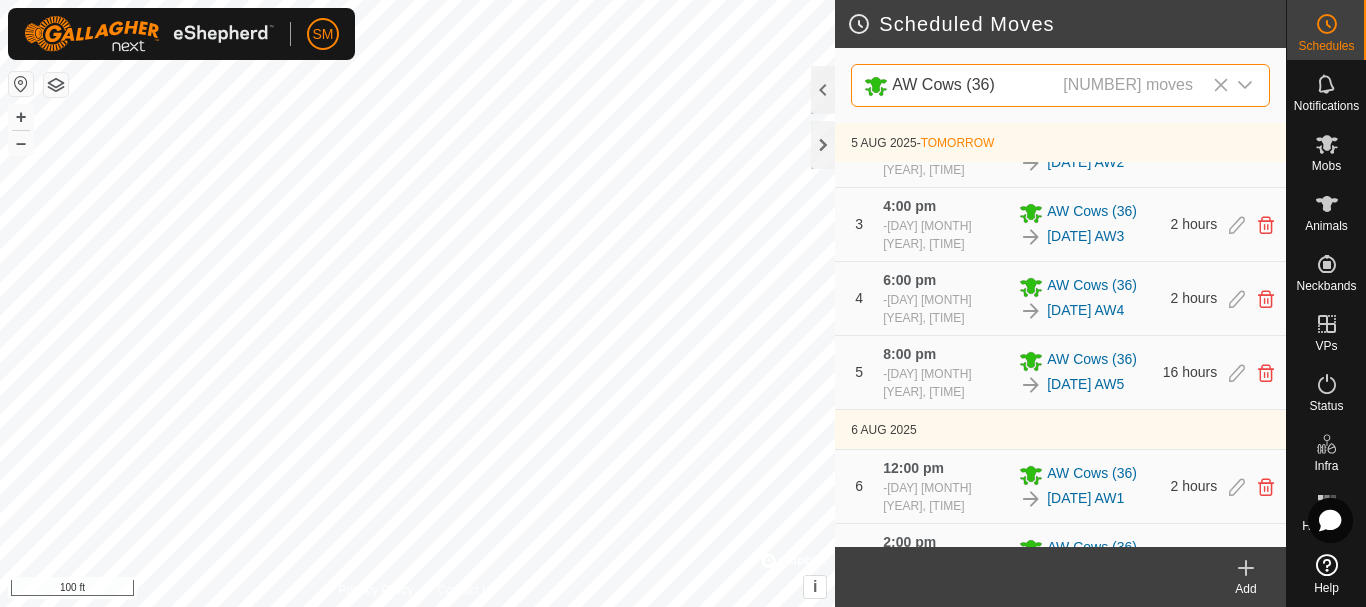 scroll, scrollTop: 609, scrollLeft: 0, axis: vertical 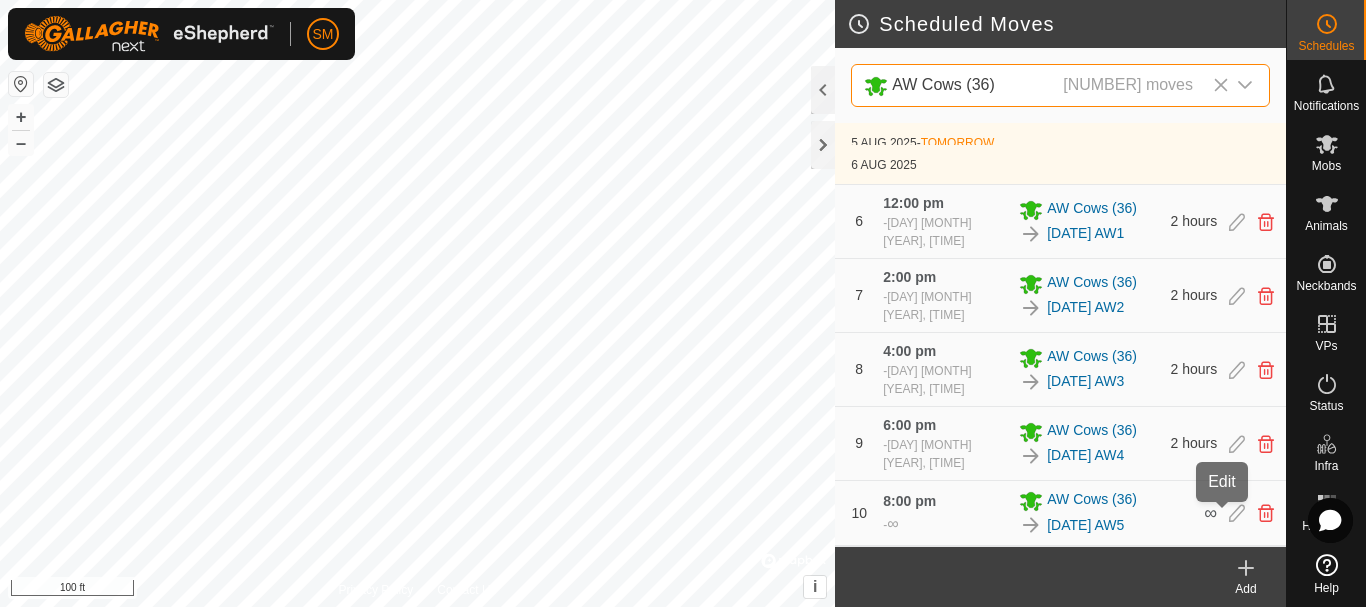click at bounding box center [1237, 513] 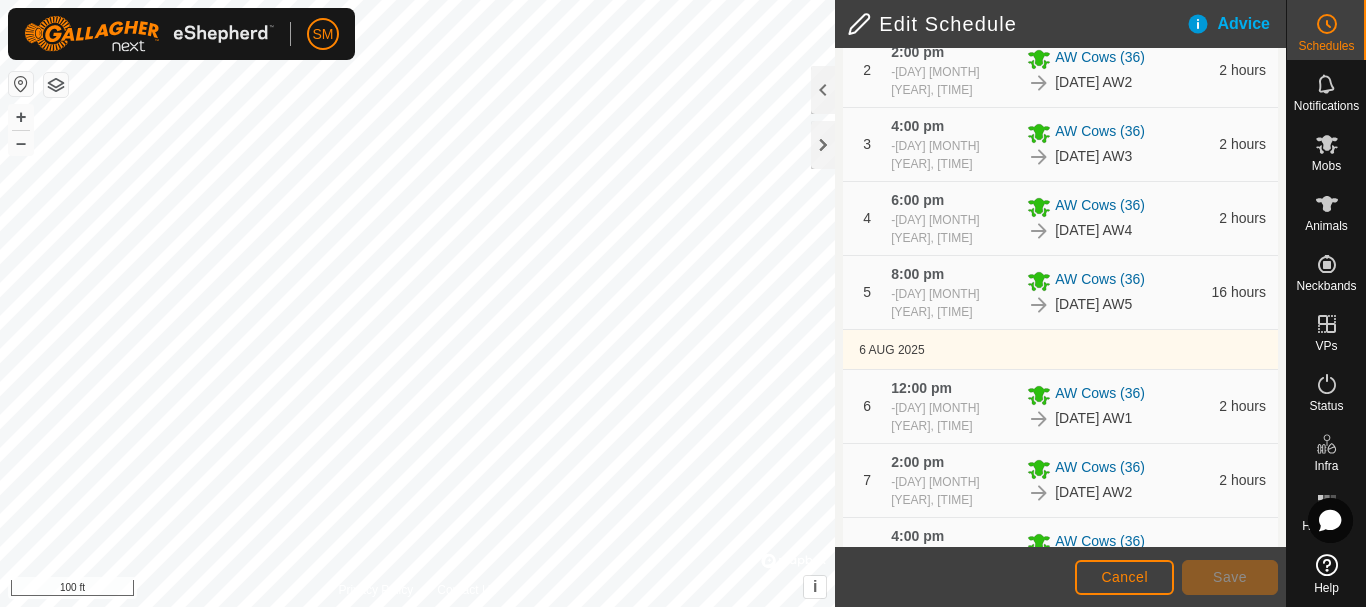 scroll, scrollTop: 790, scrollLeft: 0, axis: vertical 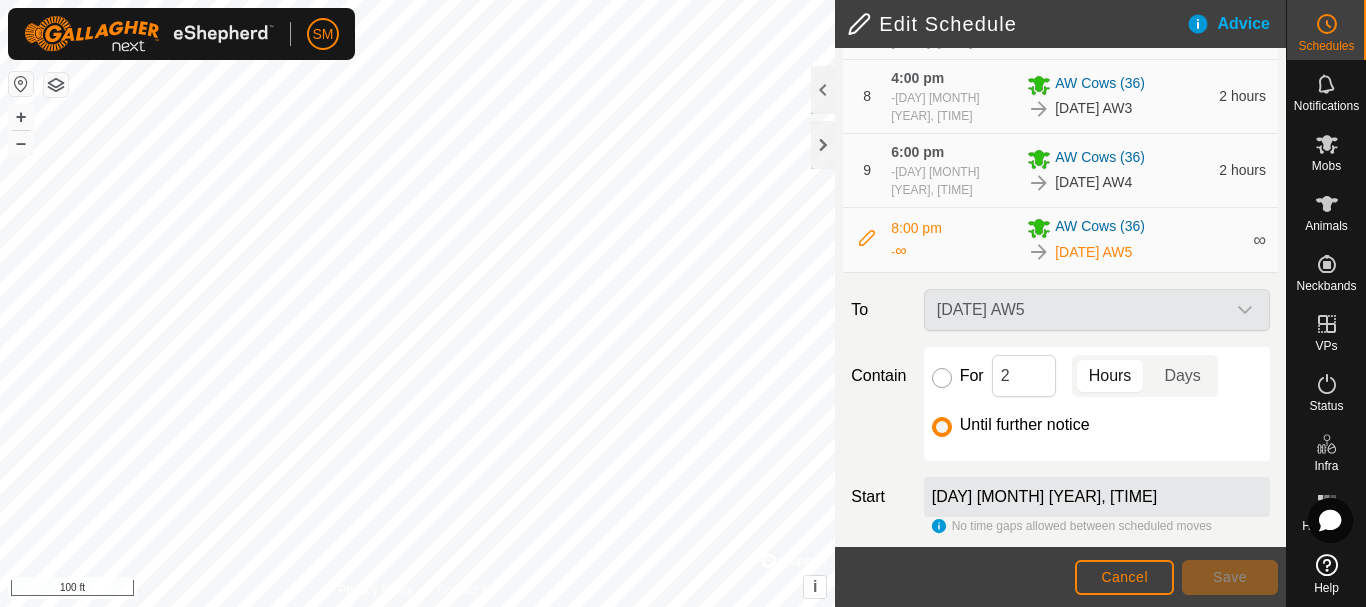 click on "For" at bounding box center (942, 378) 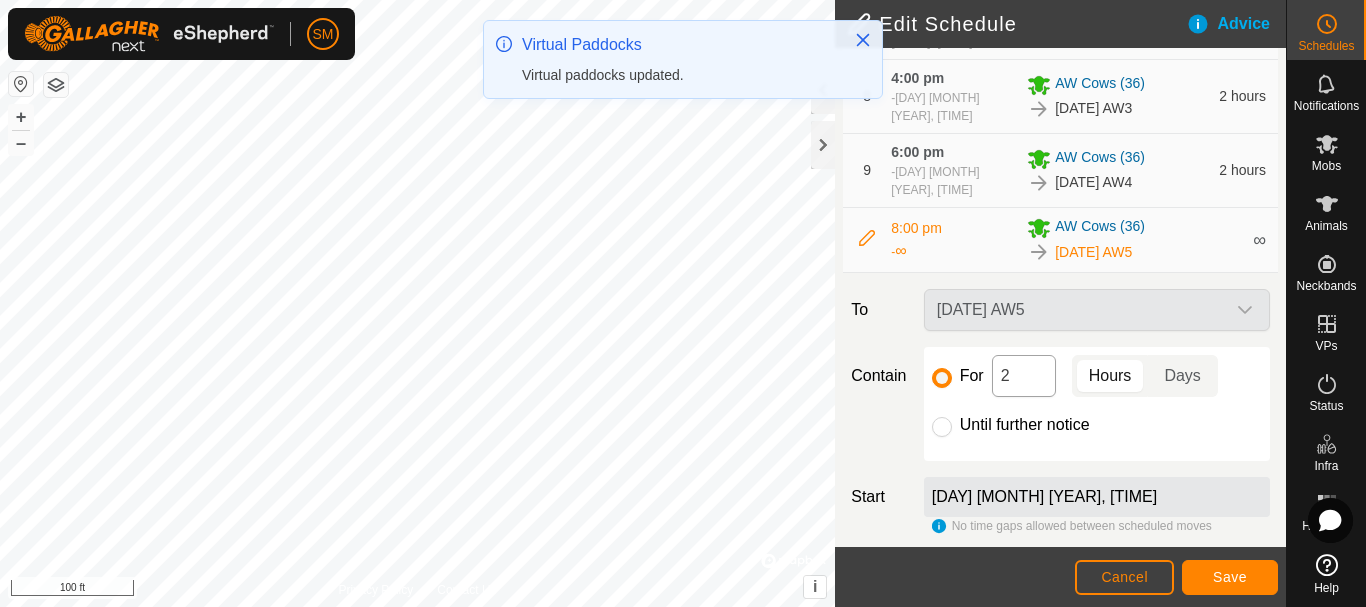 scroll, scrollTop: 0, scrollLeft: 0, axis: both 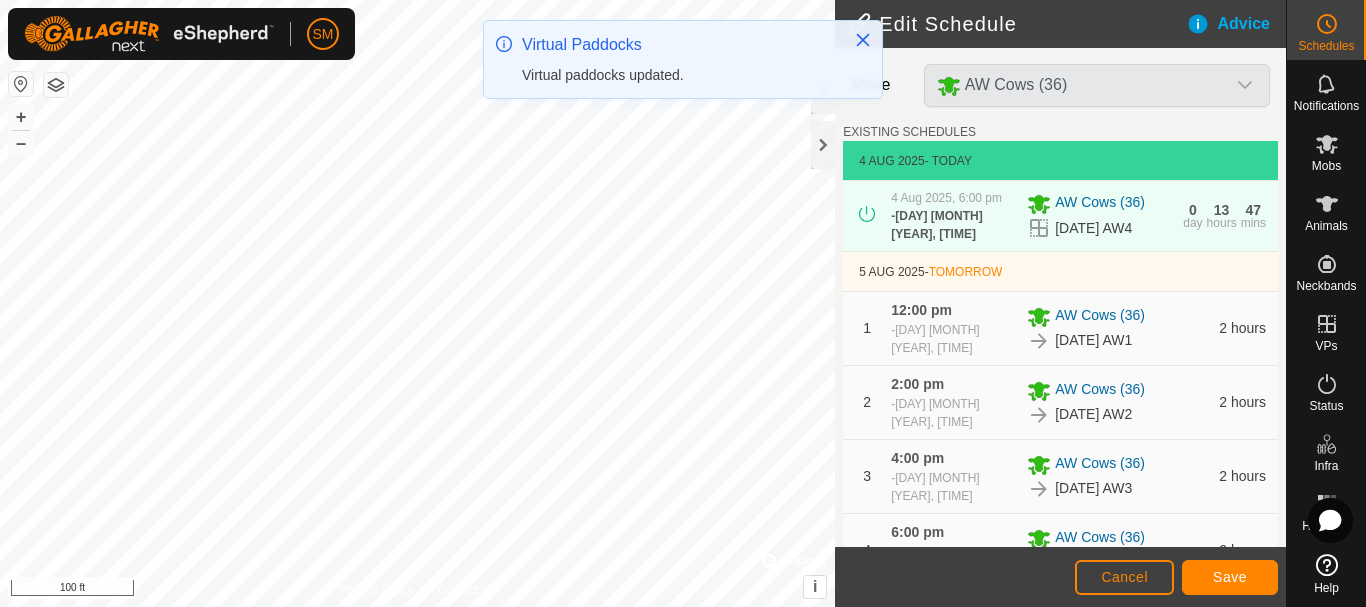 click on "1 [TIME] - [DATE], [TIME] AW Cows (36) [DATE] AW1 2 hours" at bounding box center [1060, 328] 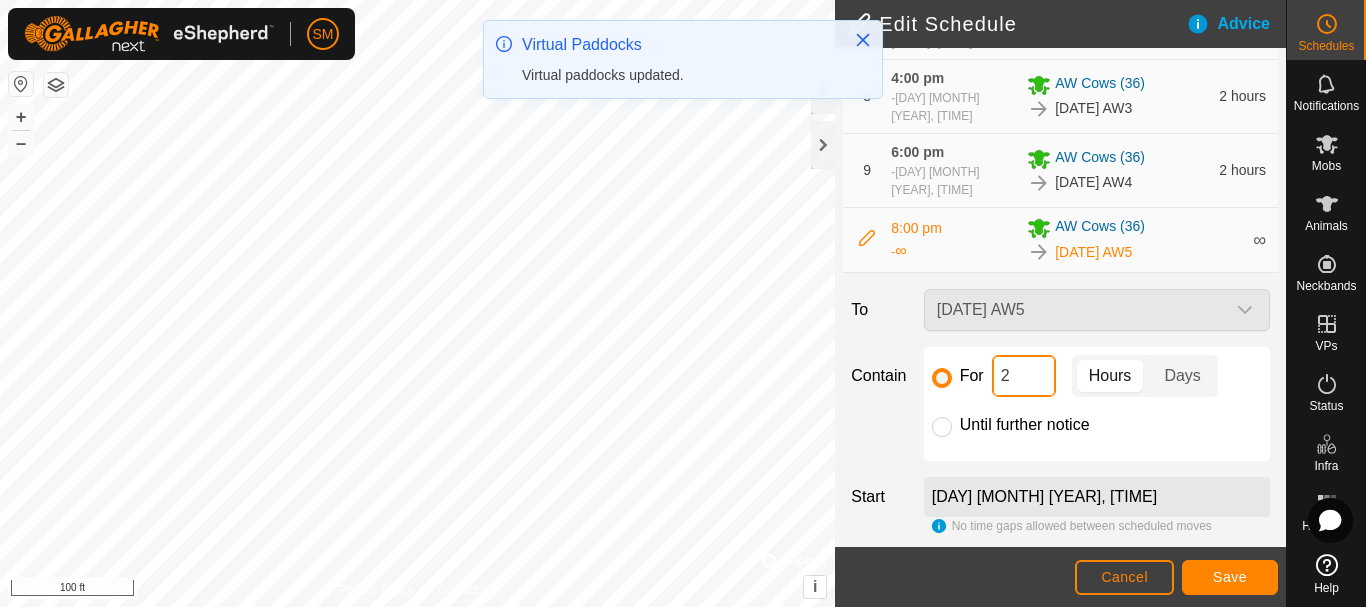click on "2" 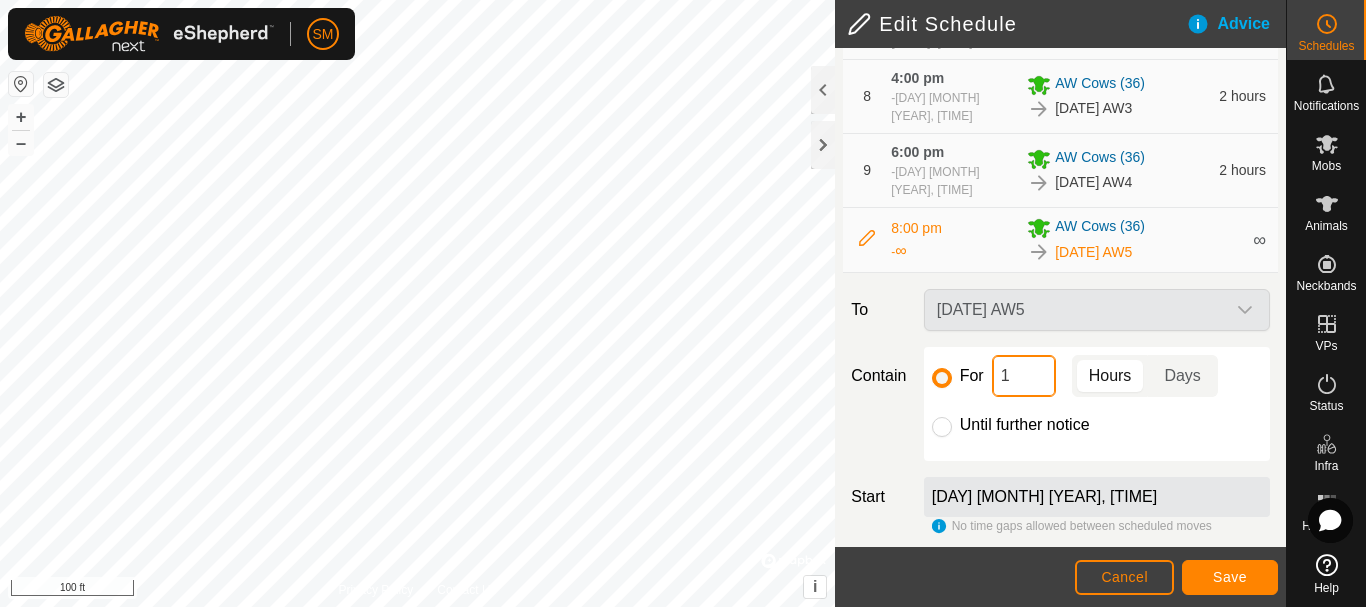 type on "16" 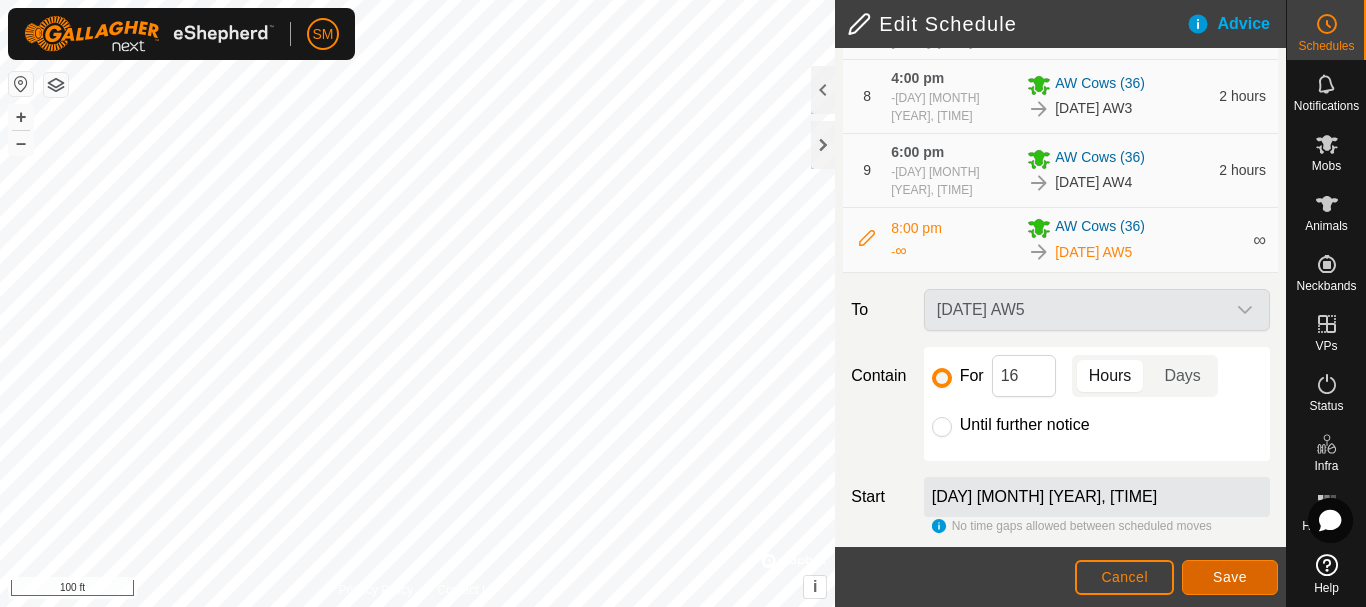 click on "Save" 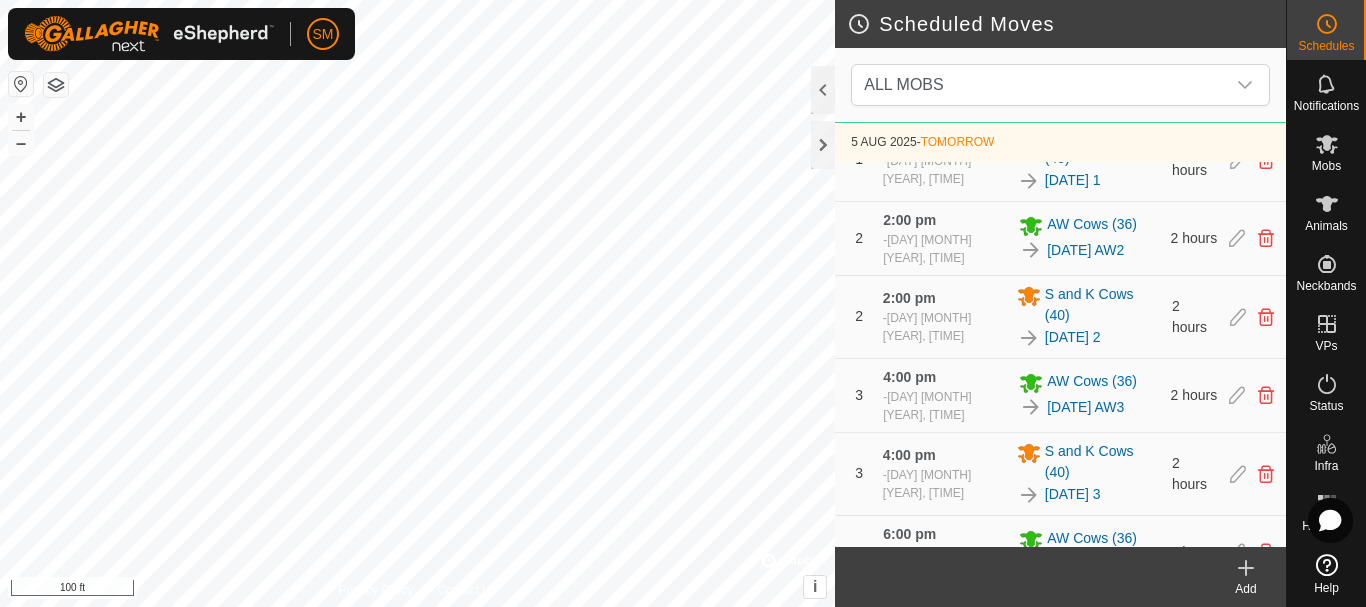 scroll, scrollTop: 0, scrollLeft: 0, axis: both 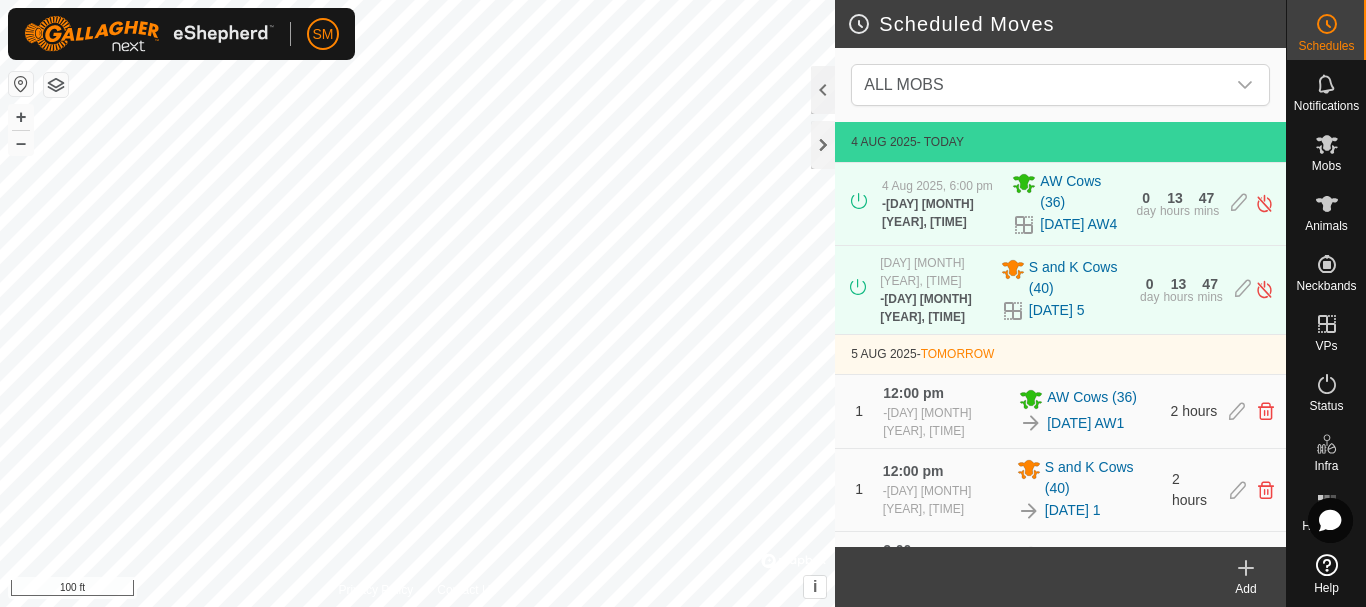 click 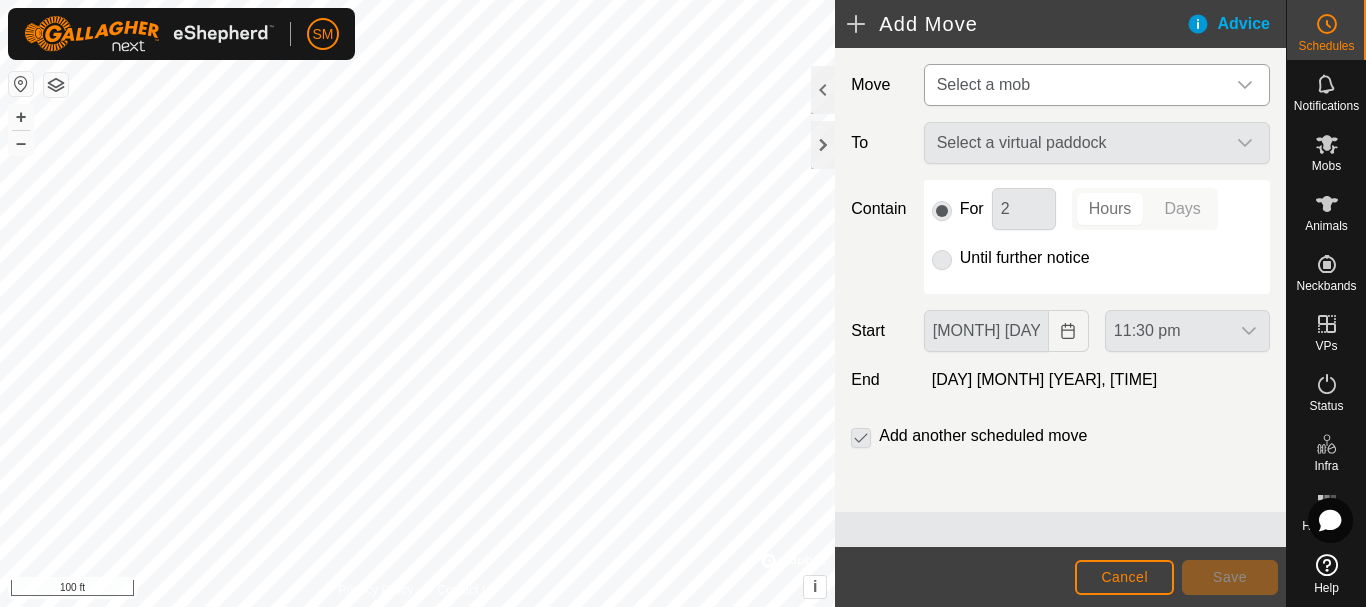 click on "Select a mob" at bounding box center [1077, 85] 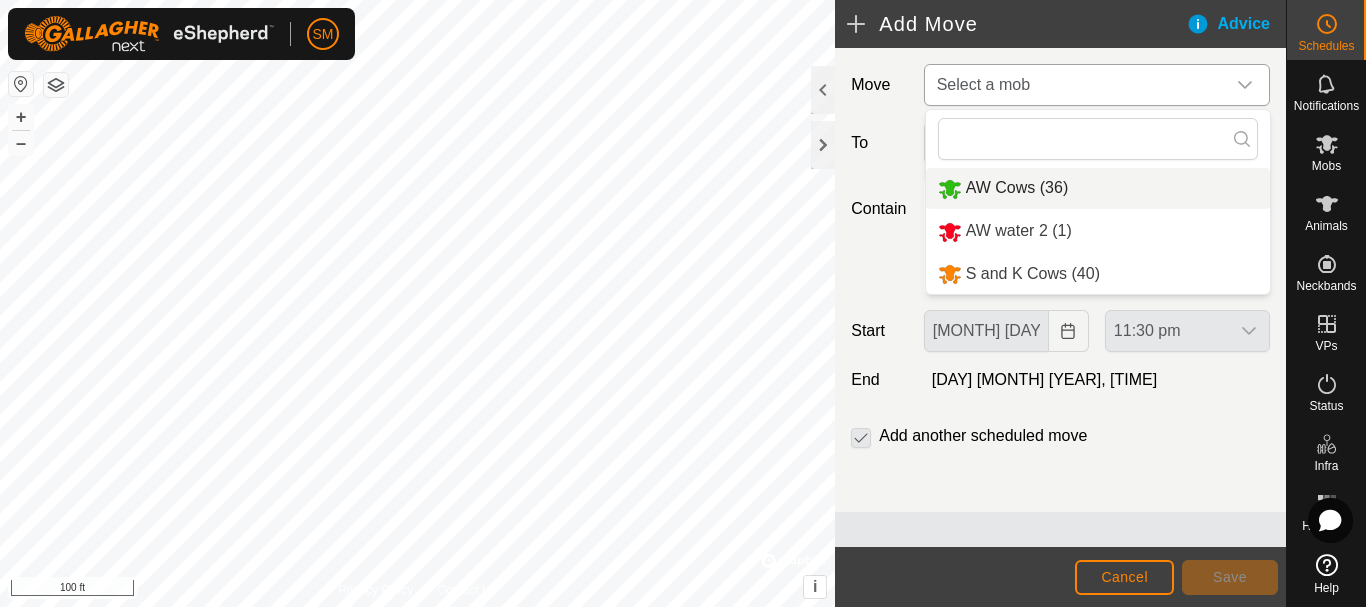 click on "AW Cows (36)" at bounding box center (1098, 188) 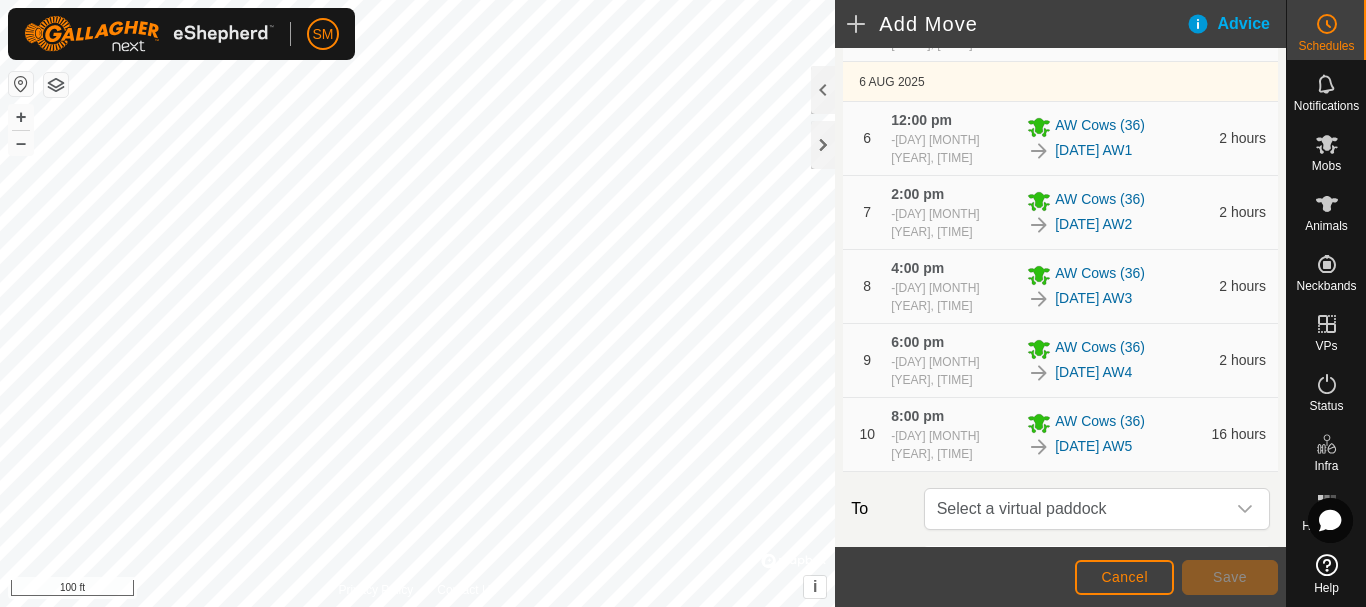 scroll, scrollTop: 887, scrollLeft: 0, axis: vertical 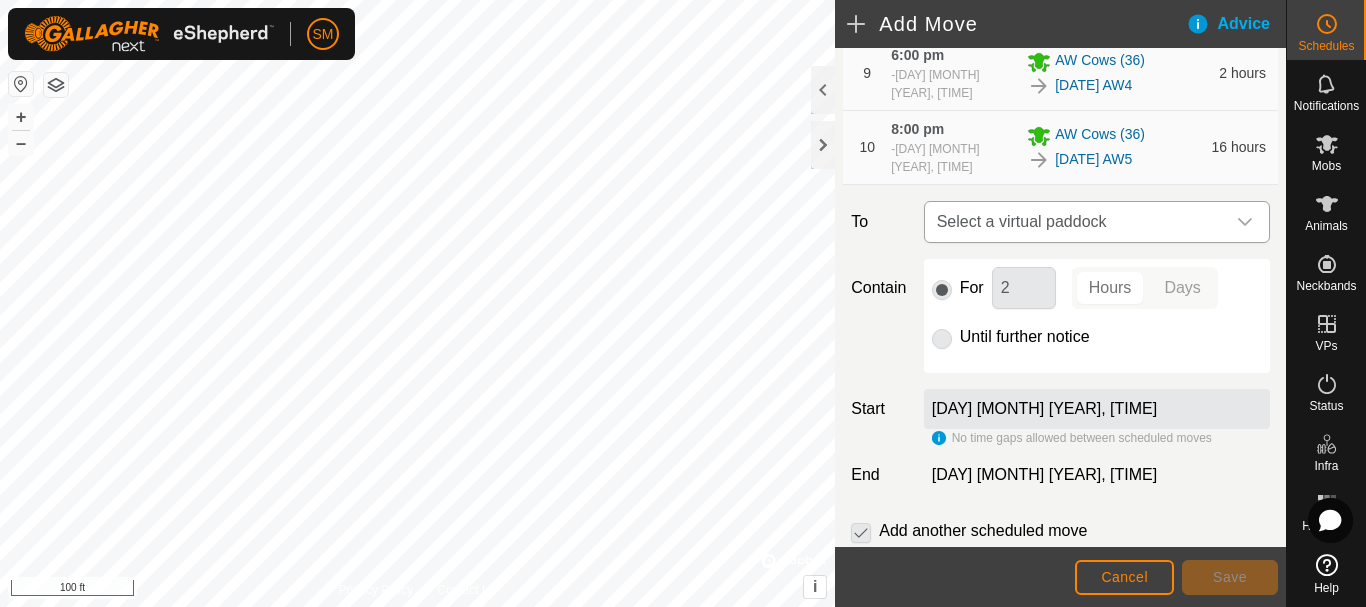 click 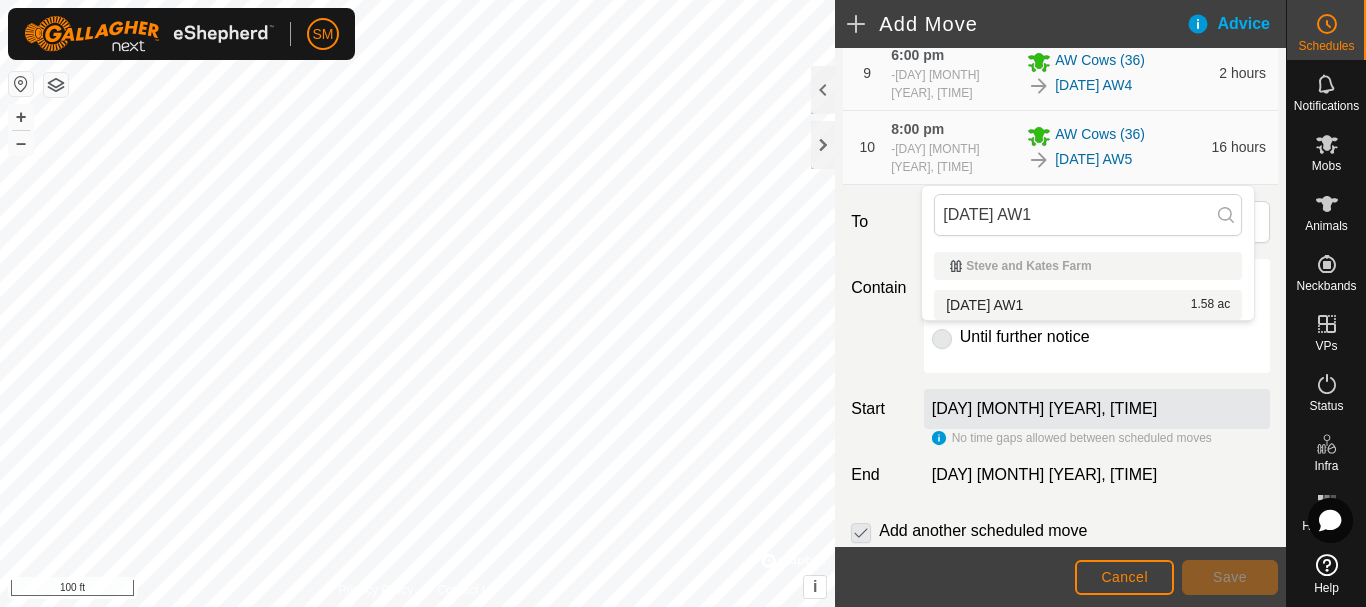type on "[DATE] AW1" 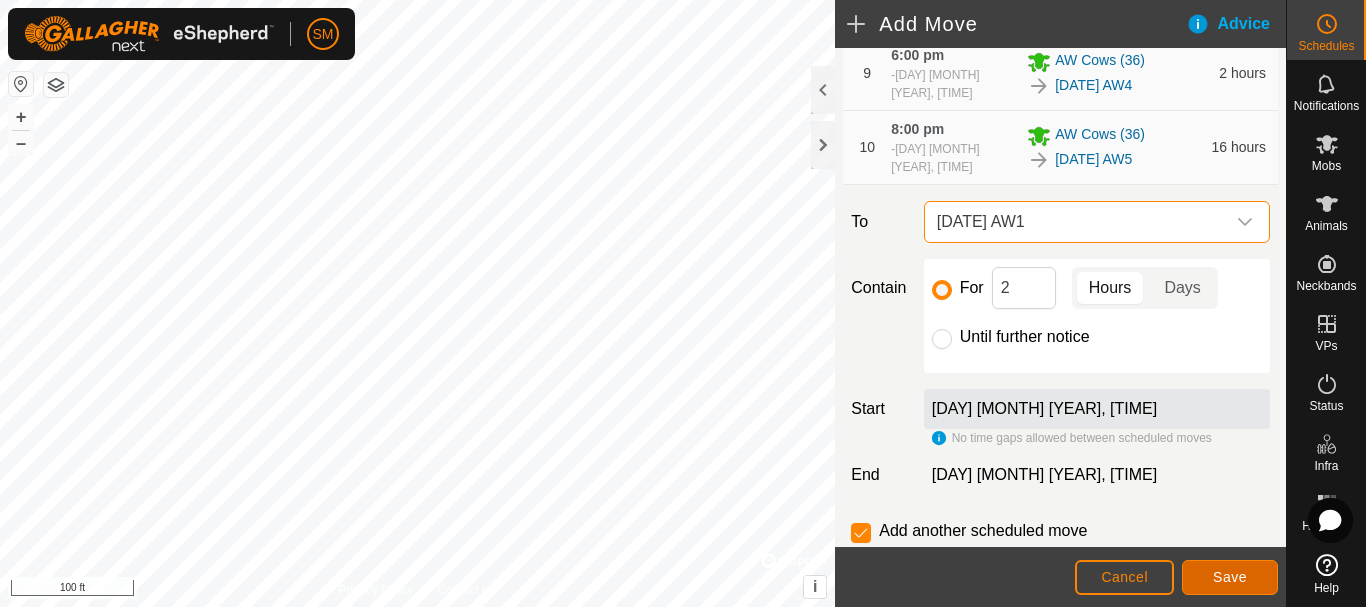 click on "Save" 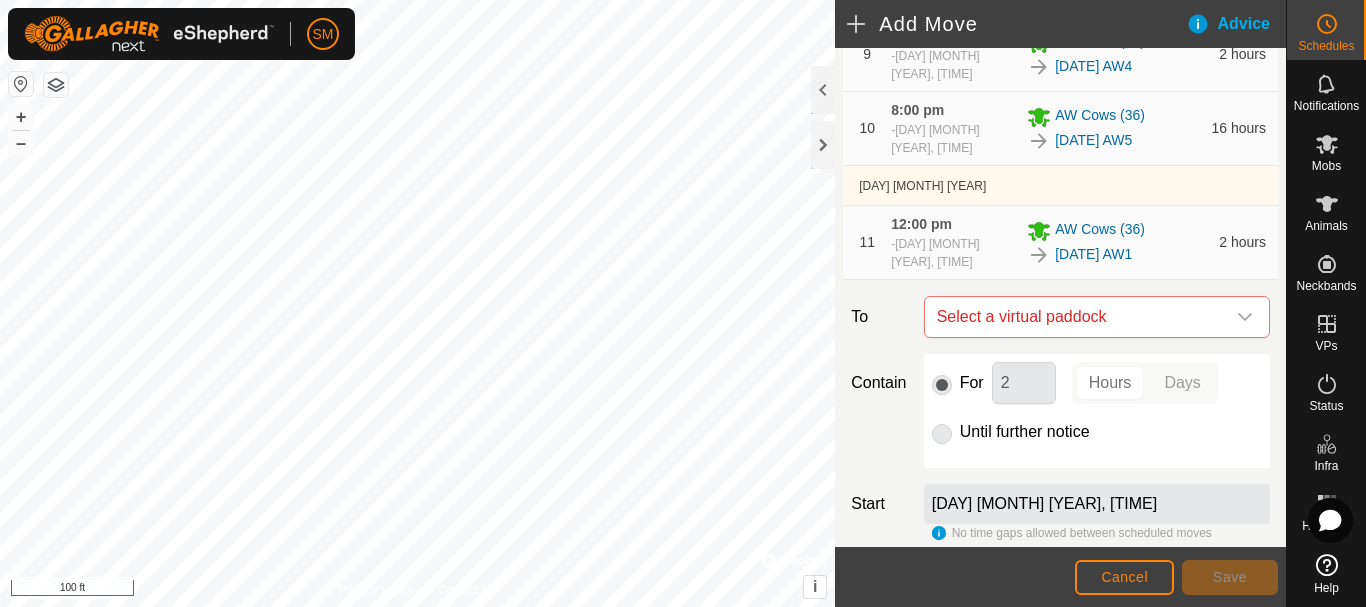 scroll, scrollTop: 992, scrollLeft: 0, axis: vertical 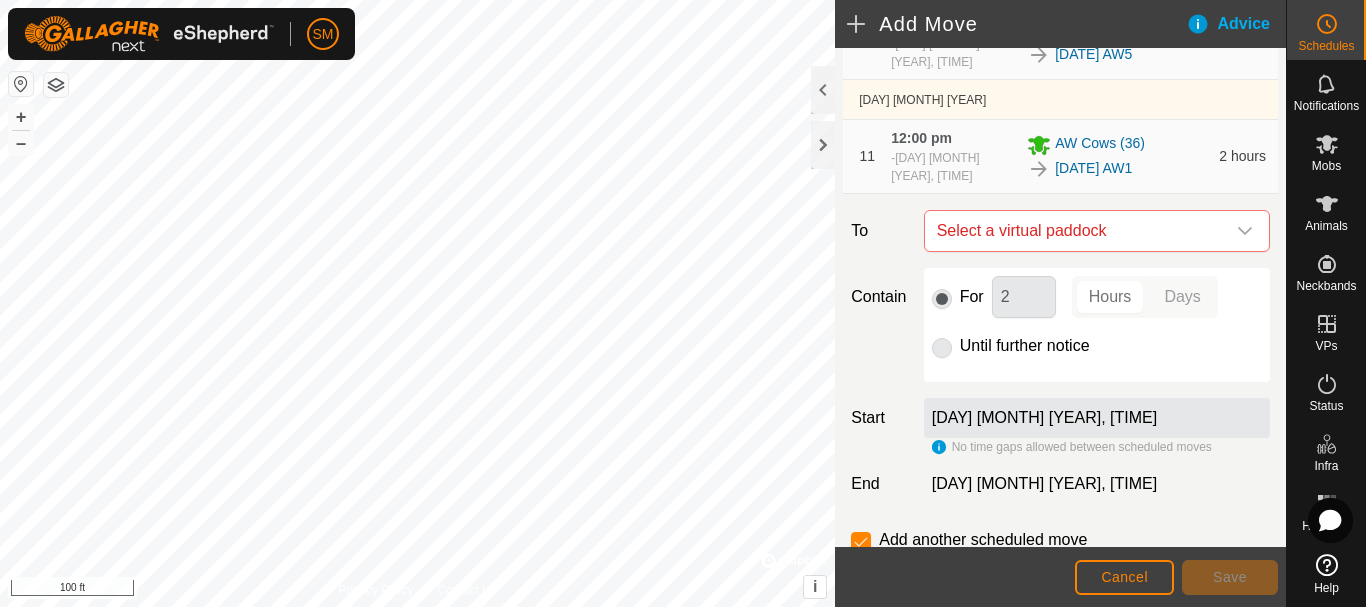 click 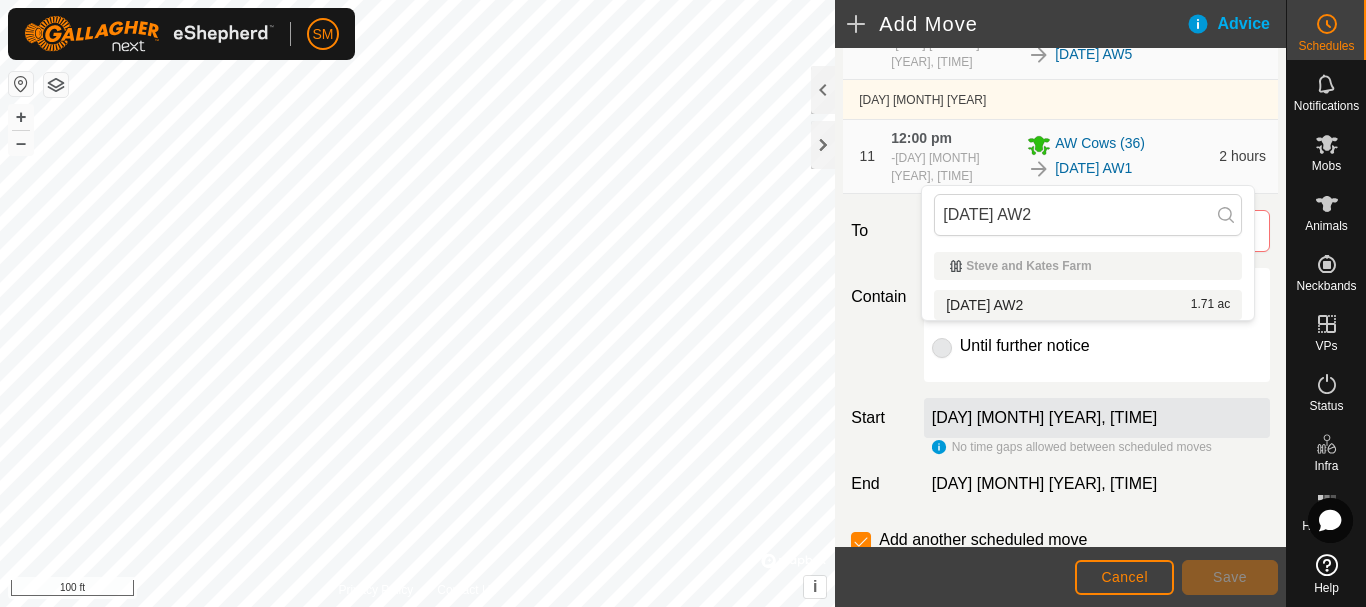 type on "[DATE] AW2" 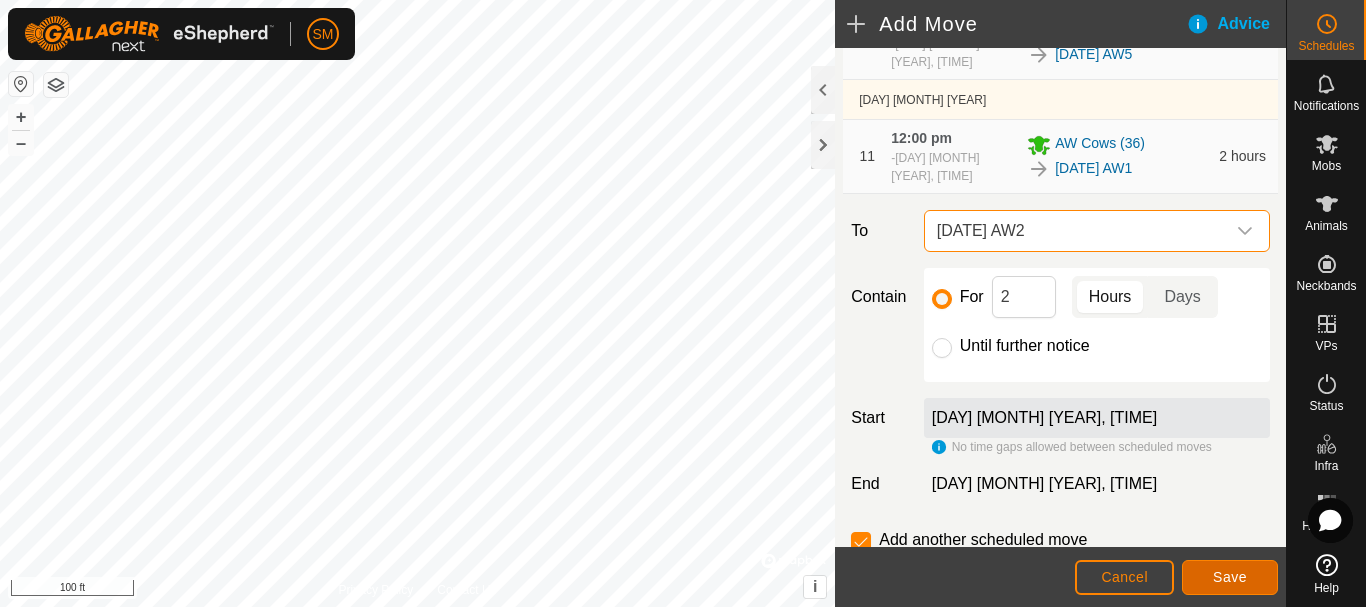 click on "Save" 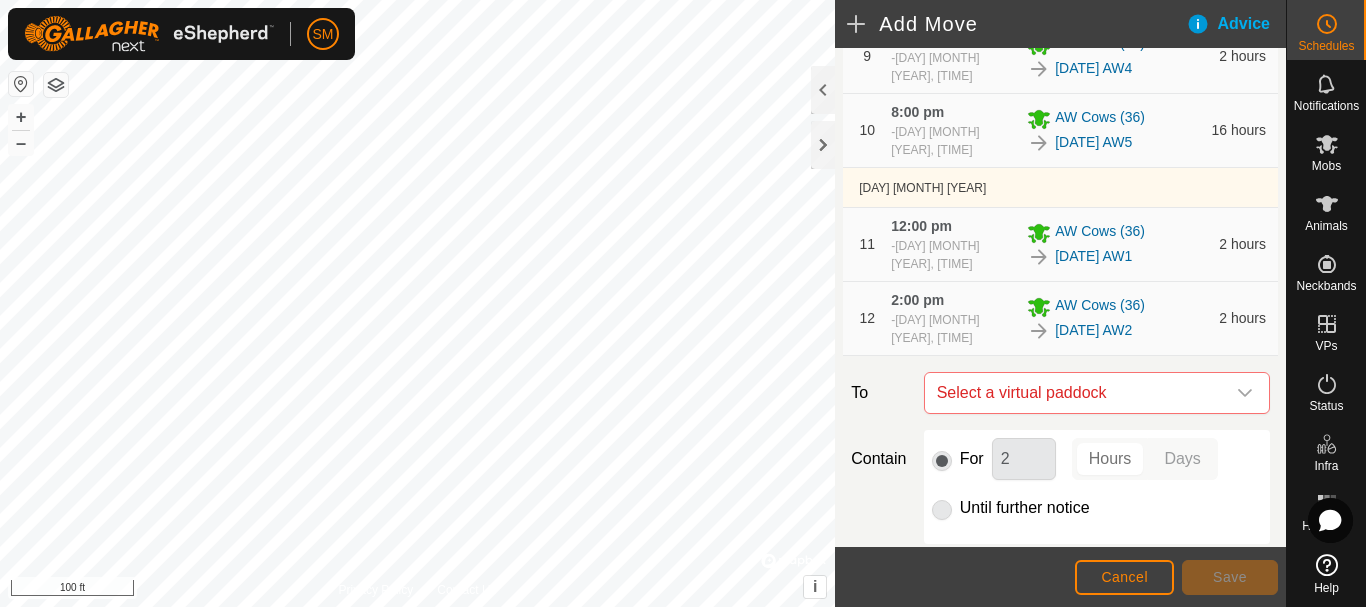 scroll, scrollTop: 1057, scrollLeft: 0, axis: vertical 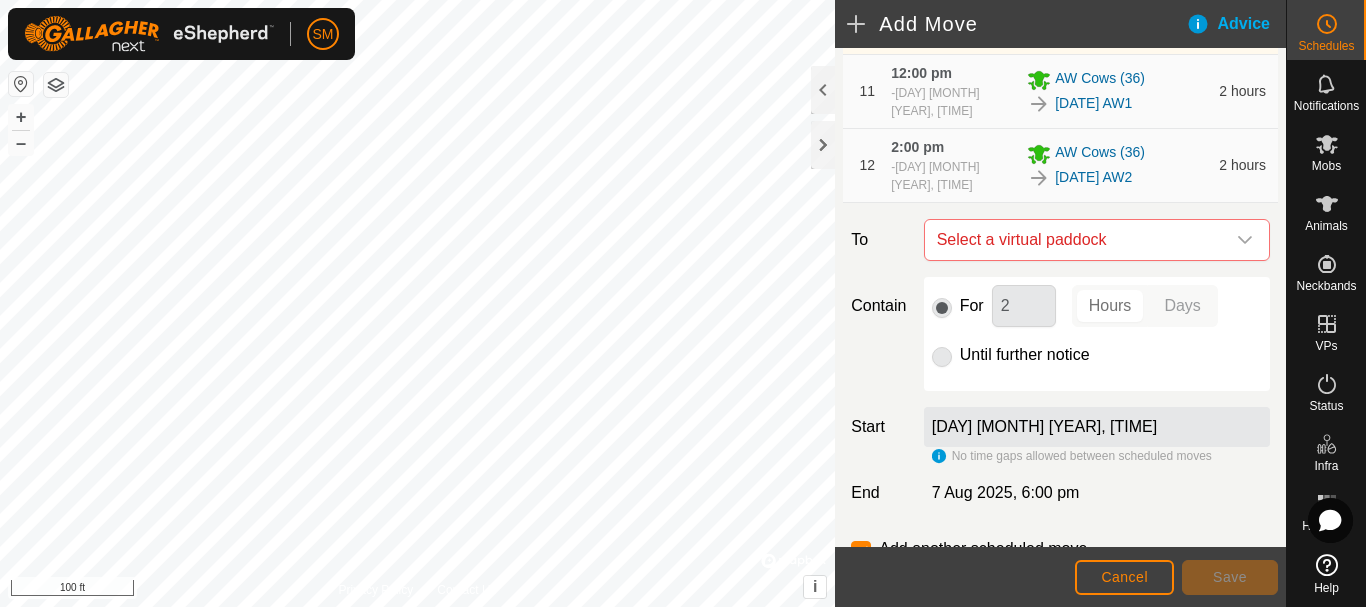 click 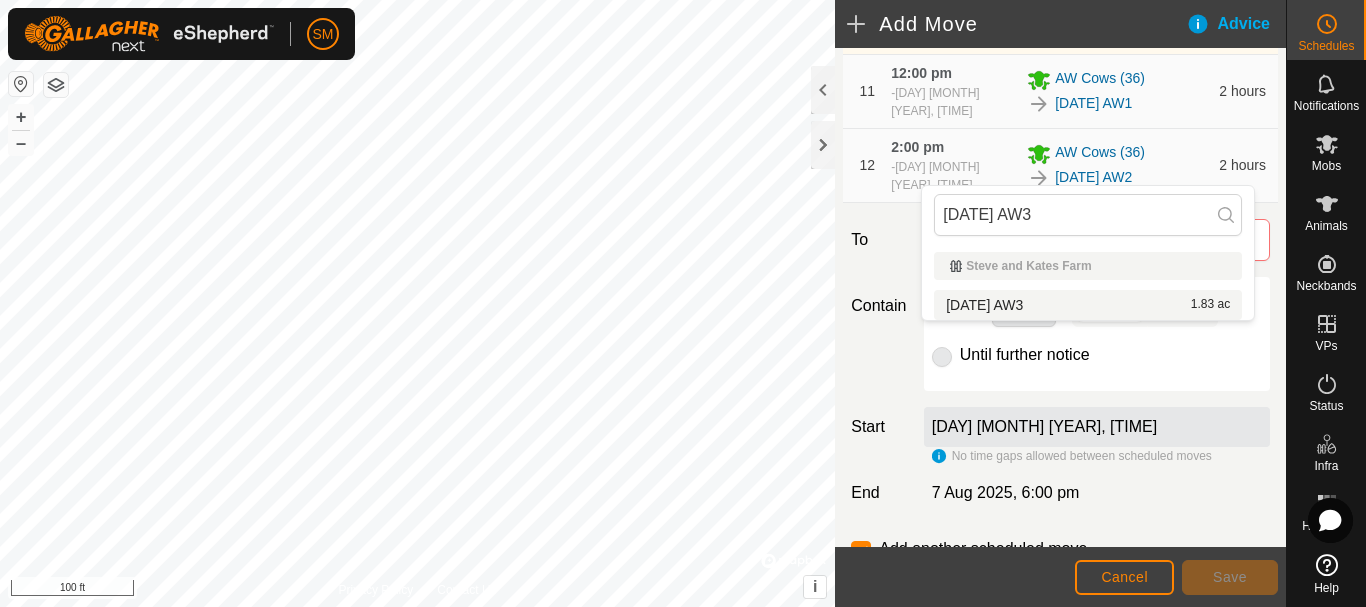 type on "[DATE] AW3" 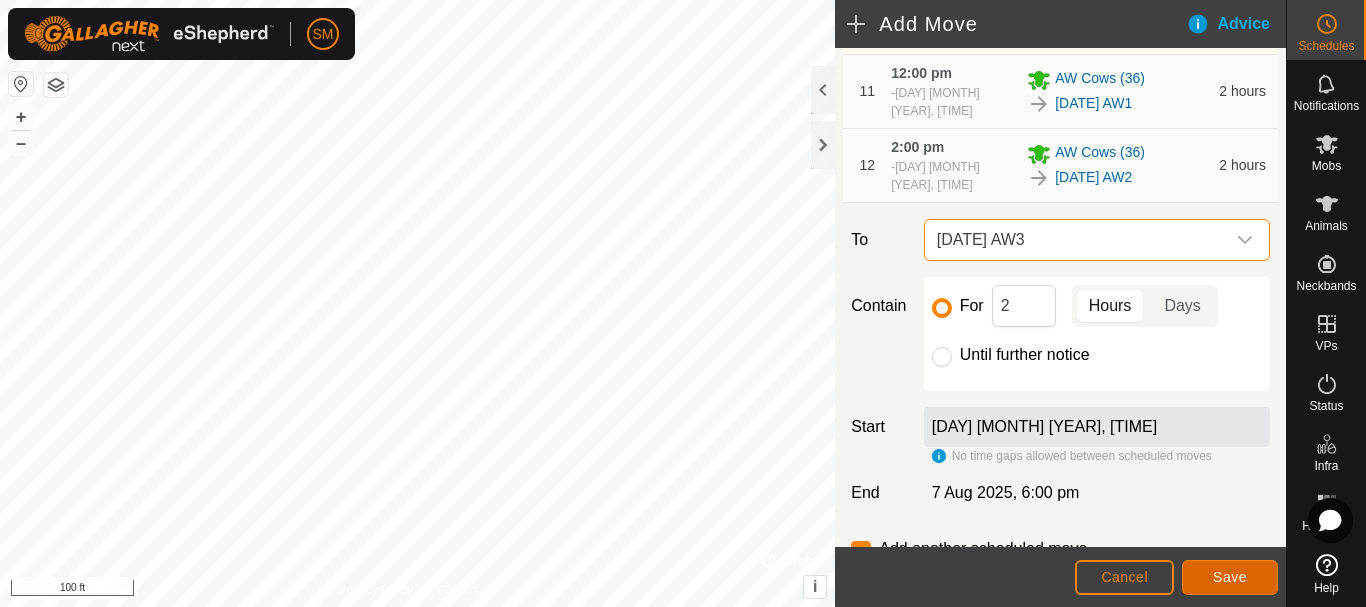 click on "Save" 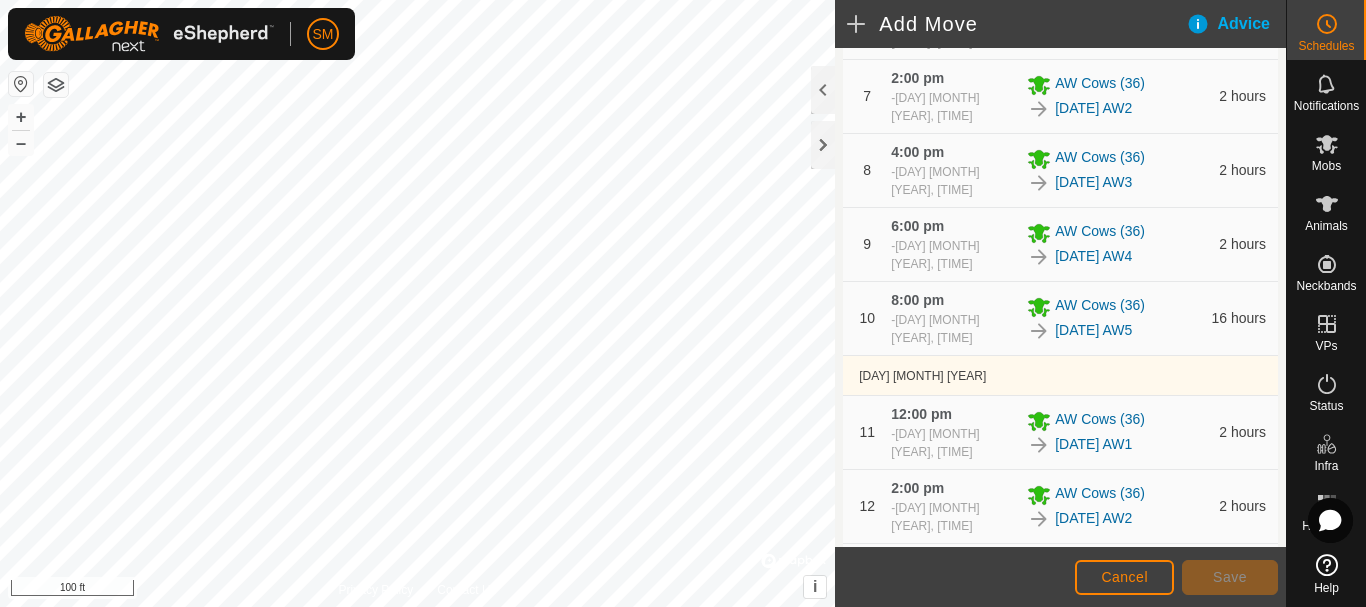 scroll, scrollTop: 1122, scrollLeft: 0, axis: vertical 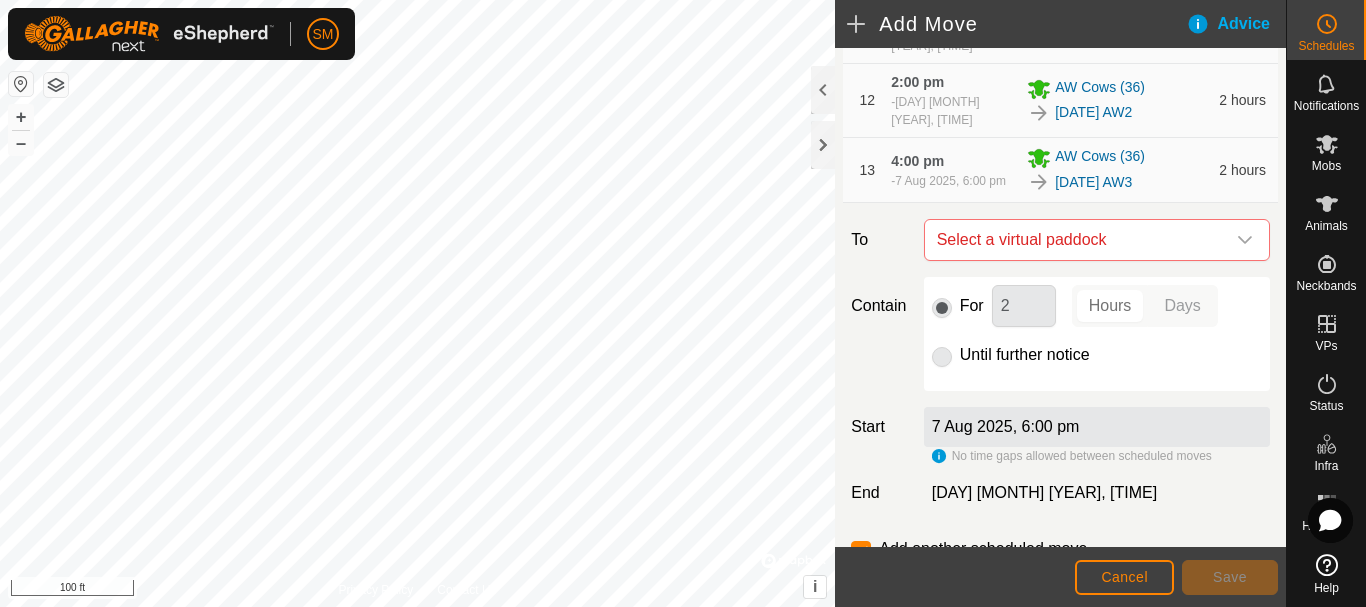 click 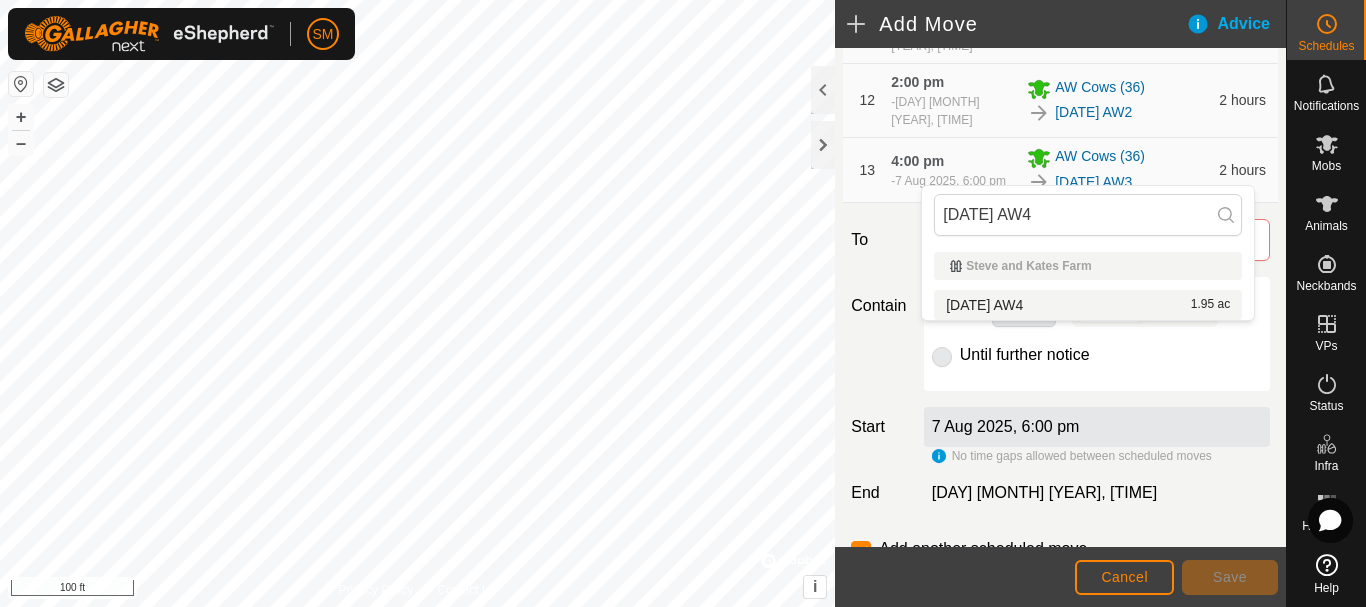 type on "[DATE] AW4" 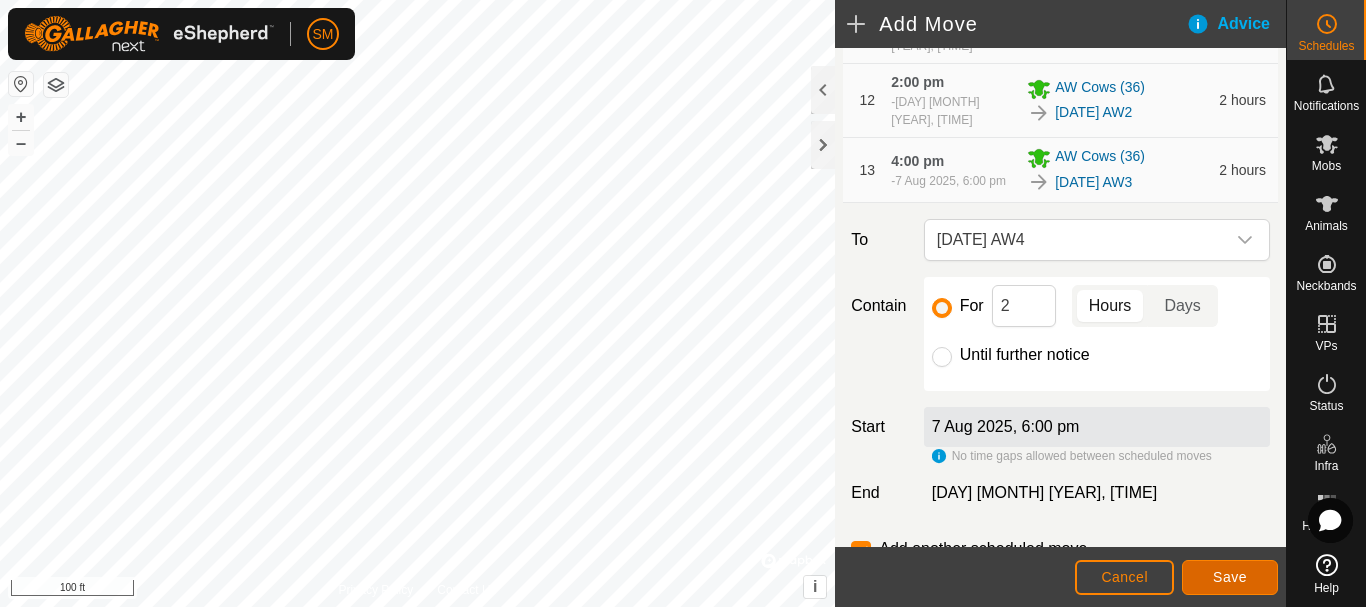 click on "Save" 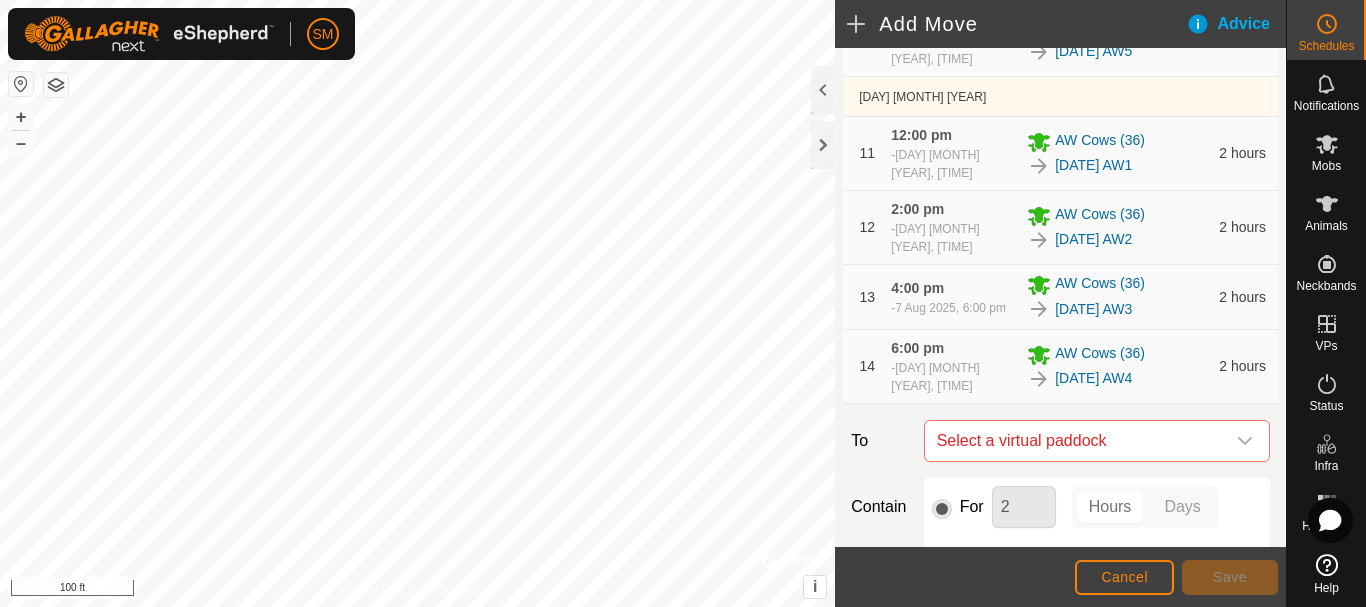 scroll, scrollTop: 1187, scrollLeft: 0, axis: vertical 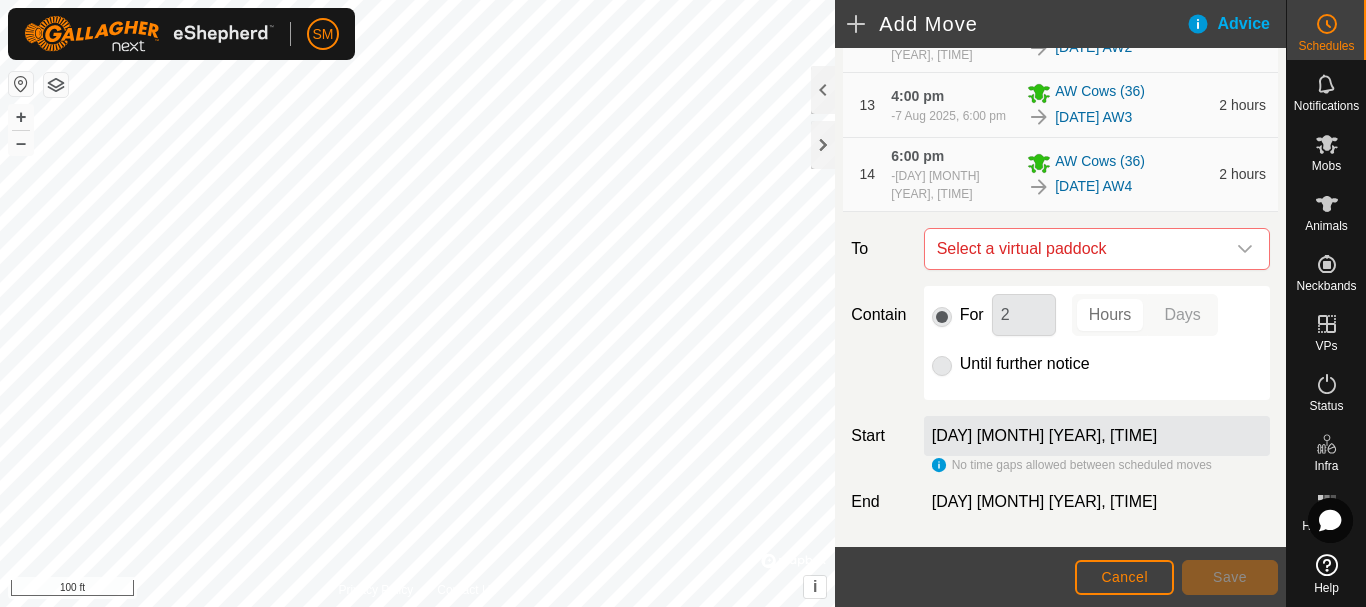 click 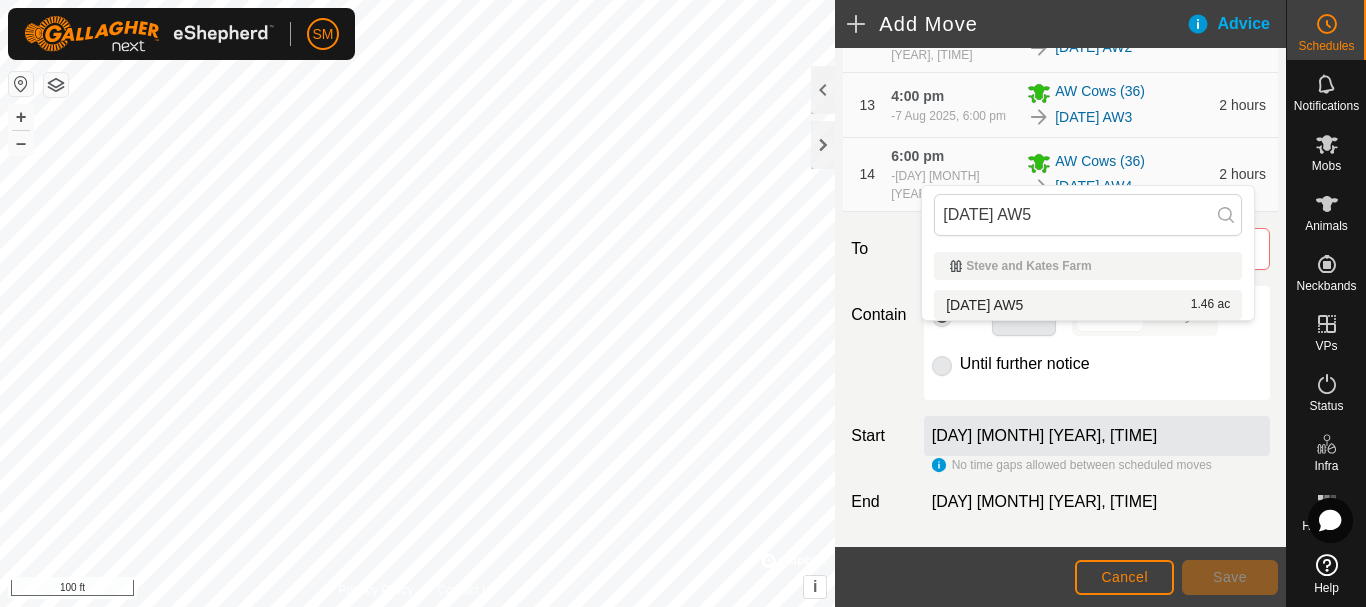 type on "[DATE] AW5" 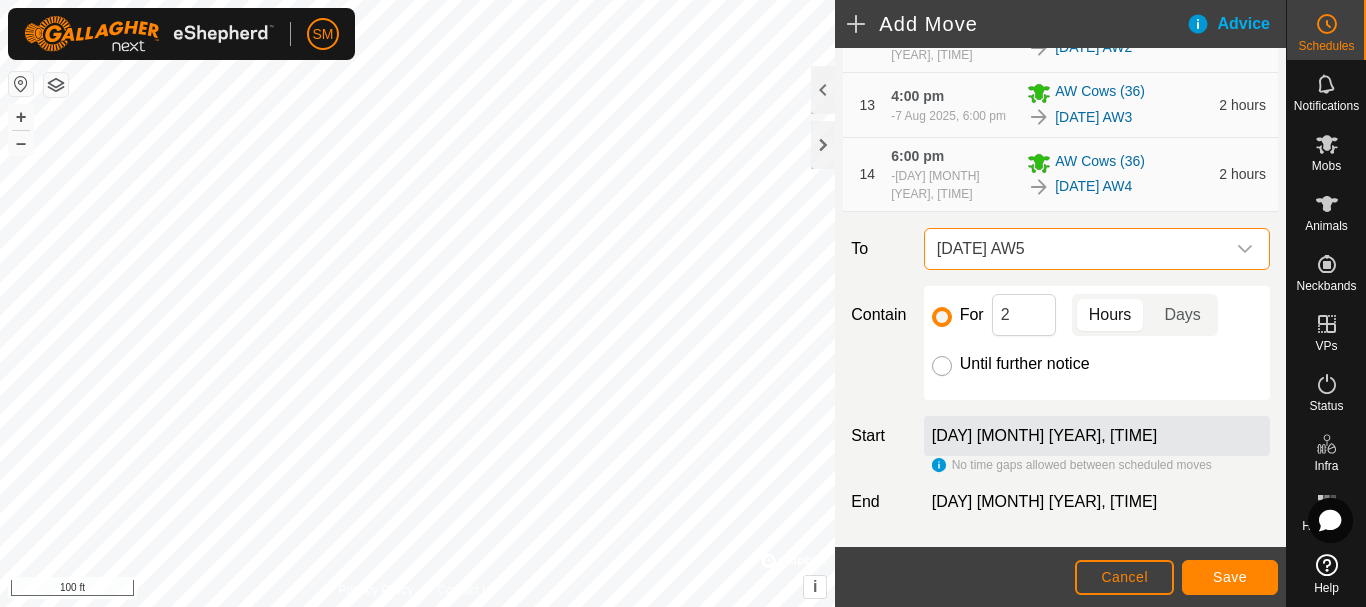 click on "Until further notice" at bounding box center (942, 366) 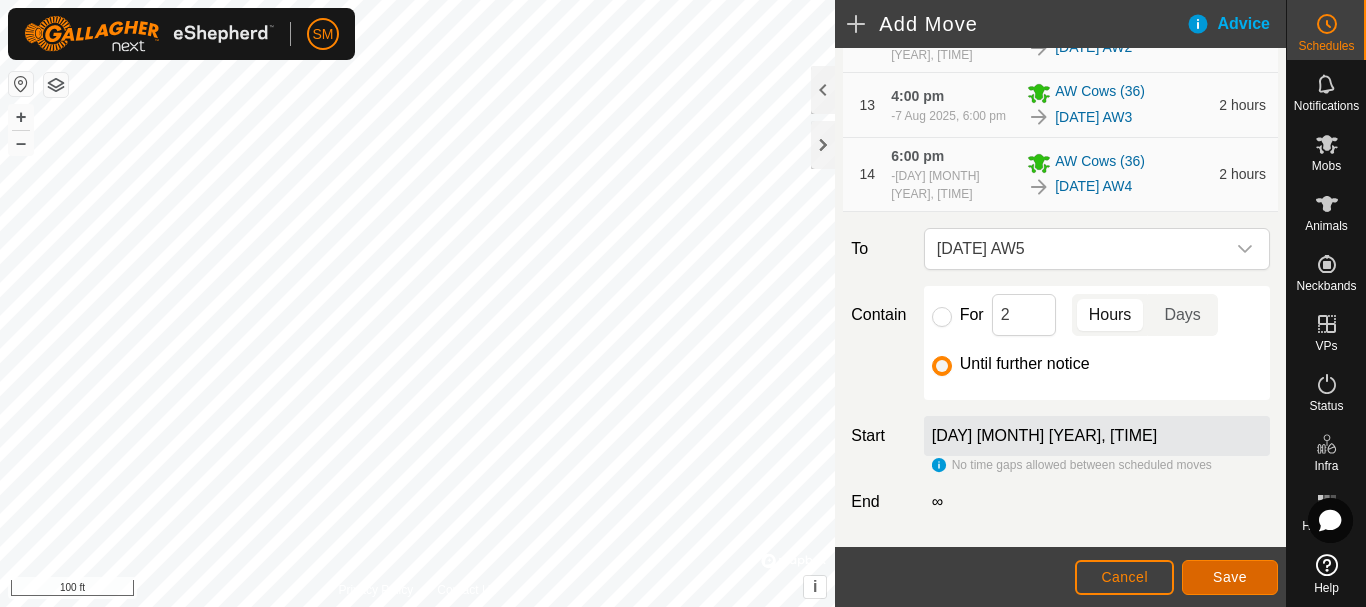 click on "Save" 